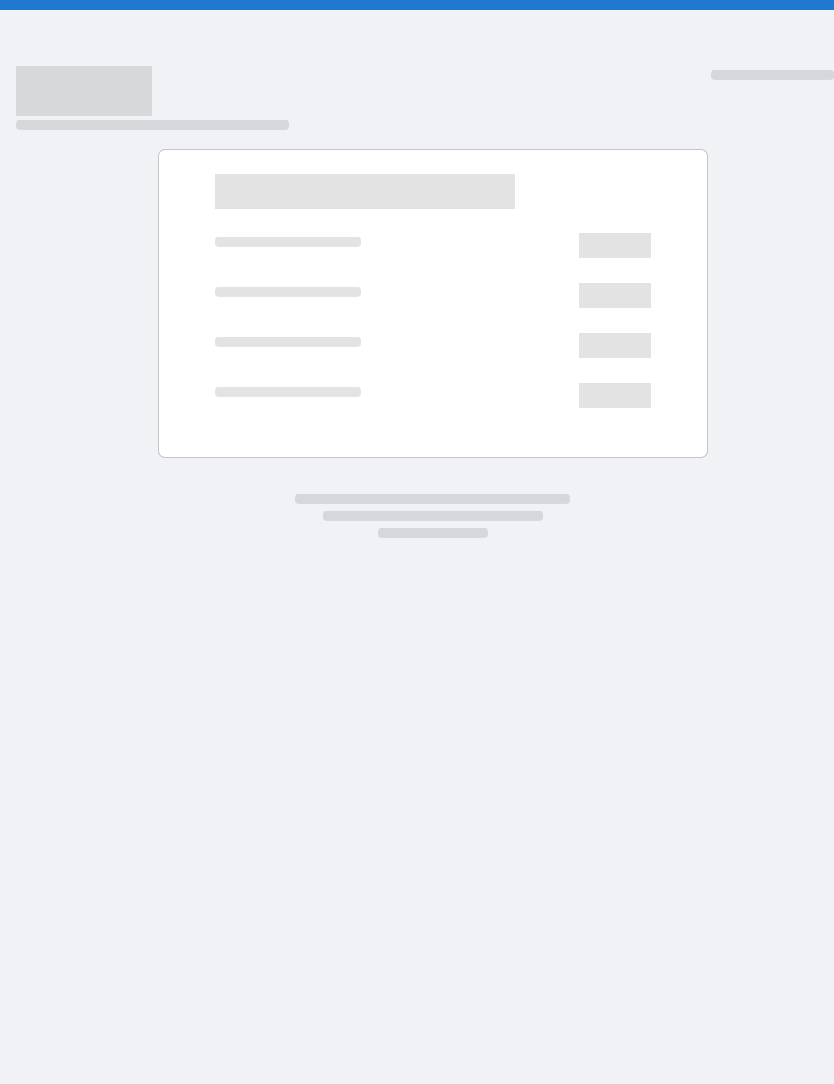 scroll, scrollTop: 0, scrollLeft: 0, axis: both 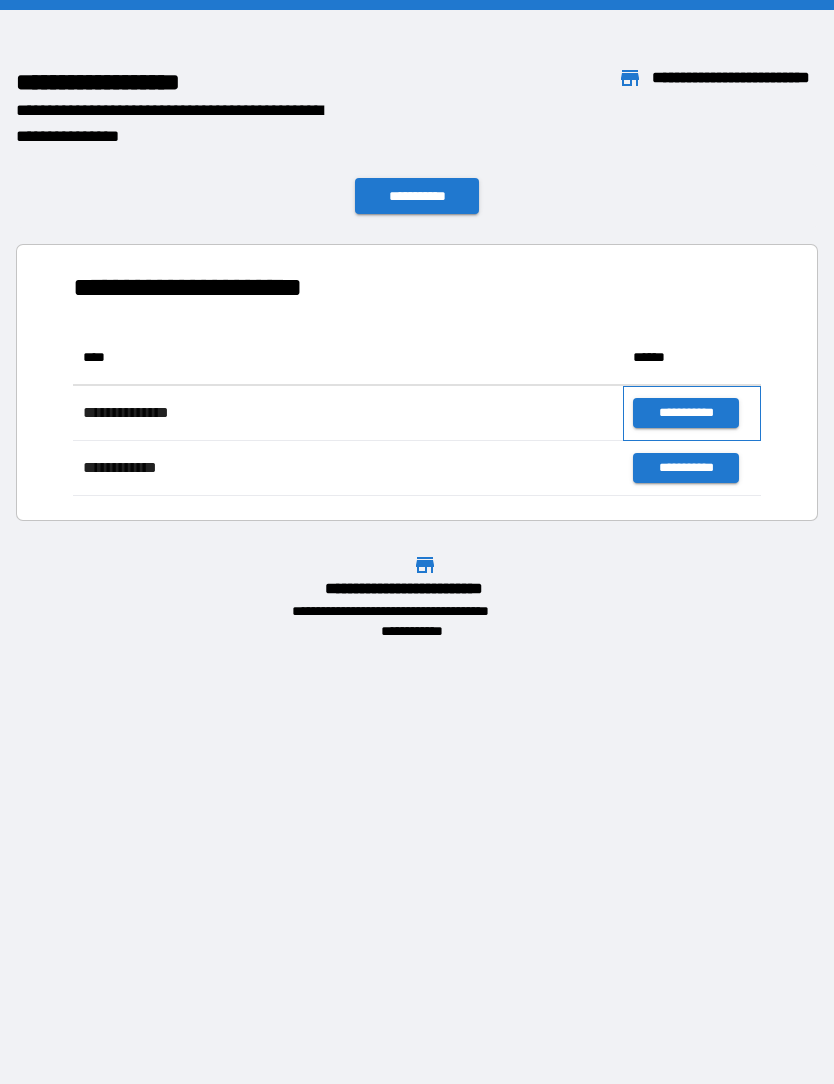 click on "**********" at bounding box center (692, 413) 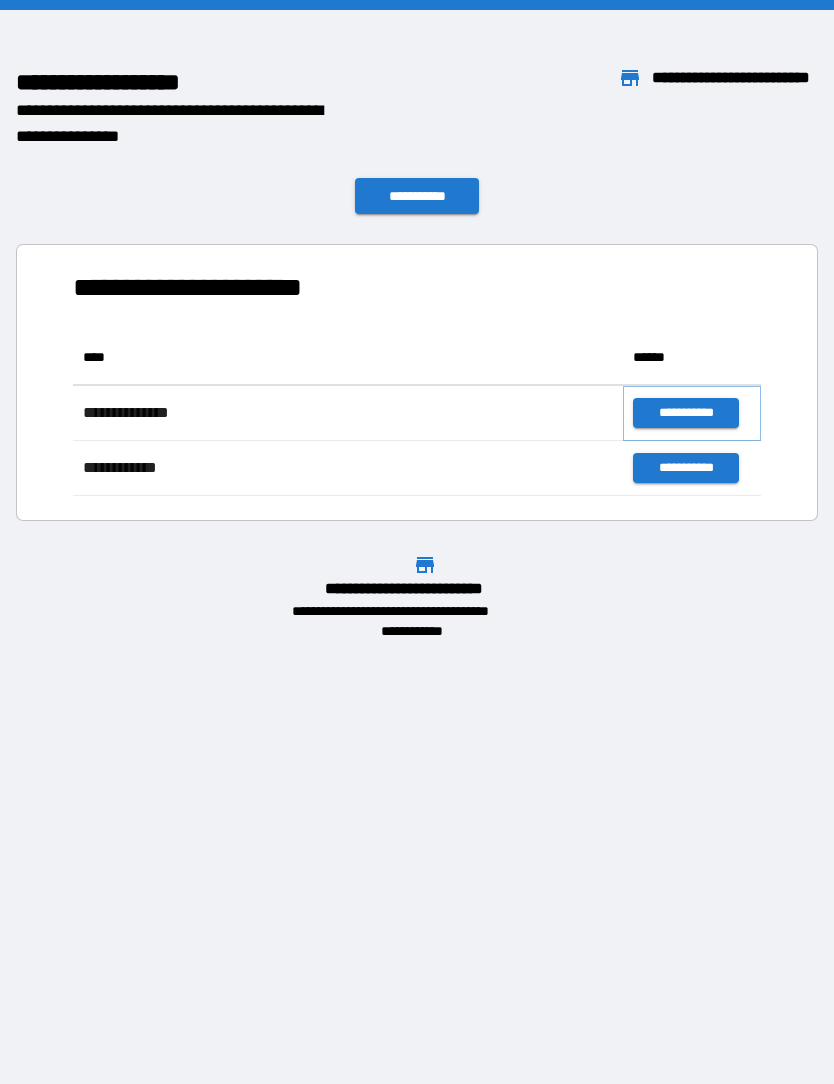click on "**********" at bounding box center (685, 413) 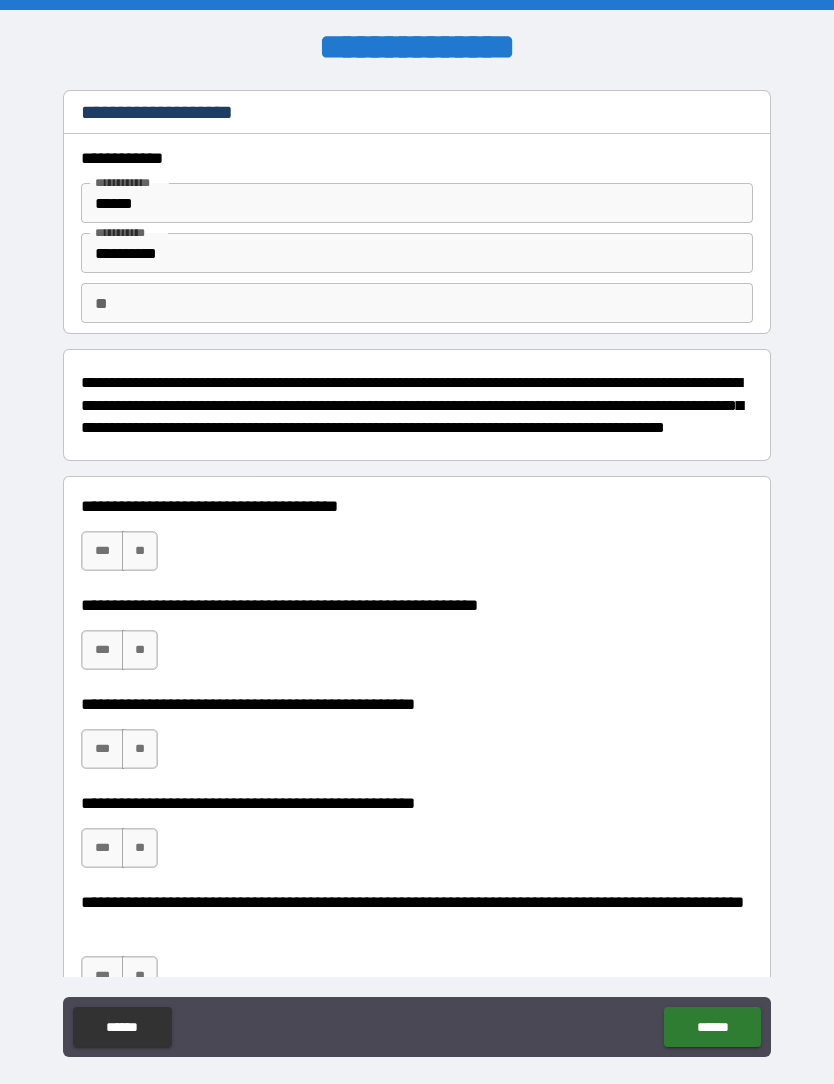 click on "**********" at bounding box center [417, 577] 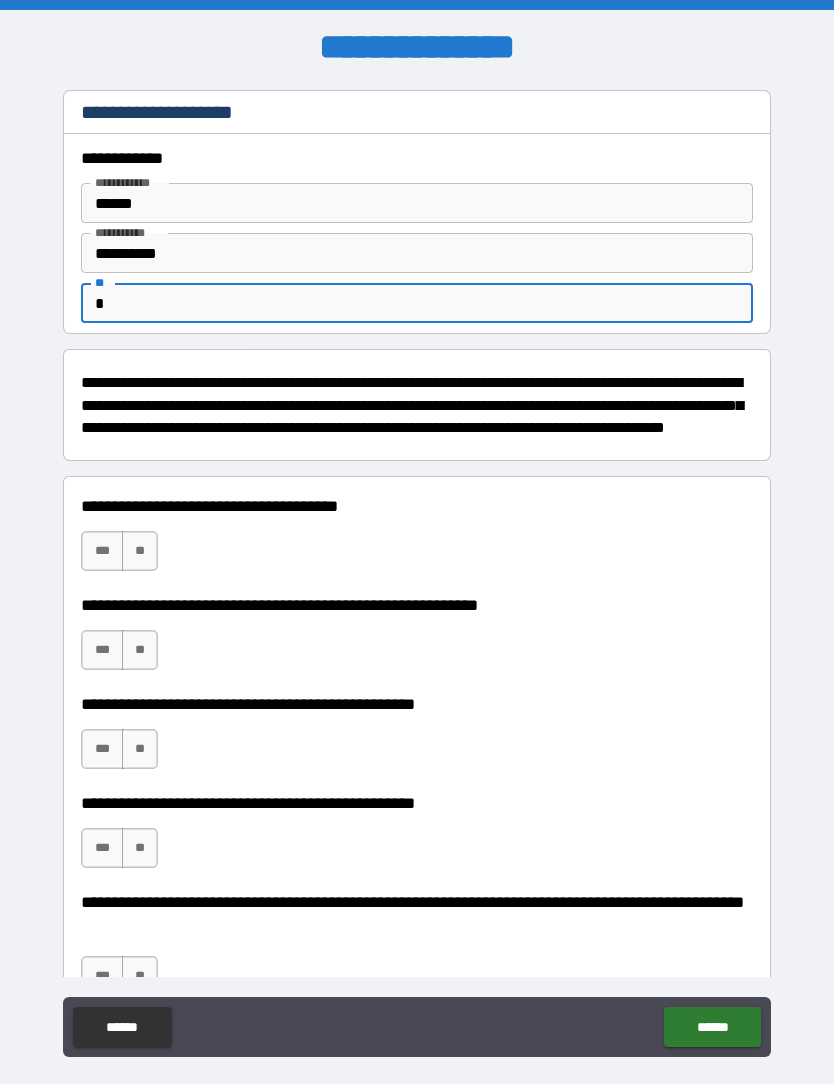 type on "*" 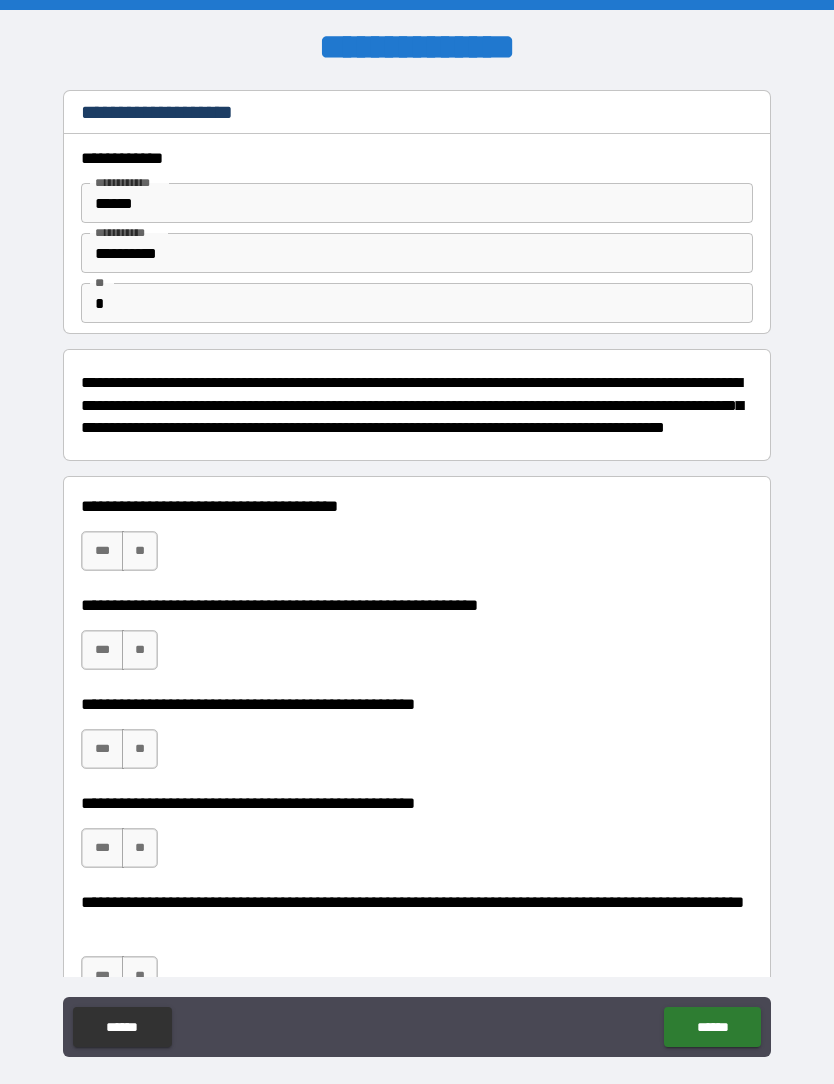 click on "***" at bounding box center [102, 551] 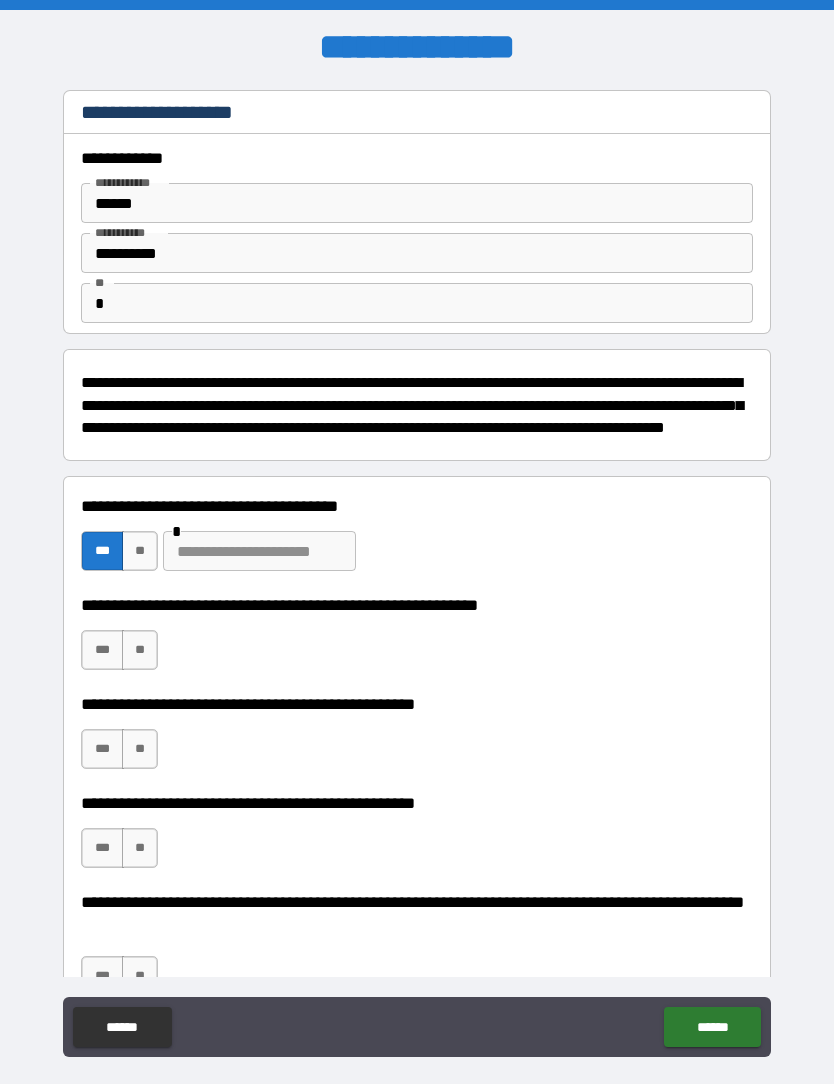 click on "***" at bounding box center (102, 650) 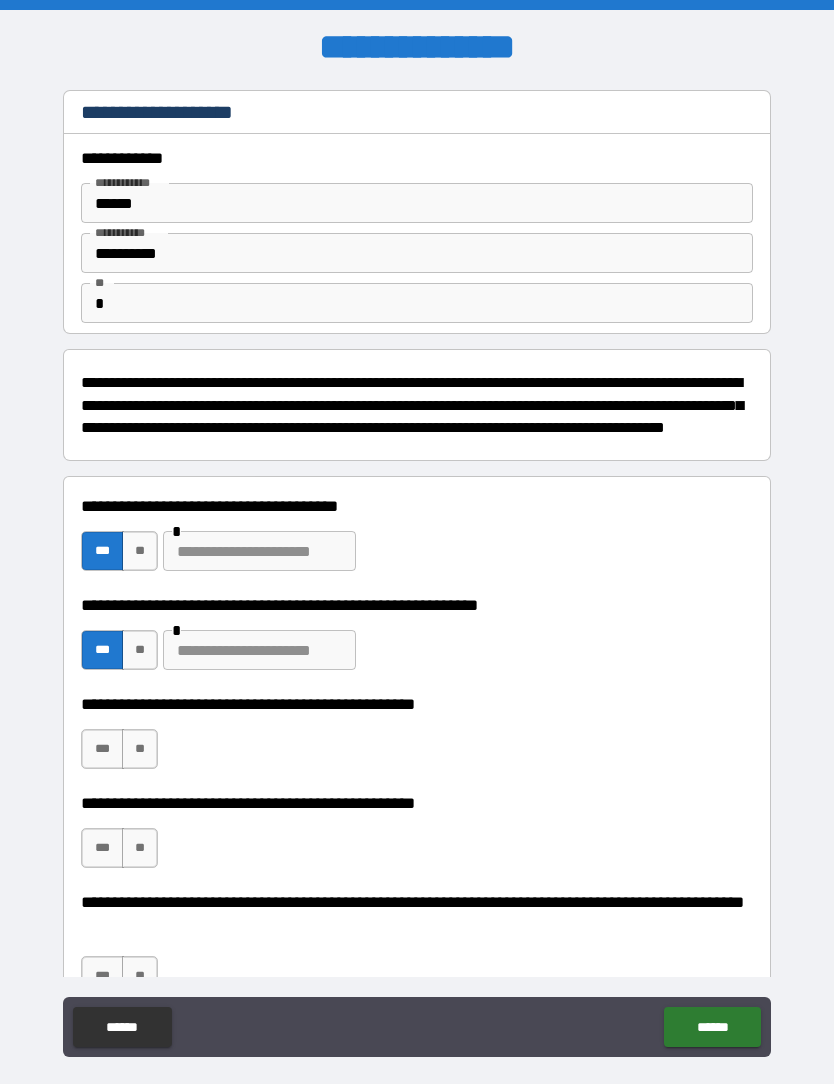 click on "**" at bounding box center [140, 749] 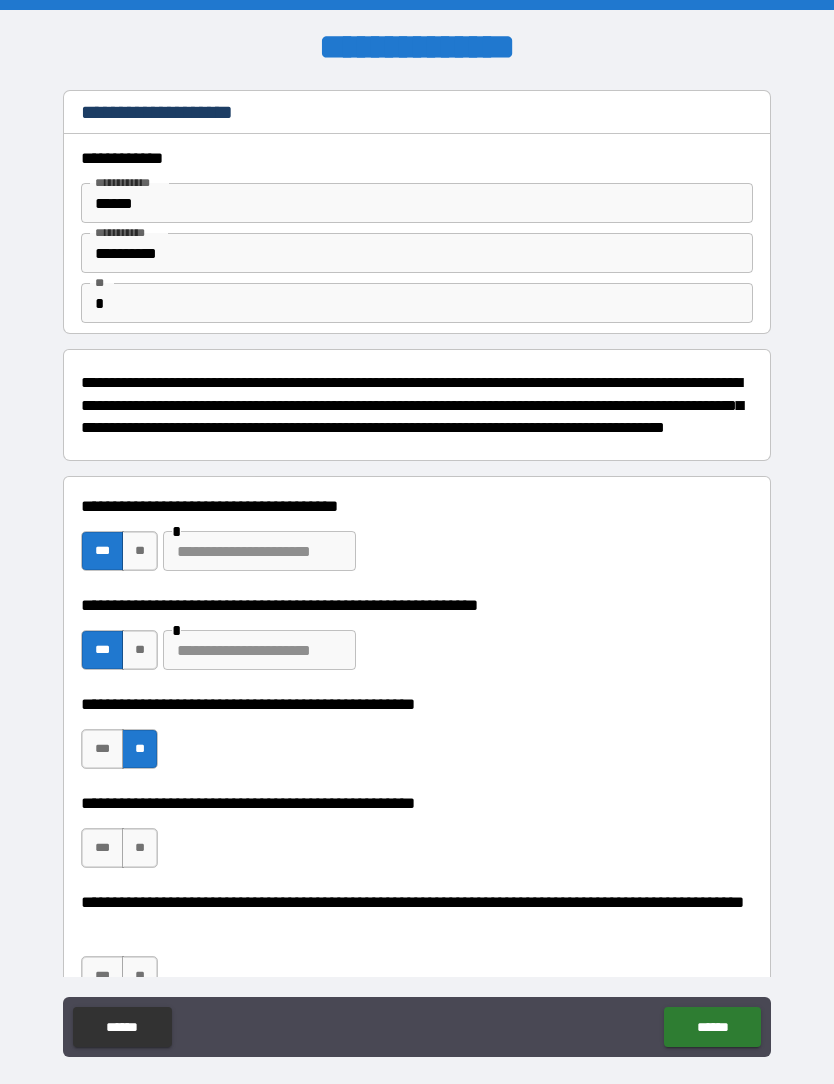 click on "**" at bounding box center (140, 848) 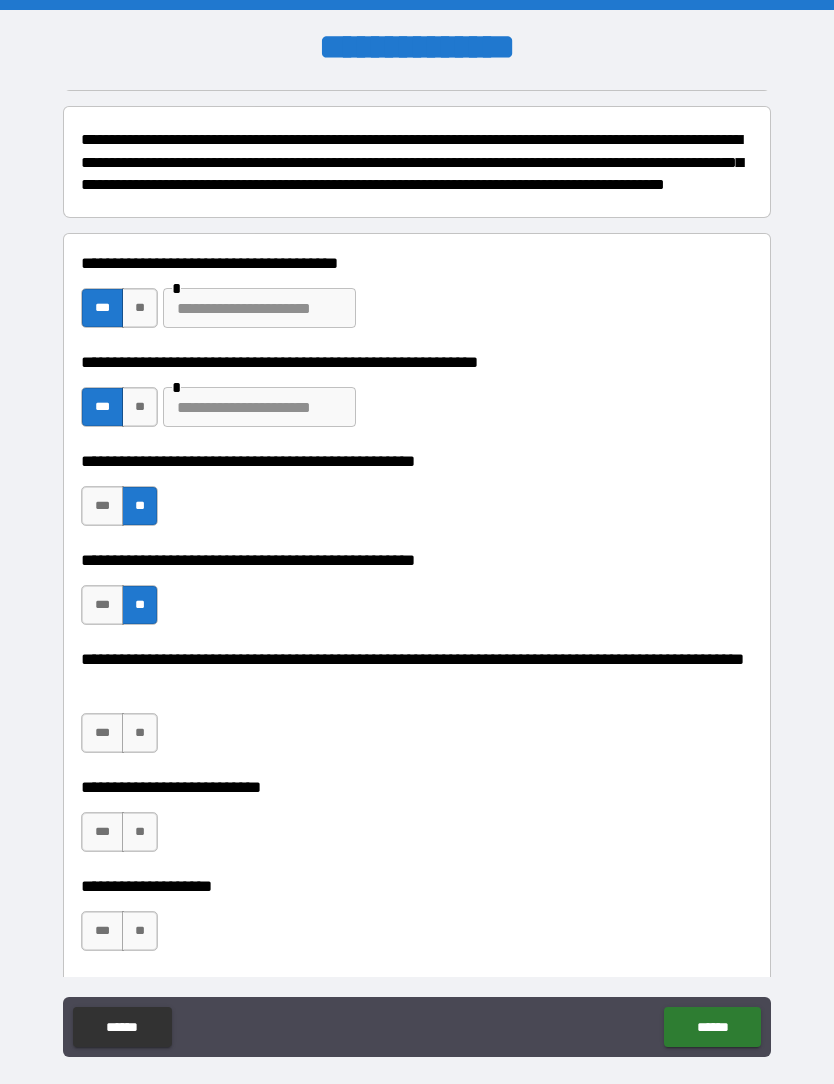 scroll, scrollTop: 239, scrollLeft: 0, axis: vertical 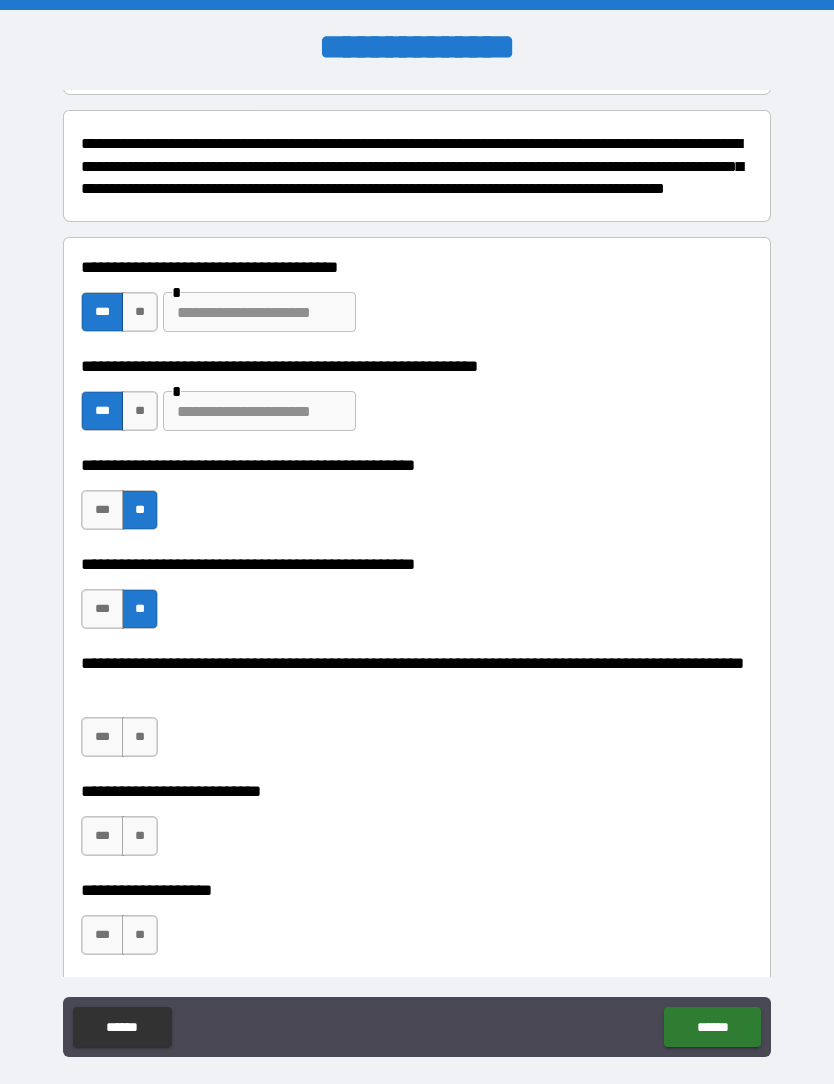 click on "**" at bounding box center [140, 737] 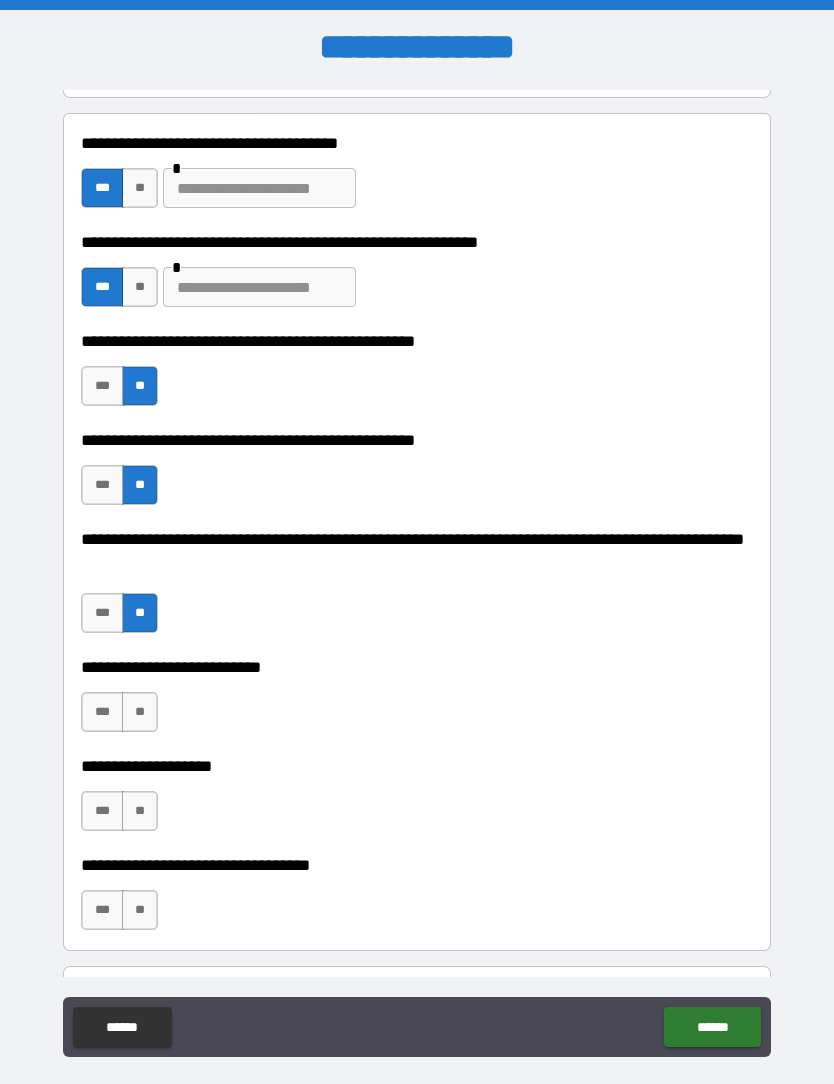 scroll, scrollTop: 360, scrollLeft: 0, axis: vertical 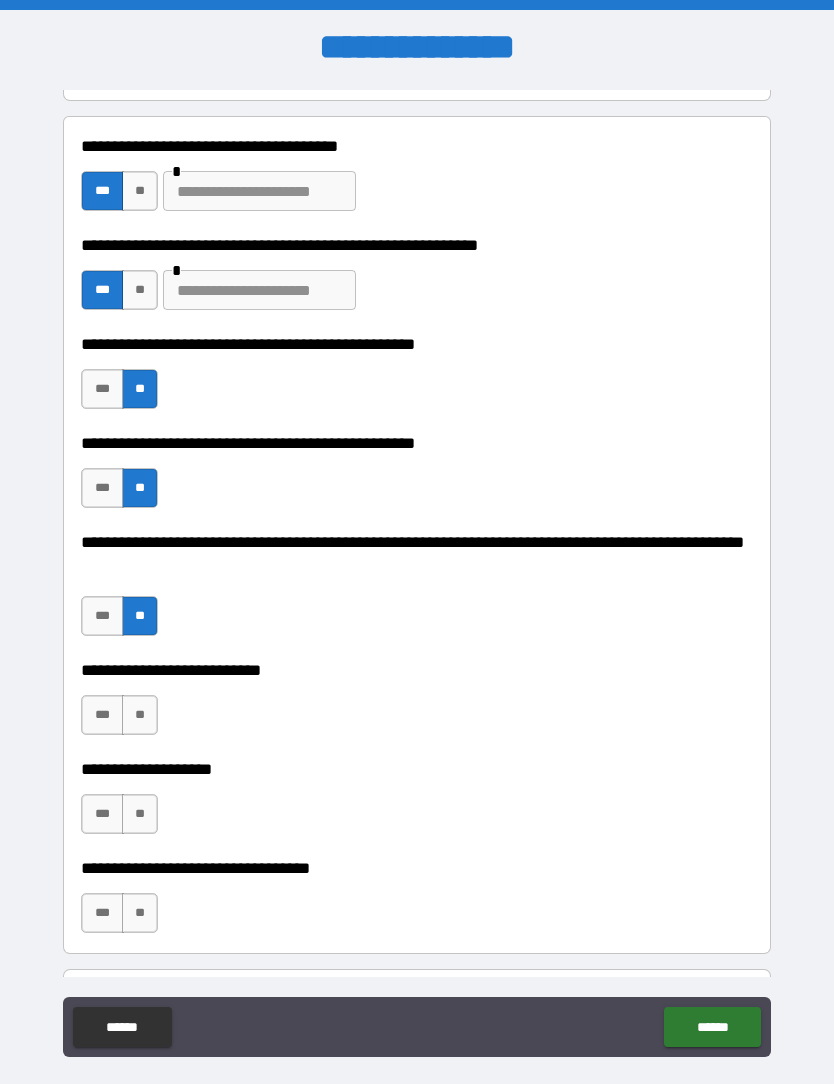 click on "**" at bounding box center [140, 715] 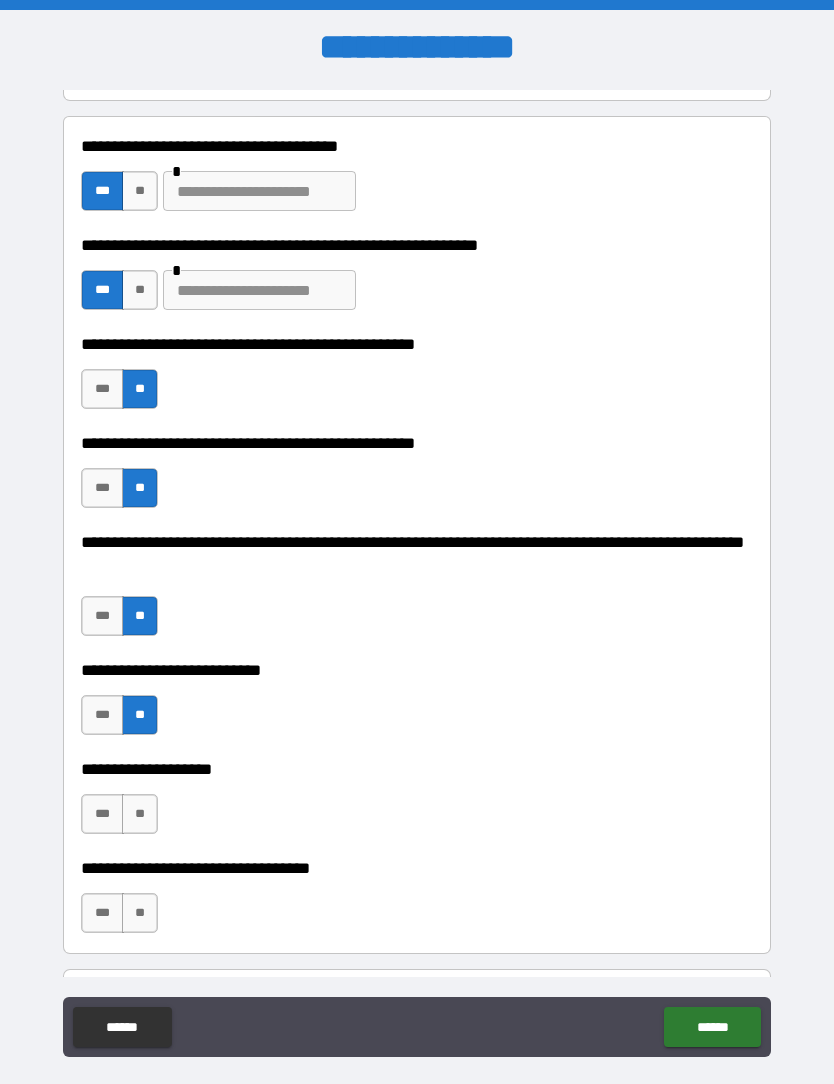 click on "**" at bounding box center [140, 814] 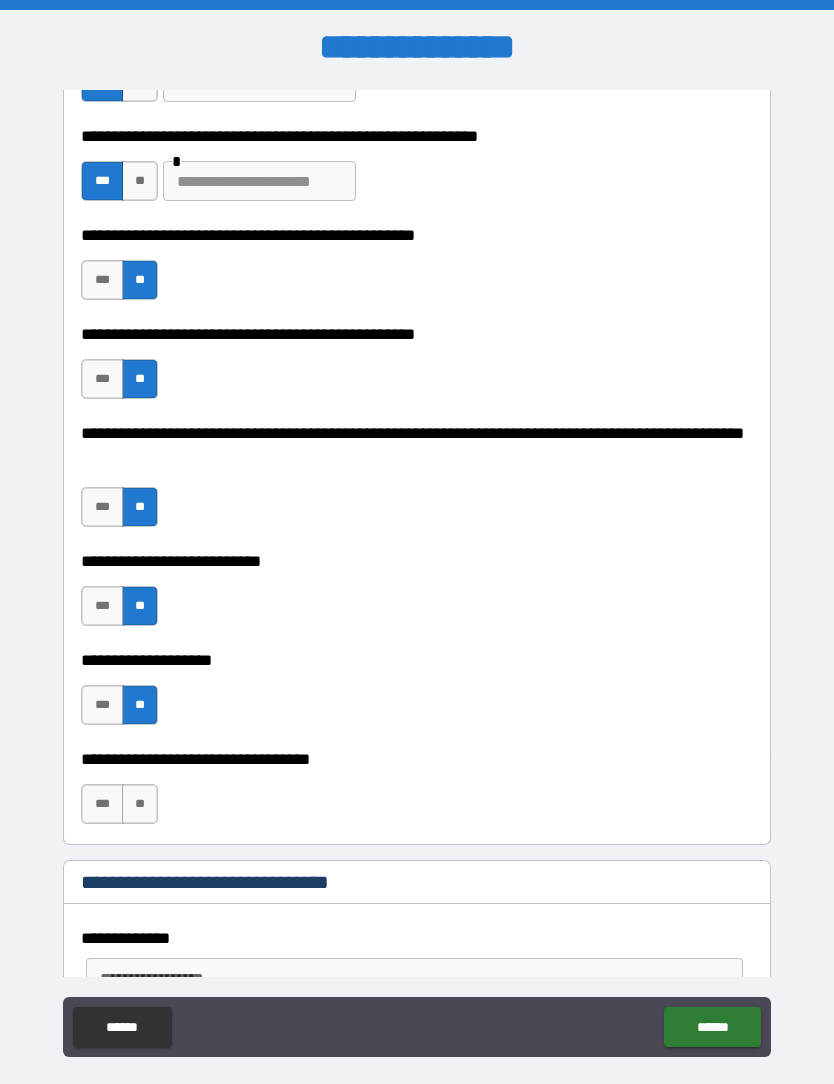 scroll, scrollTop: 467, scrollLeft: 0, axis: vertical 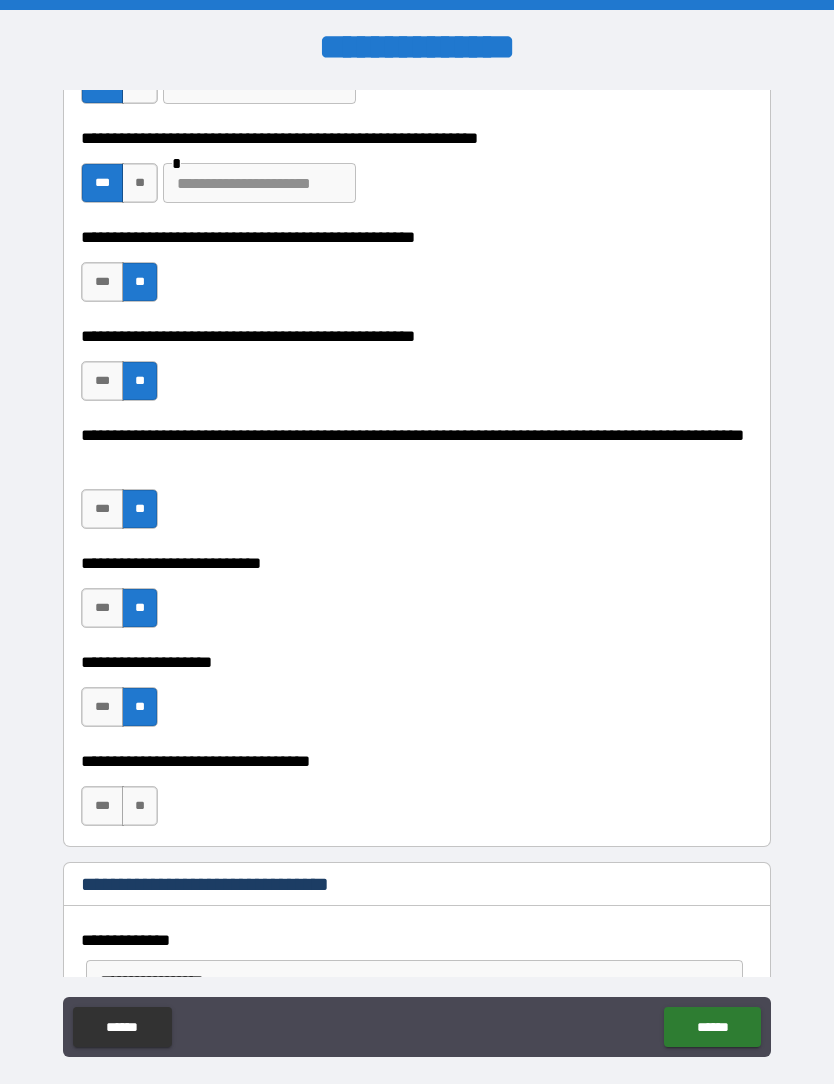 click on "**" at bounding box center [140, 806] 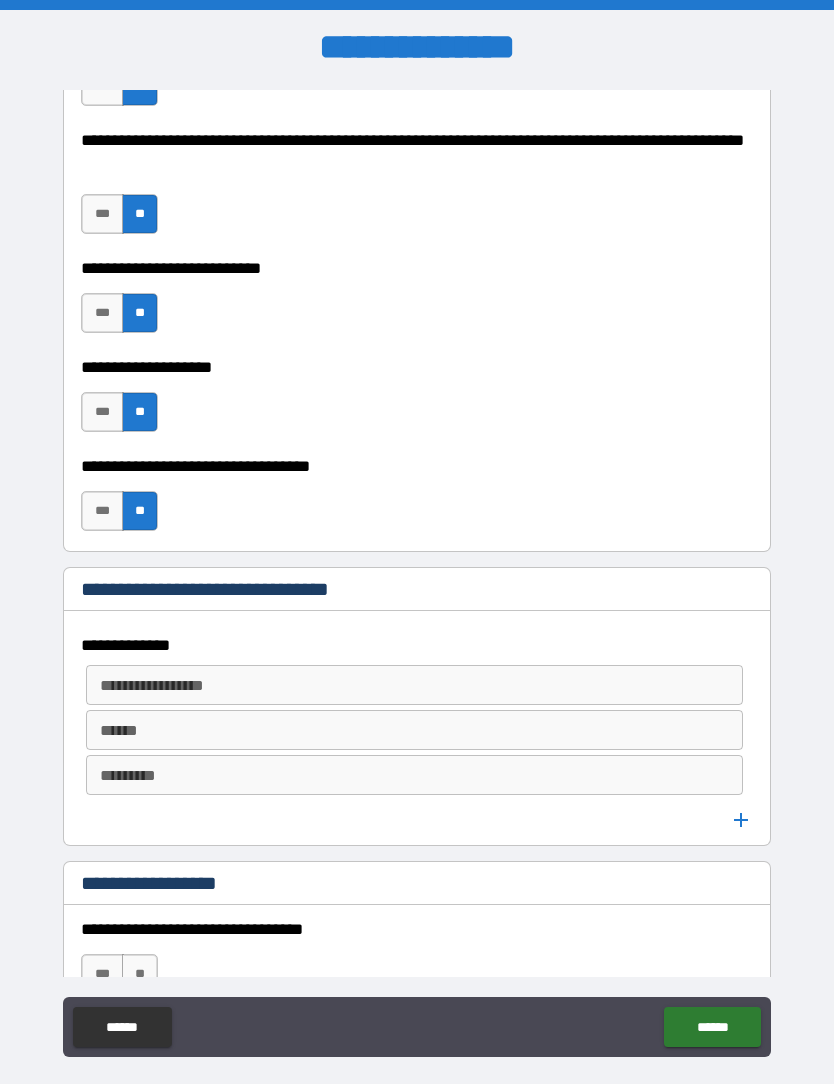 scroll, scrollTop: 762, scrollLeft: 0, axis: vertical 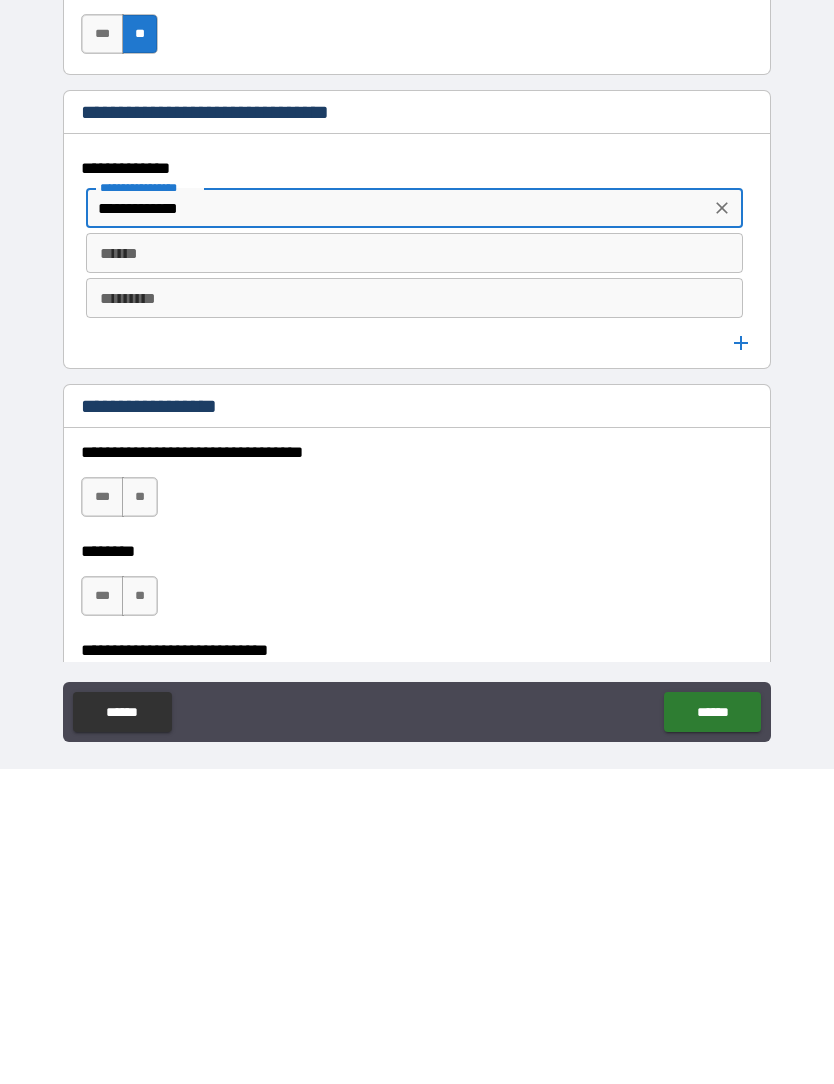 type on "**********" 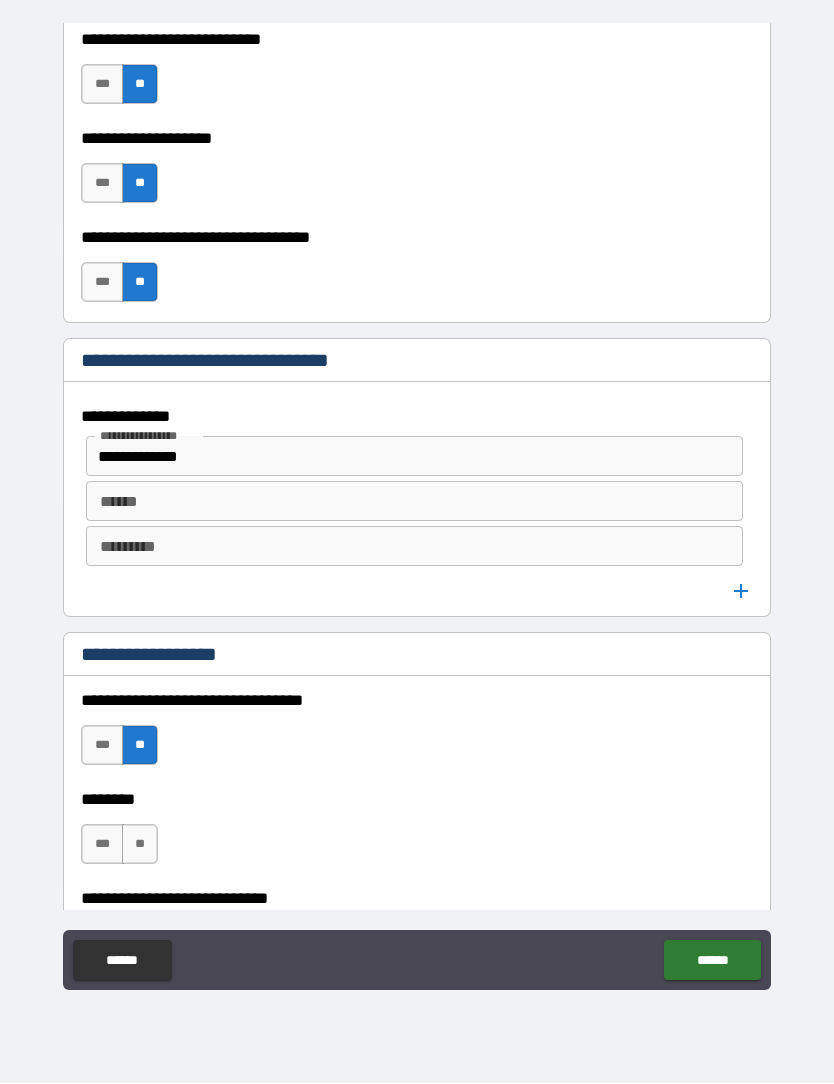 click on "**" at bounding box center (140, 845) 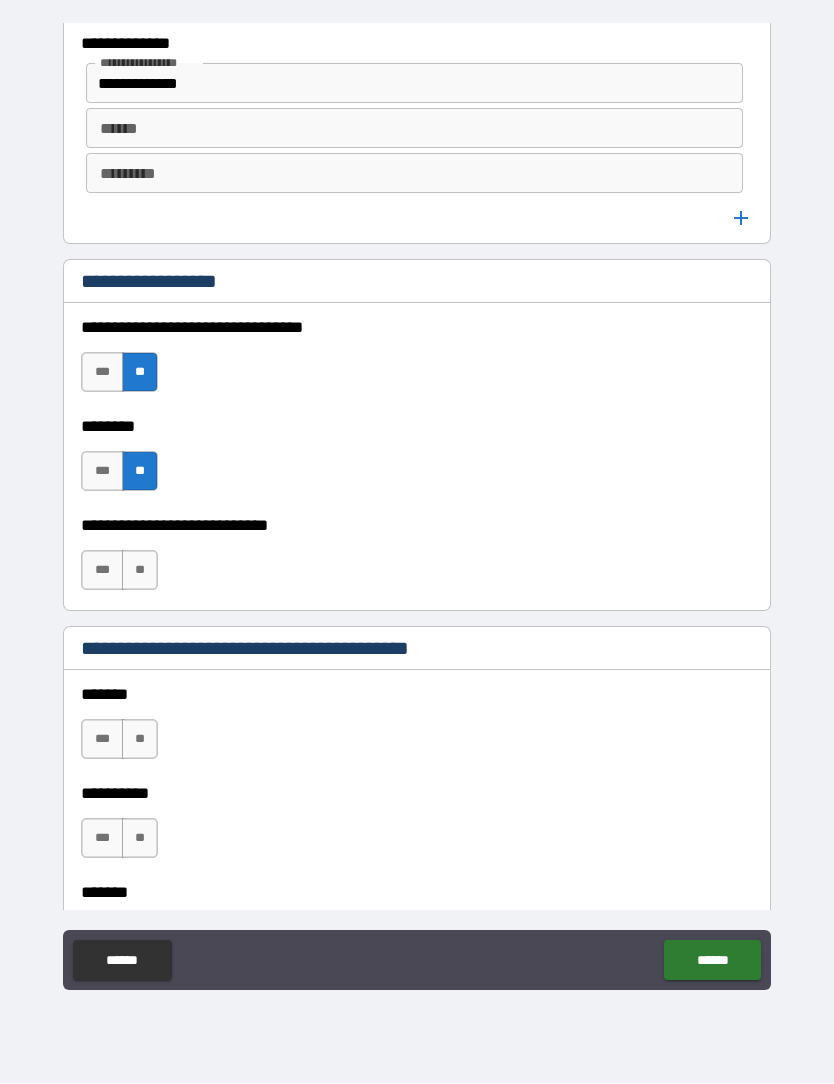 scroll, scrollTop: 1302, scrollLeft: 0, axis: vertical 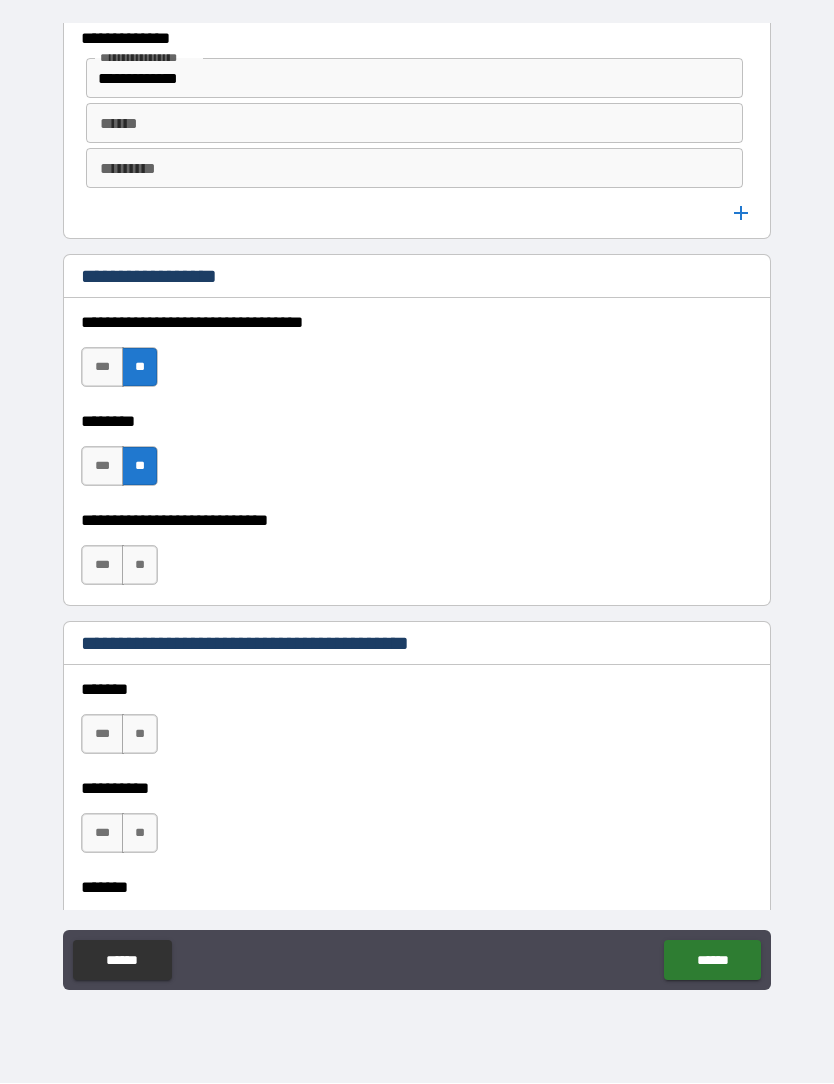 click on "***" at bounding box center (102, 566) 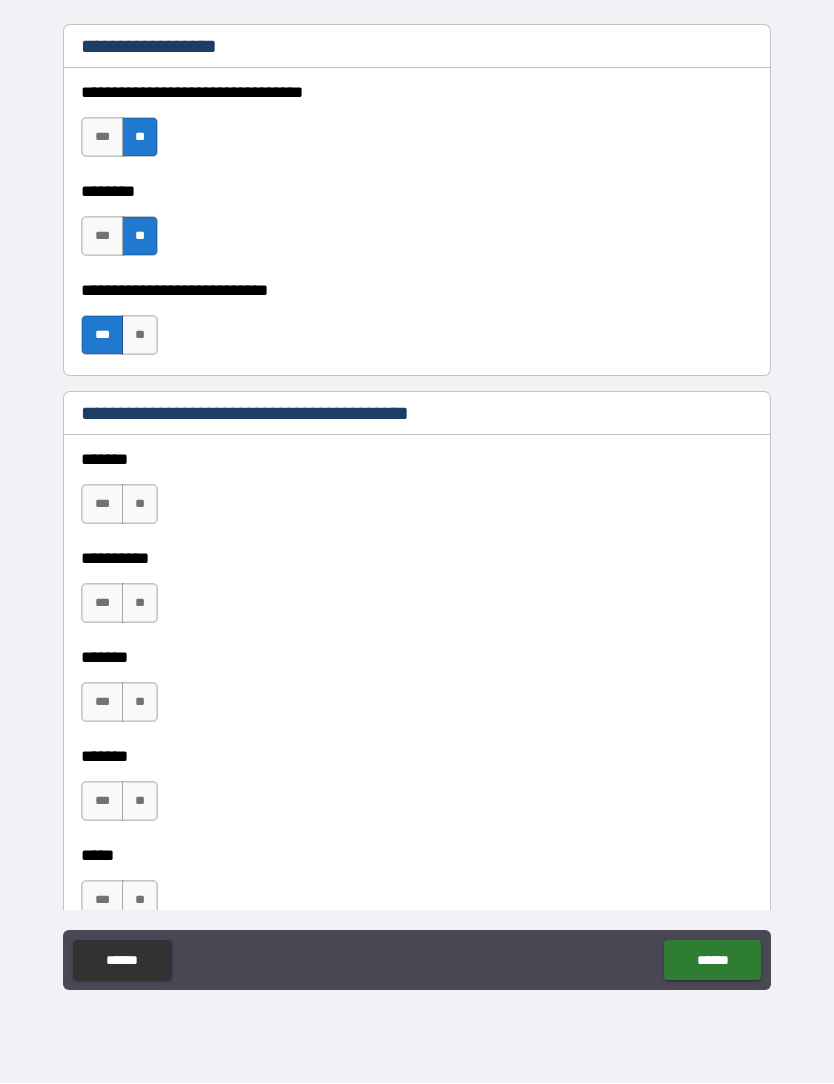 scroll, scrollTop: 1533, scrollLeft: 0, axis: vertical 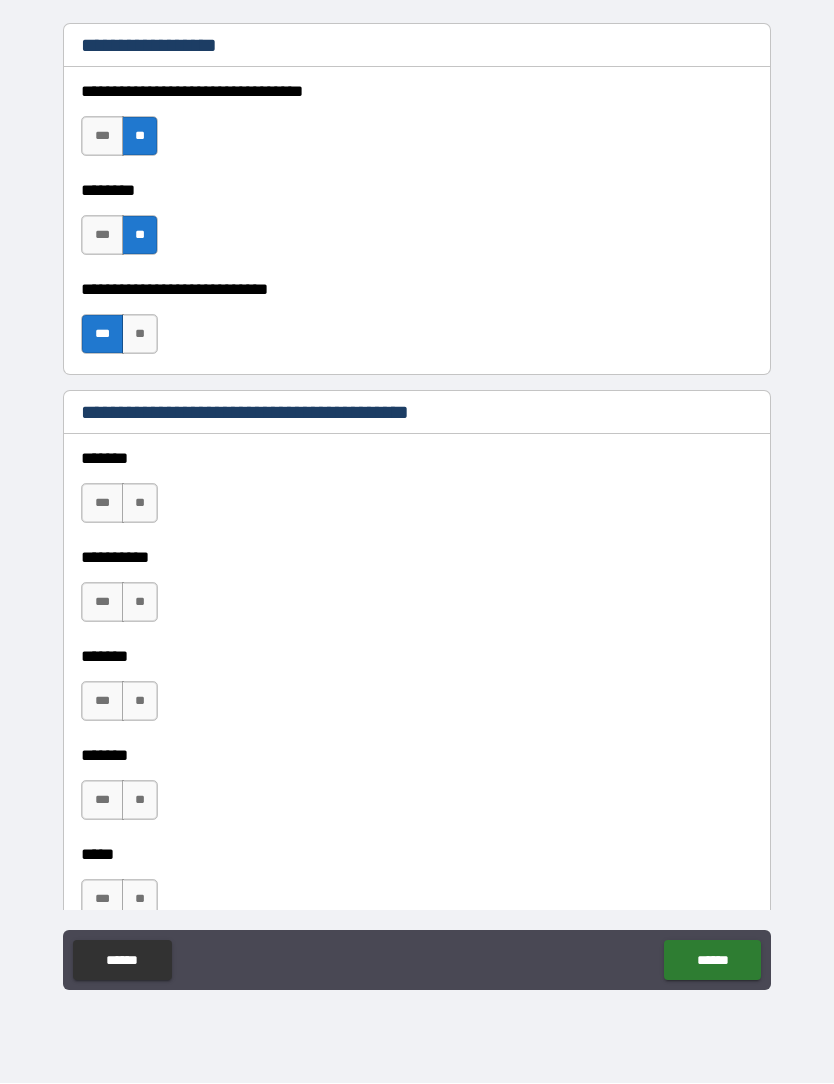 click on "***" at bounding box center [102, 603] 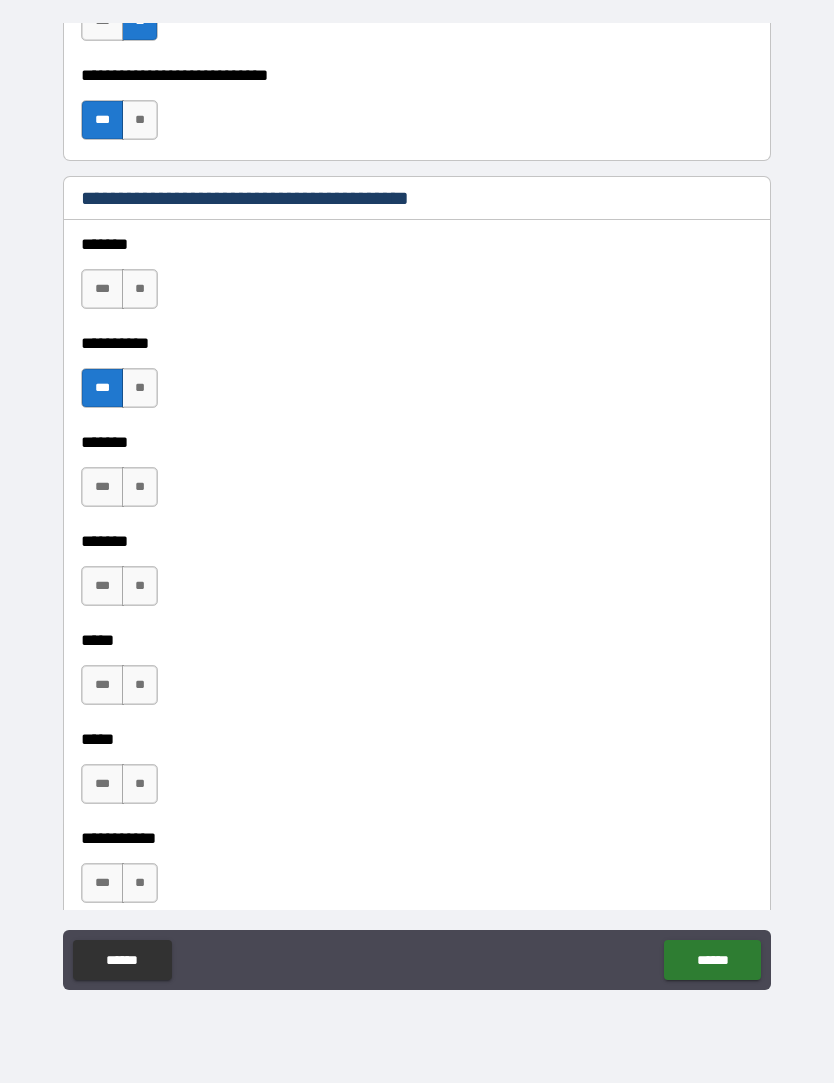scroll, scrollTop: 1748, scrollLeft: 0, axis: vertical 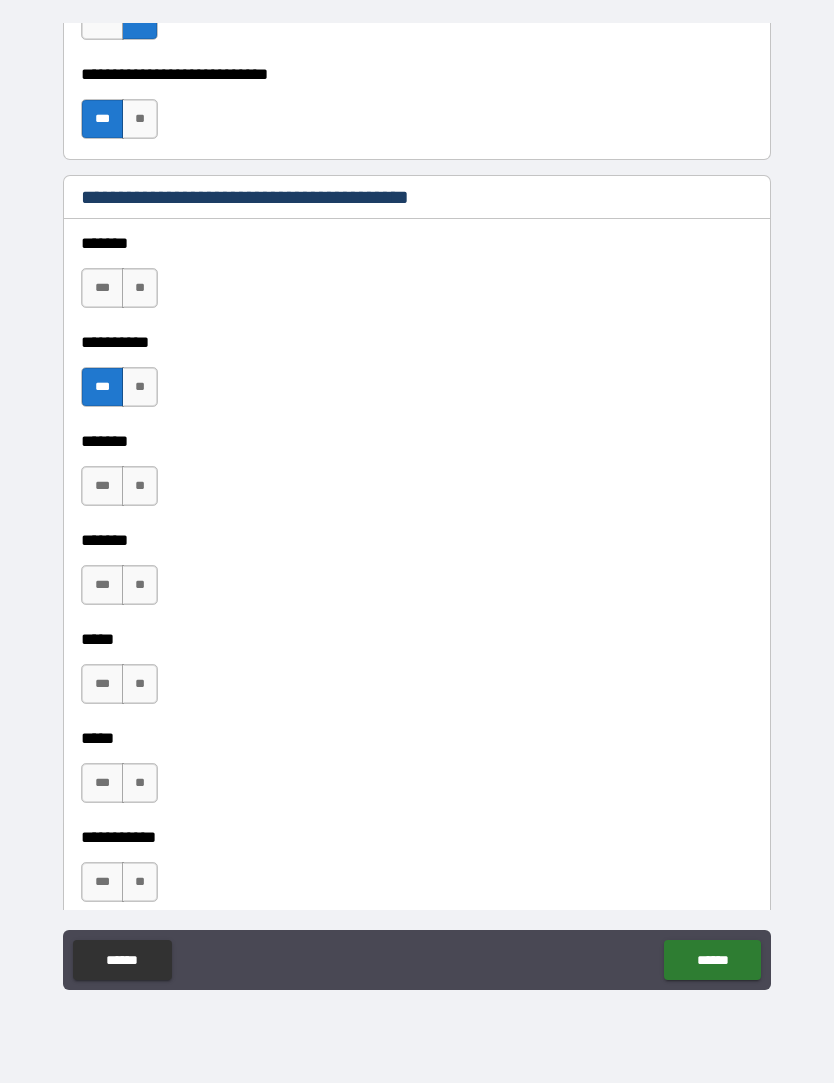 click on "**" at bounding box center [140, 289] 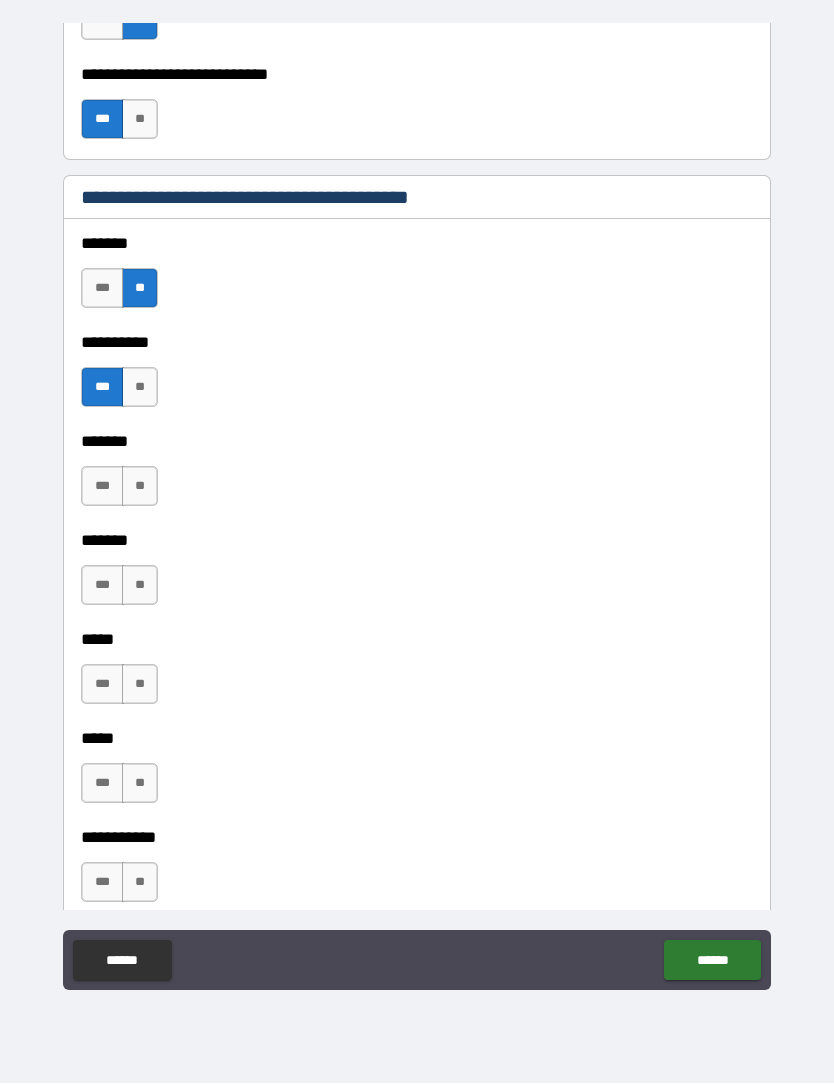 click on "**" at bounding box center [140, 487] 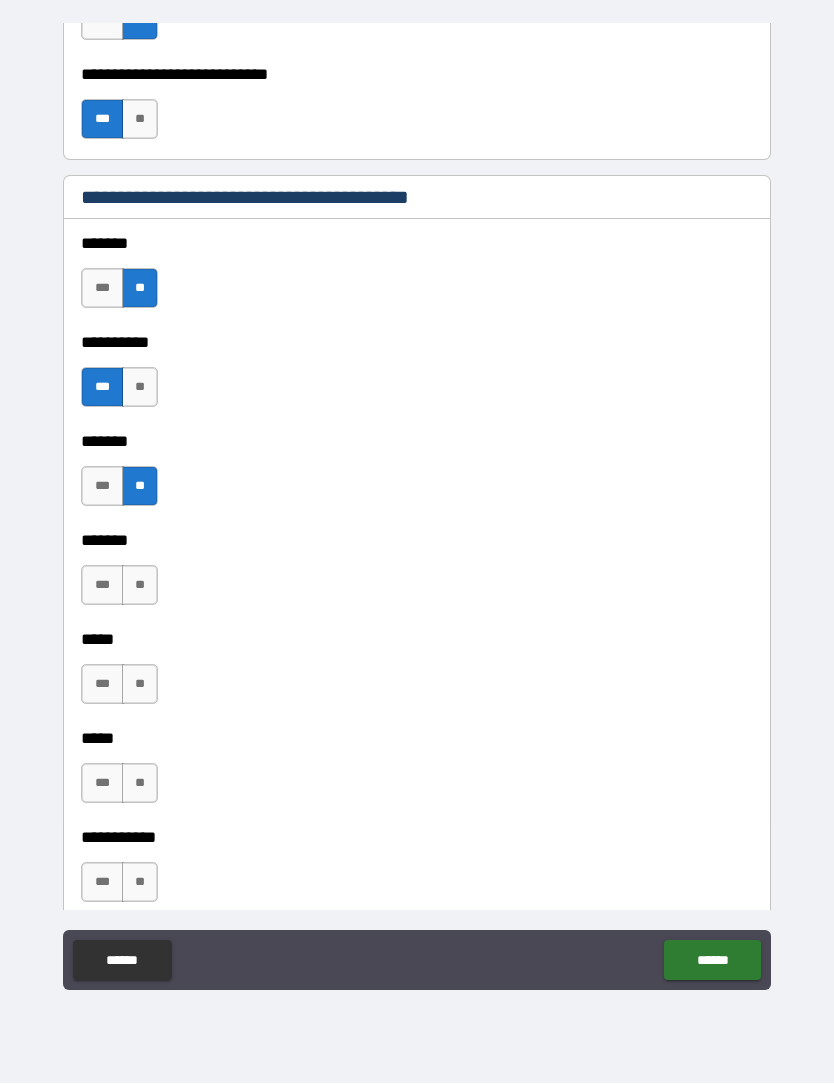 click on "**" at bounding box center [140, 586] 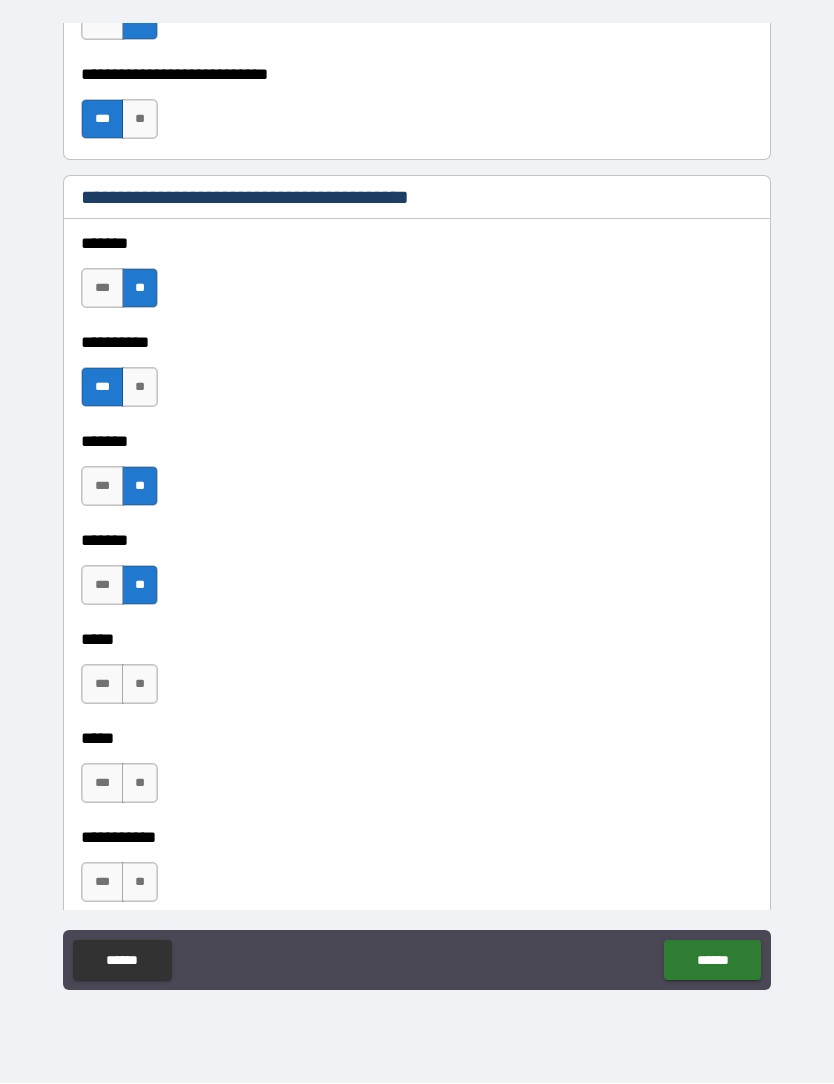 click on "**" at bounding box center [140, 685] 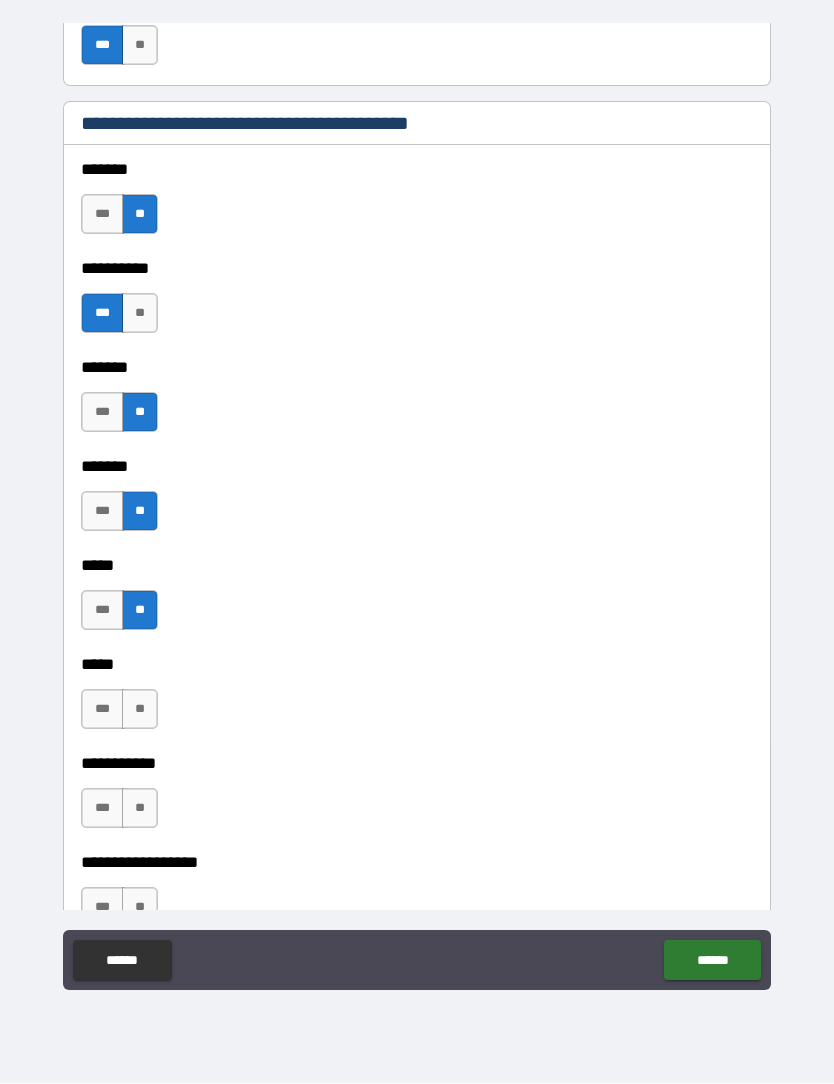 scroll, scrollTop: 1936, scrollLeft: 0, axis: vertical 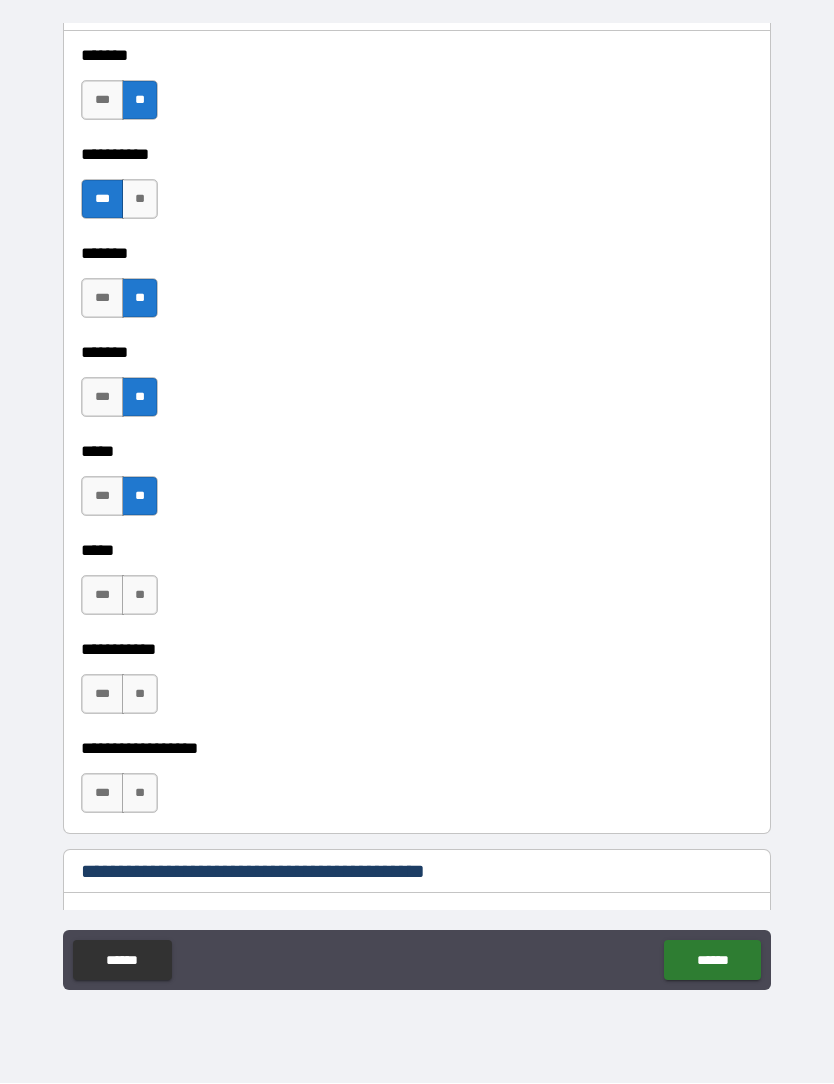click on "**" at bounding box center [140, 596] 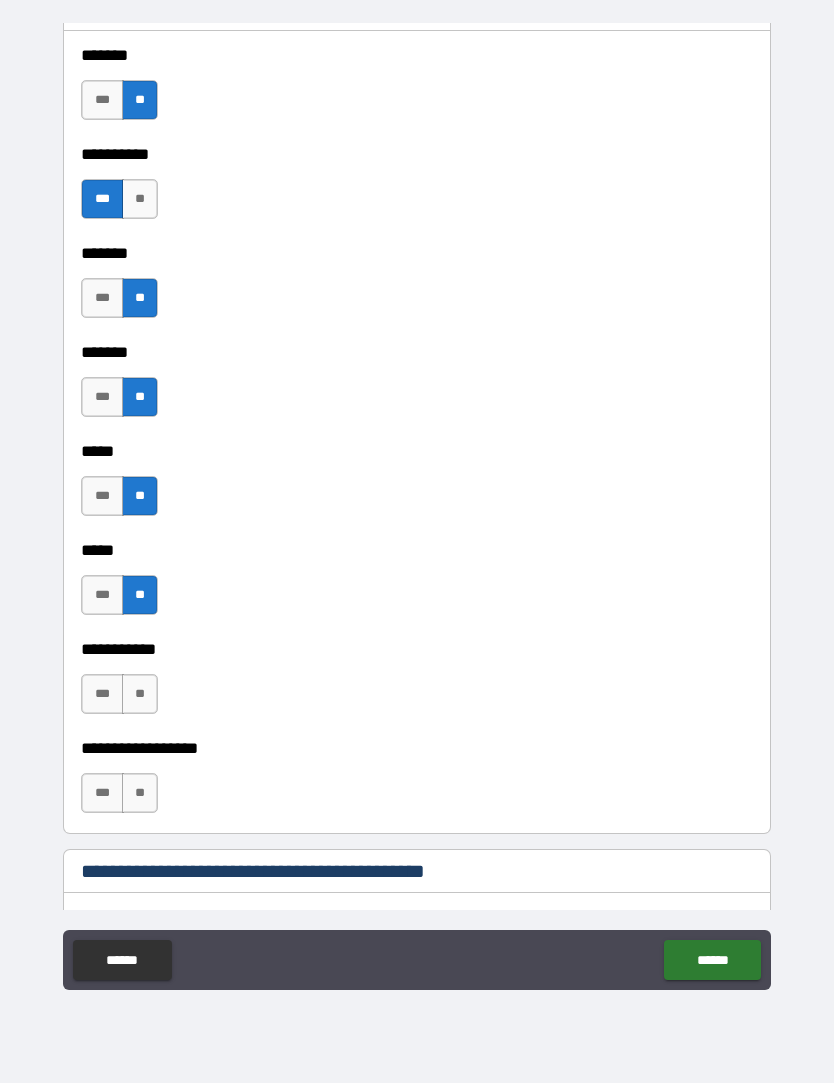 click on "**" at bounding box center [140, 695] 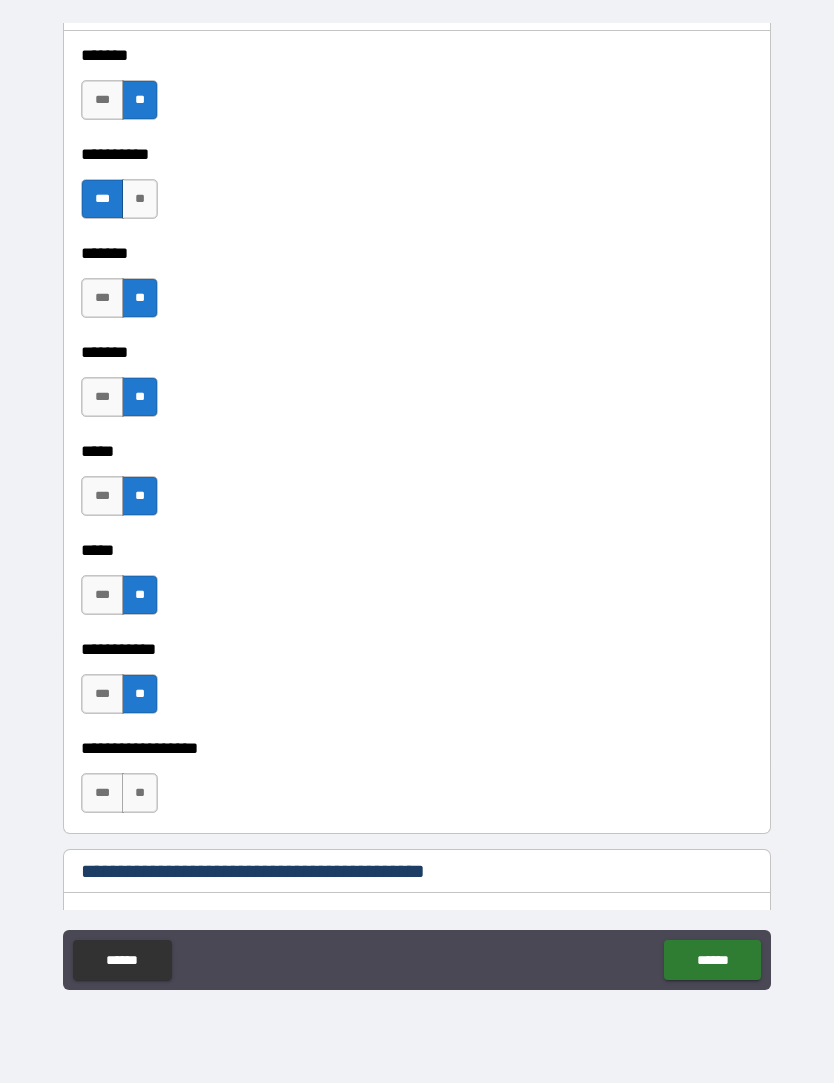 click on "**" at bounding box center (140, 794) 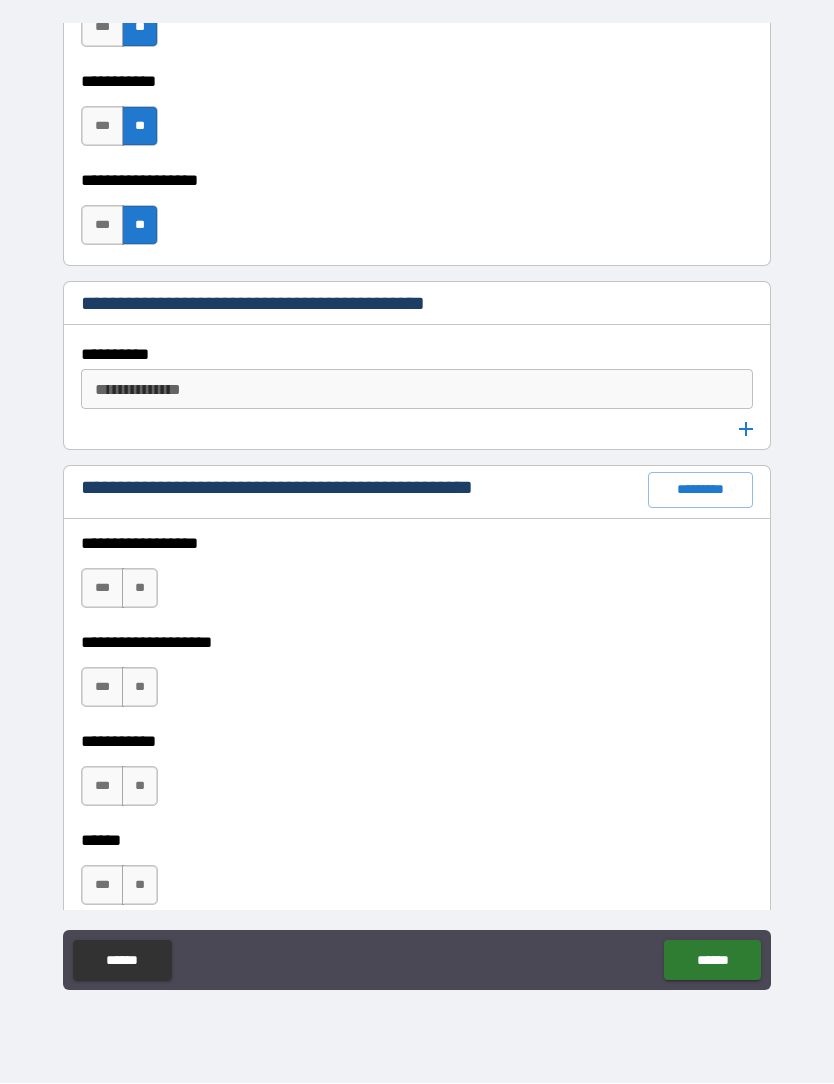 scroll, scrollTop: 2506, scrollLeft: 0, axis: vertical 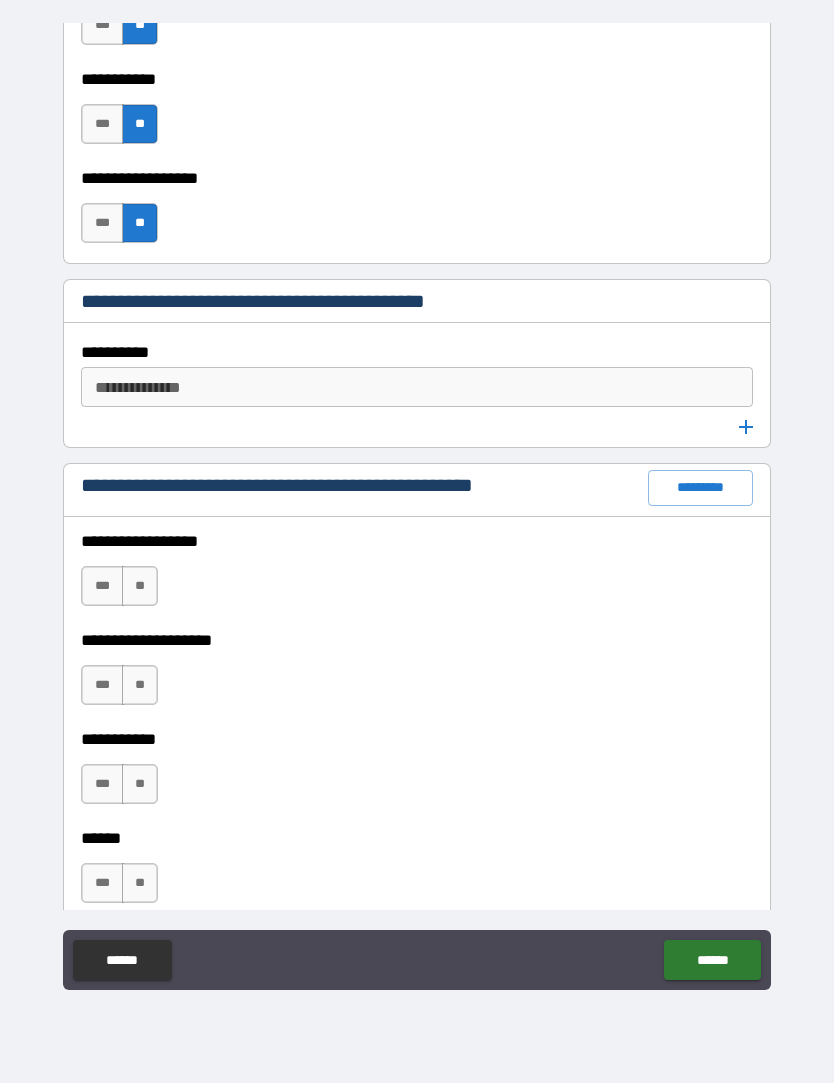 click on "**********" at bounding box center [415, 388] 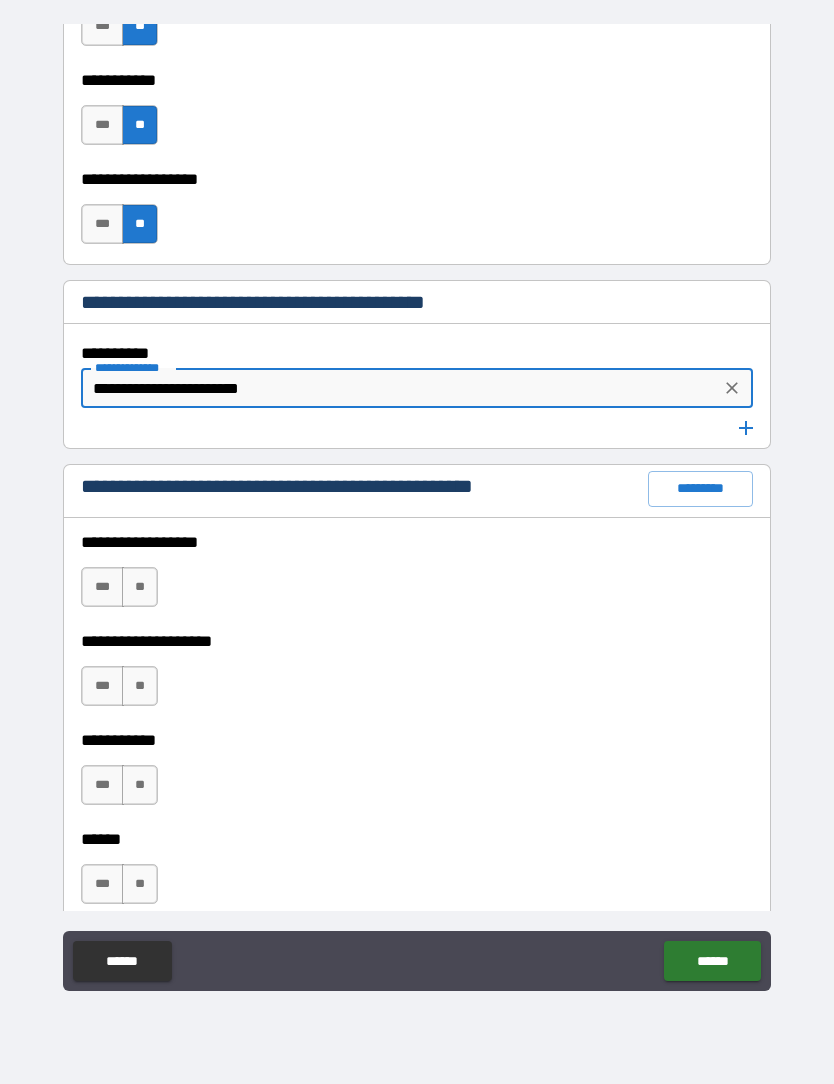 click on "**********" at bounding box center (400, 388) 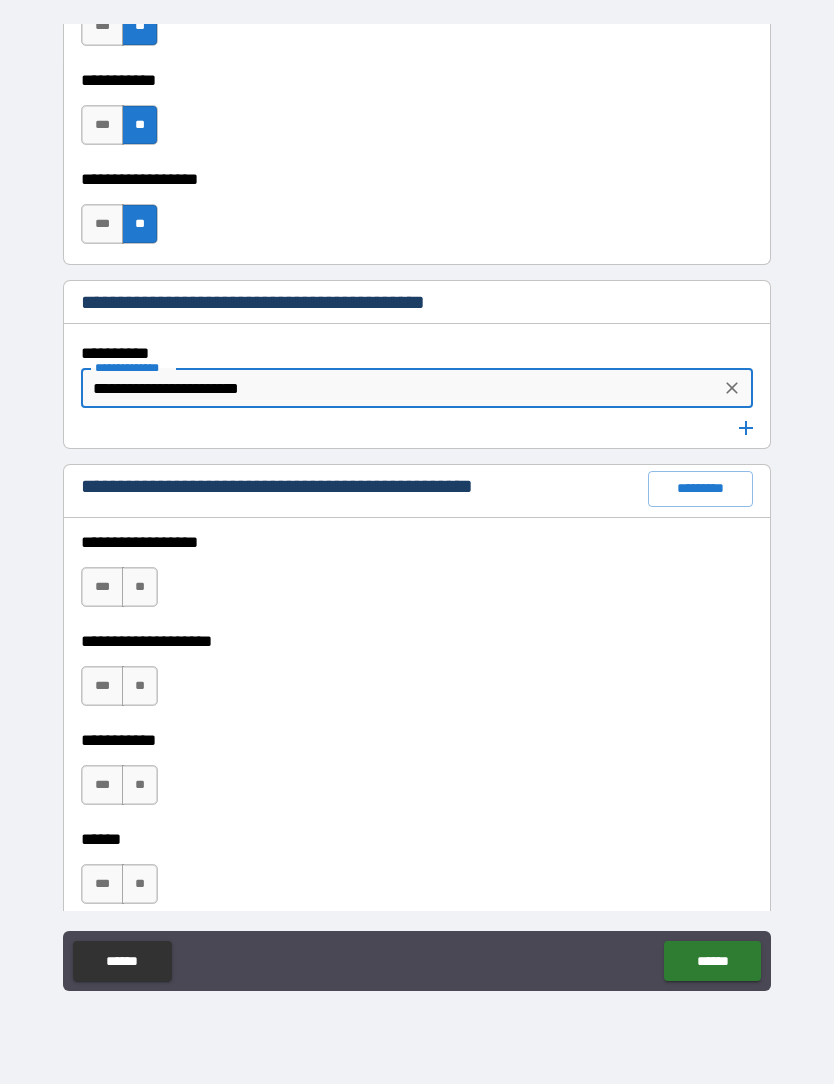 click on "**********" at bounding box center (400, 388) 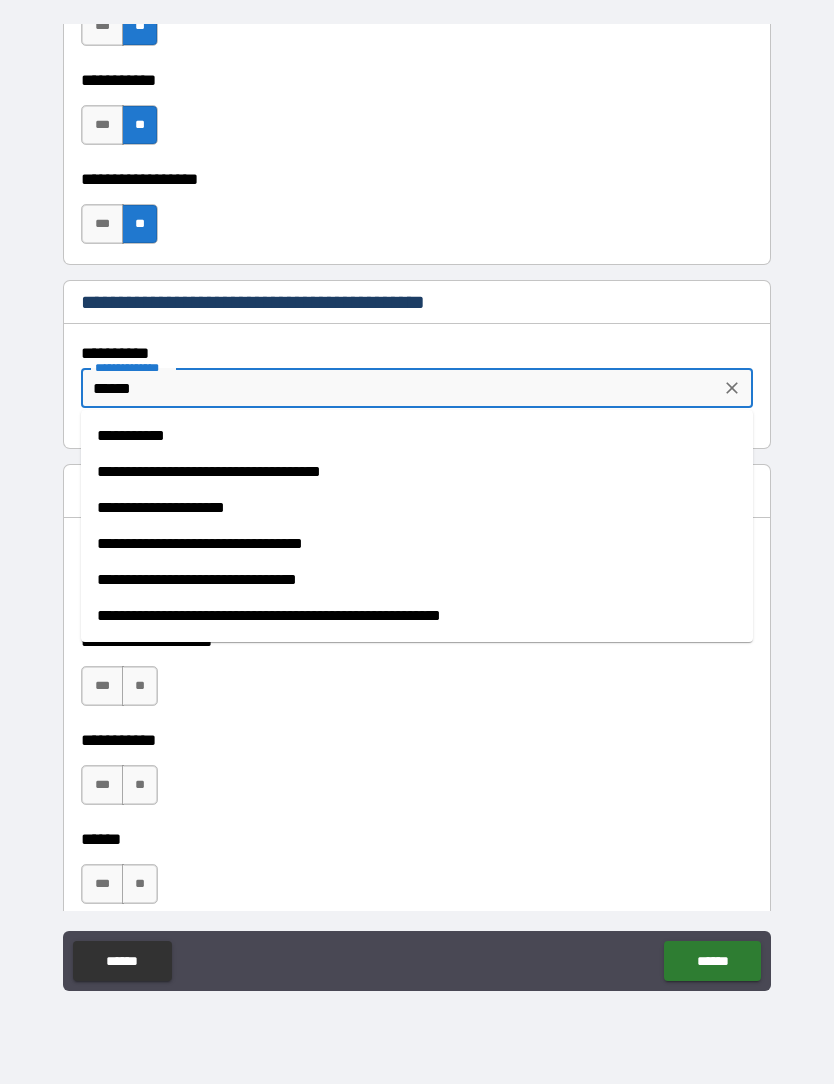 click on "**********" at bounding box center [417, 436] 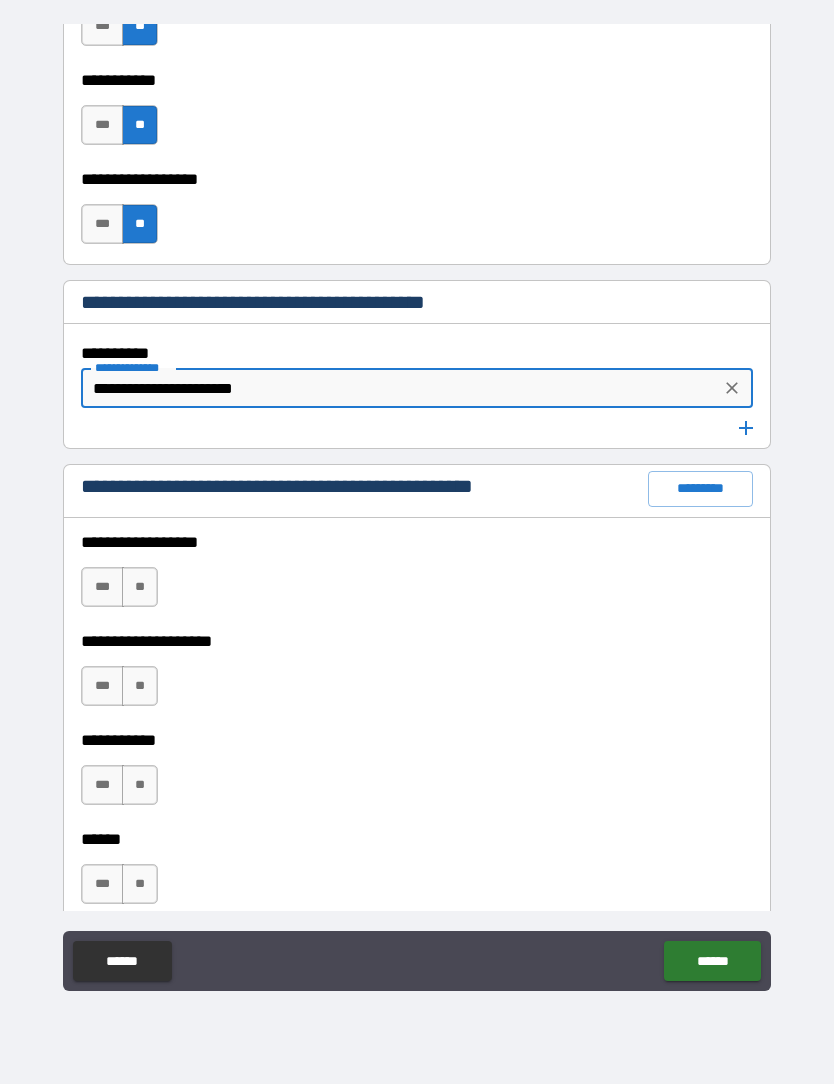 type on "**********" 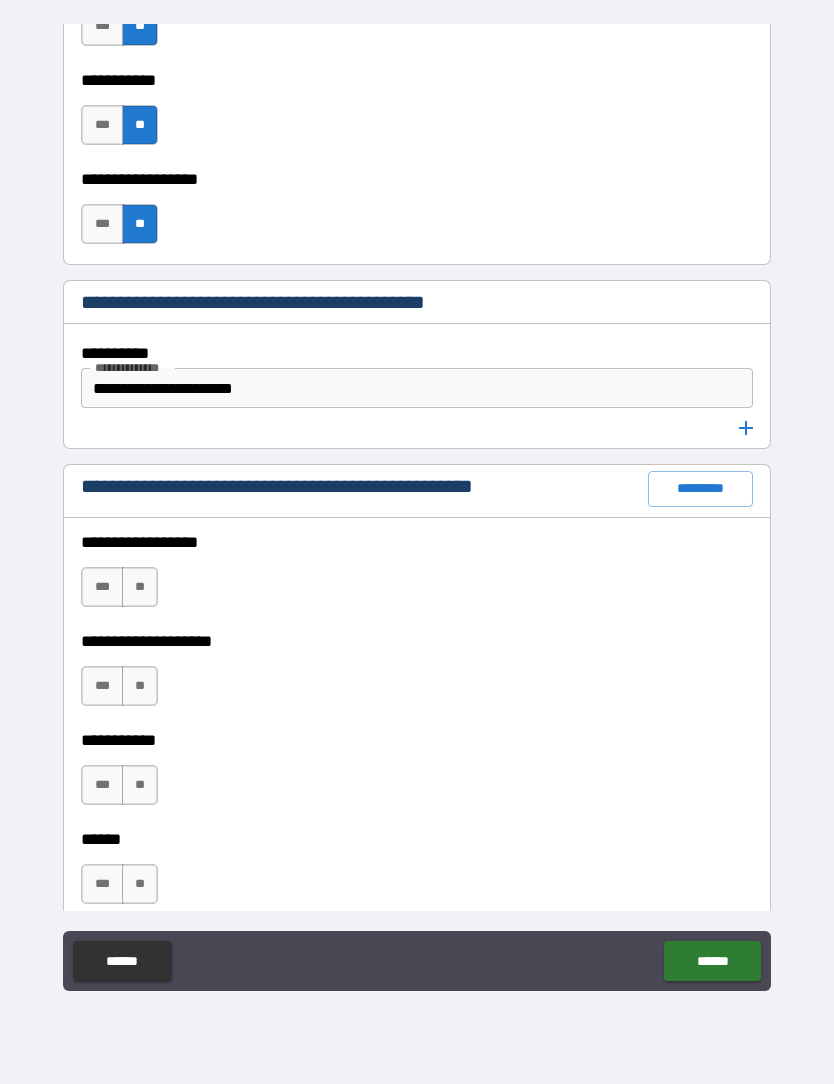 click on "**" at bounding box center [140, 587] 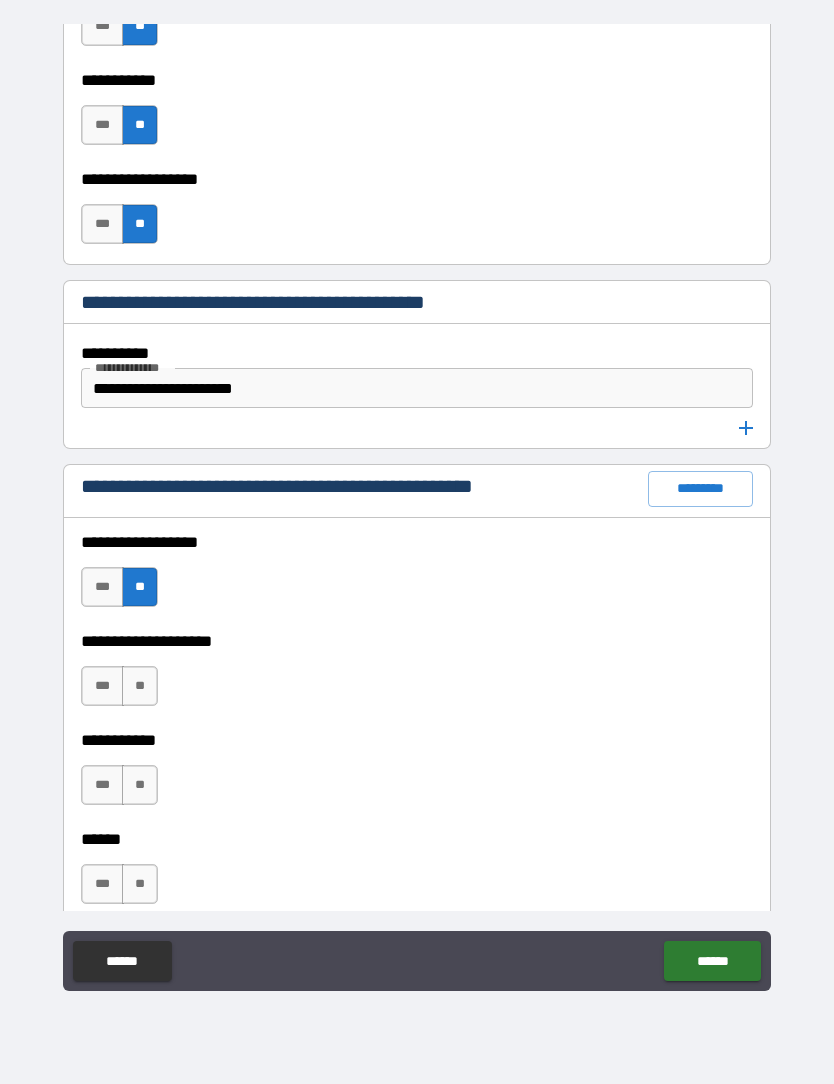 click on "**" at bounding box center (140, 686) 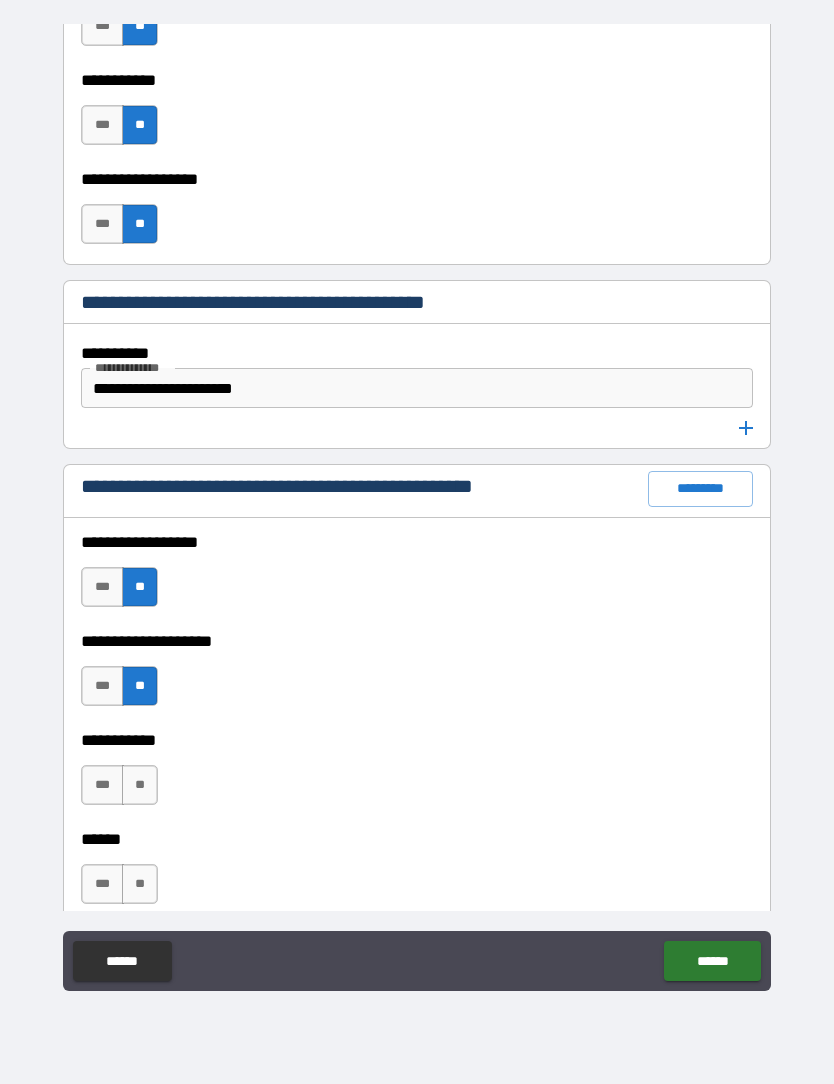 click on "**" at bounding box center (140, 785) 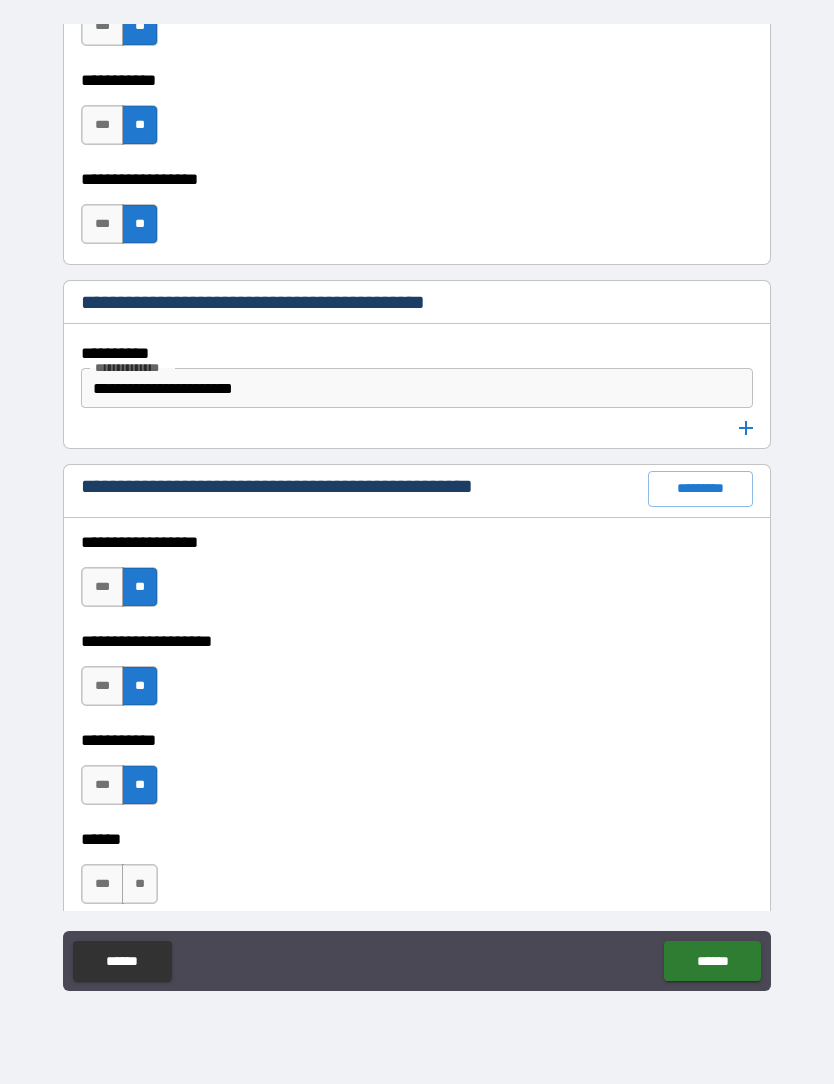 click on "**" at bounding box center [140, 884] 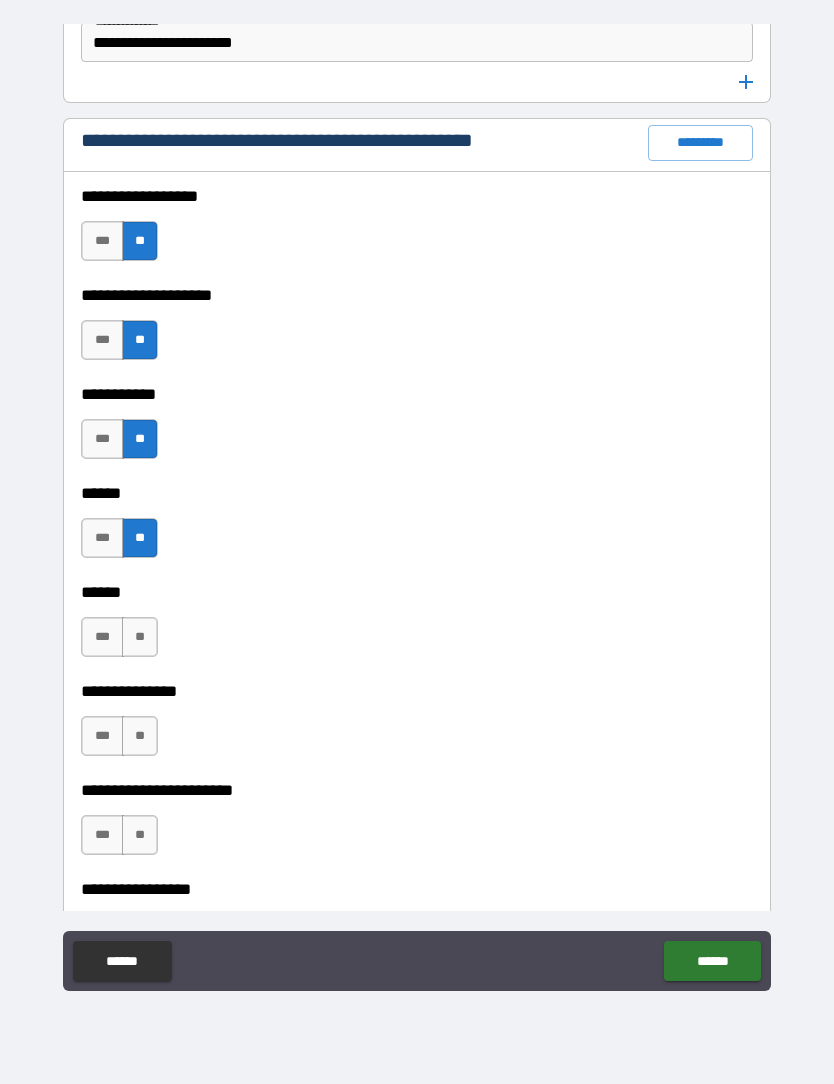 scroll, scrollTop: 2858, scrollLeft: 0, axis: vertical 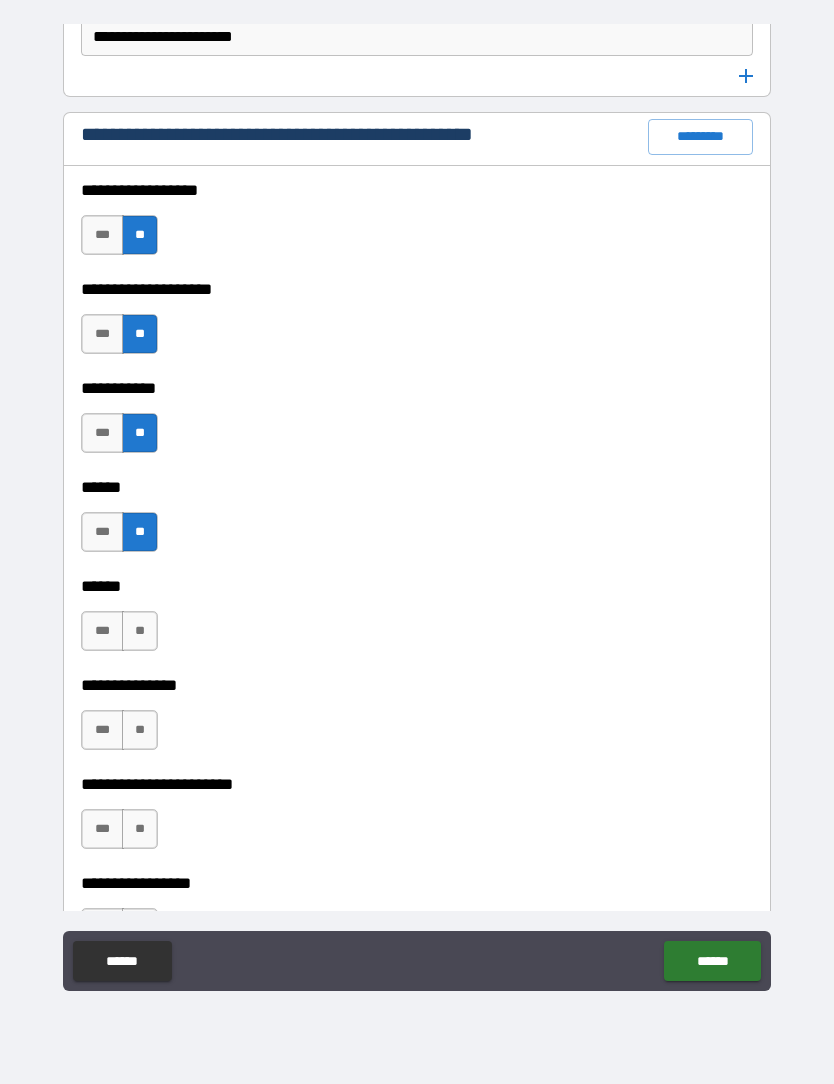 click on "**" at bounding box center (140, 631) 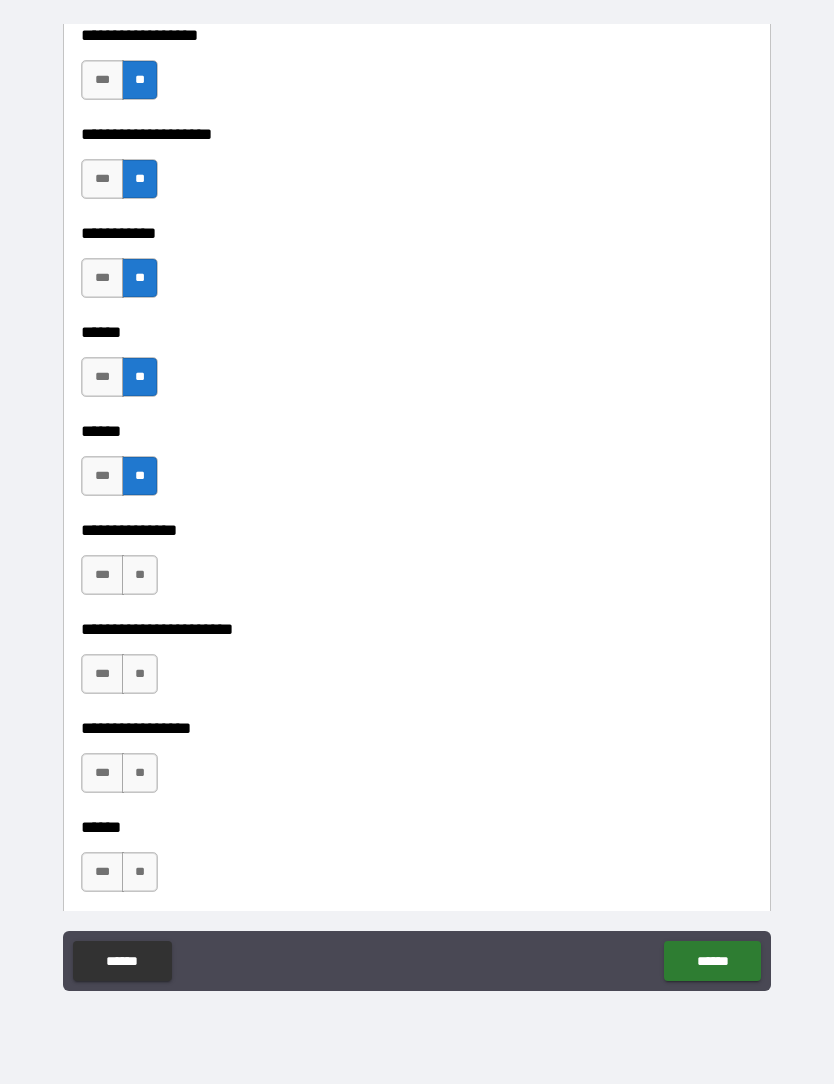 scroll, scrollTop: 3015, scrollLeft: 0, axis: vertical 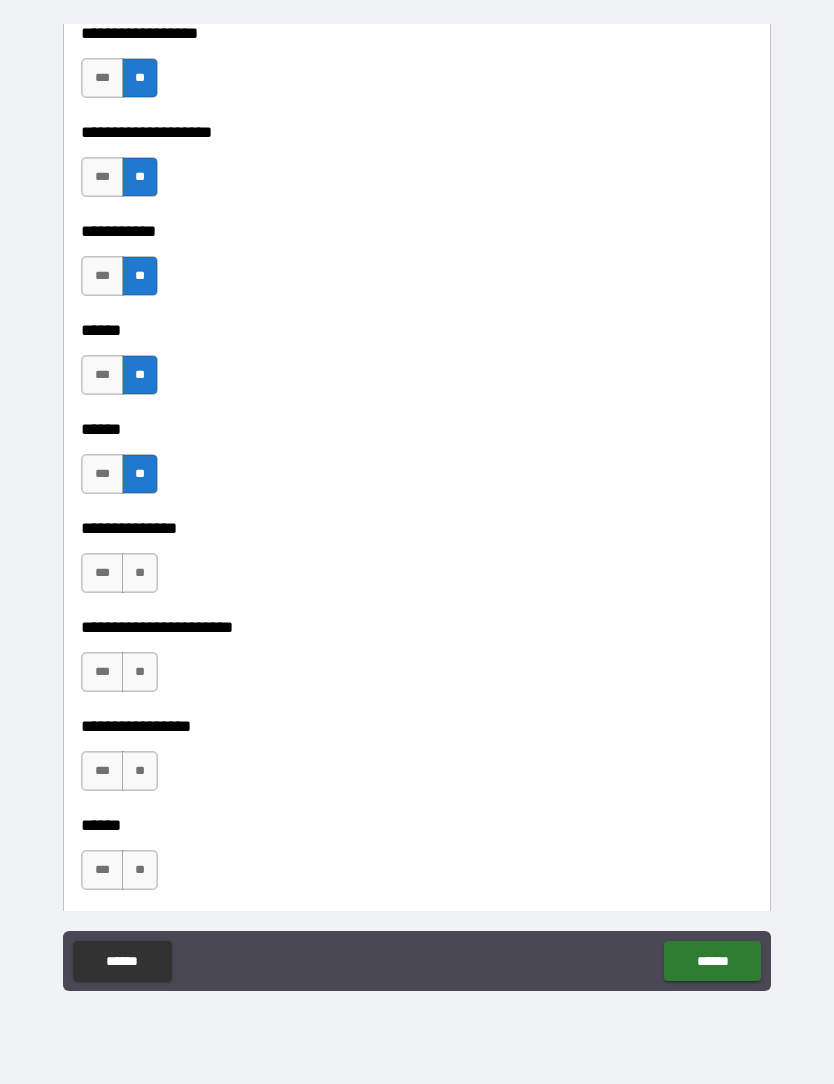 click on "**" at bounding box center [140, 573] 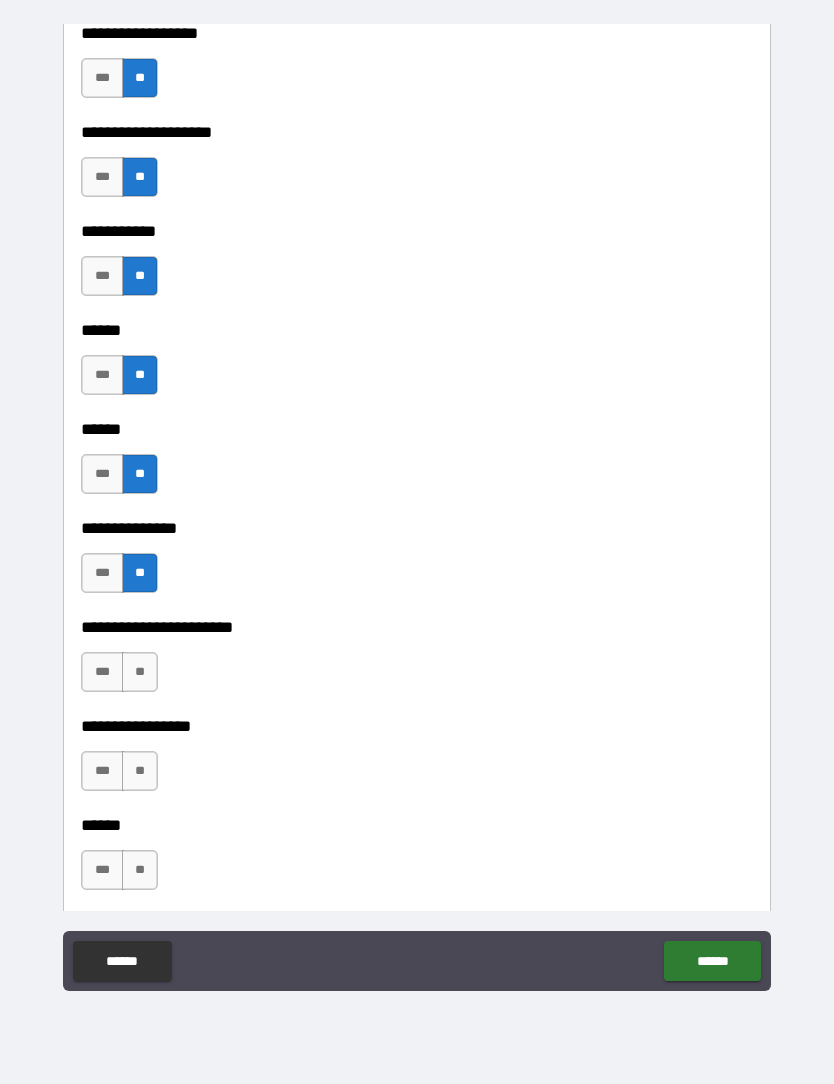 click on "**" at bounding box center [140, 672] 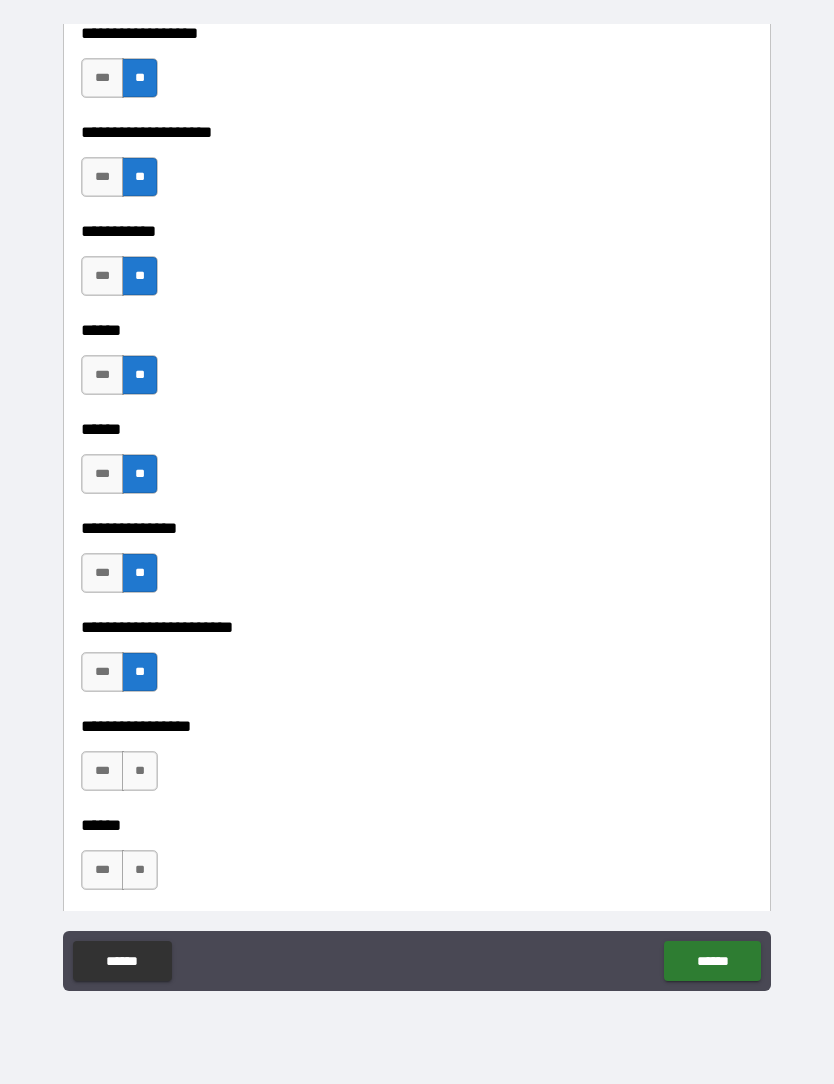 click on "**" at bounding box center (140, 771) 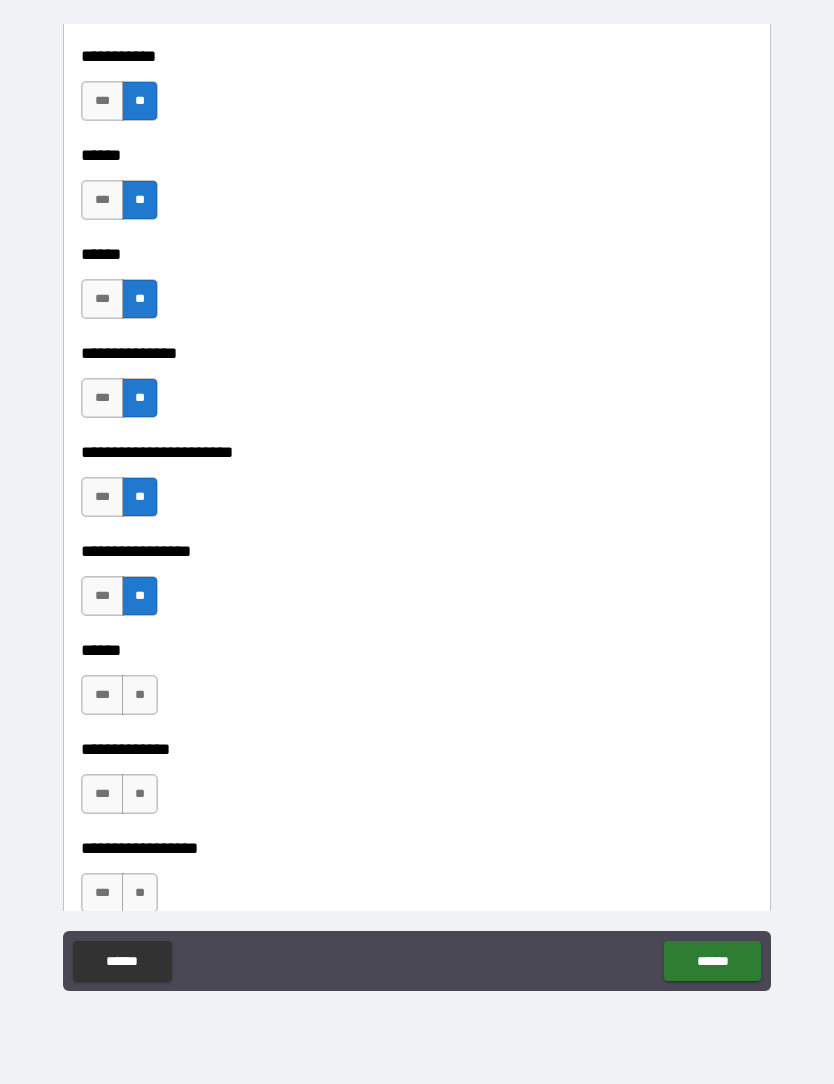 click on "**" at bounding box center [140, 695] 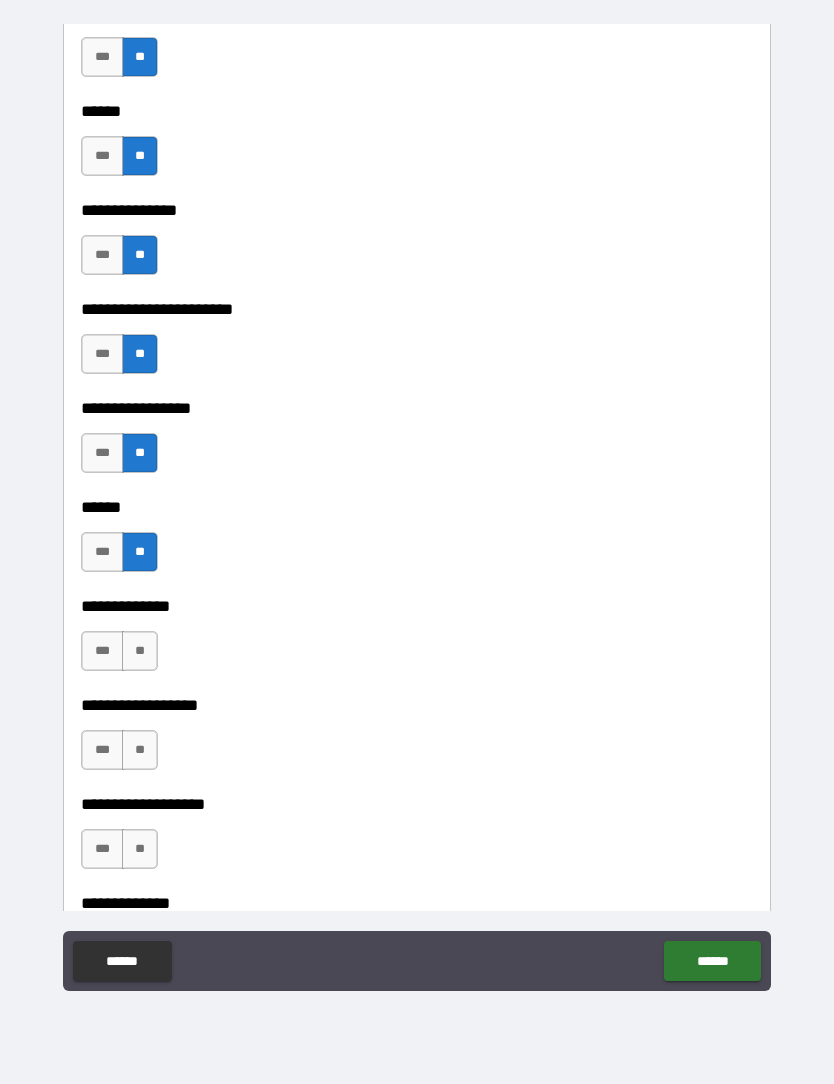 scroll, scrollTop: 3332, scrollLeft: 0, axis: vertical 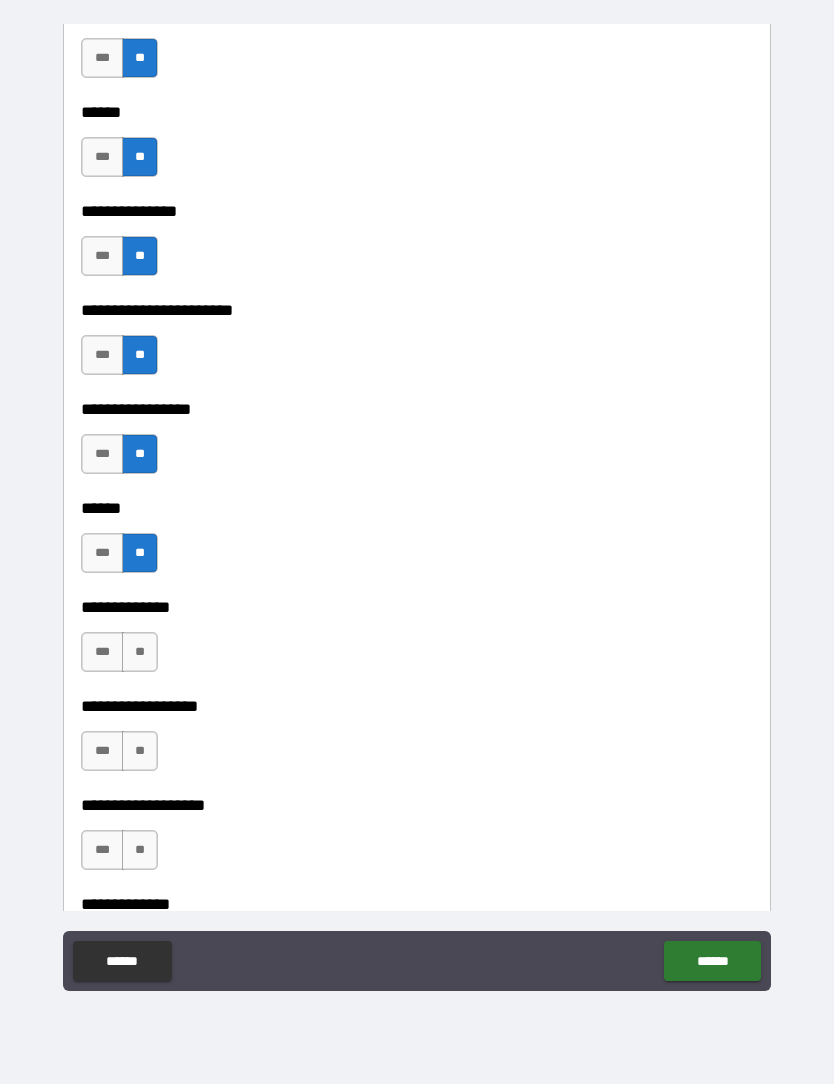 click on "**" at bounding box center (140, 652) 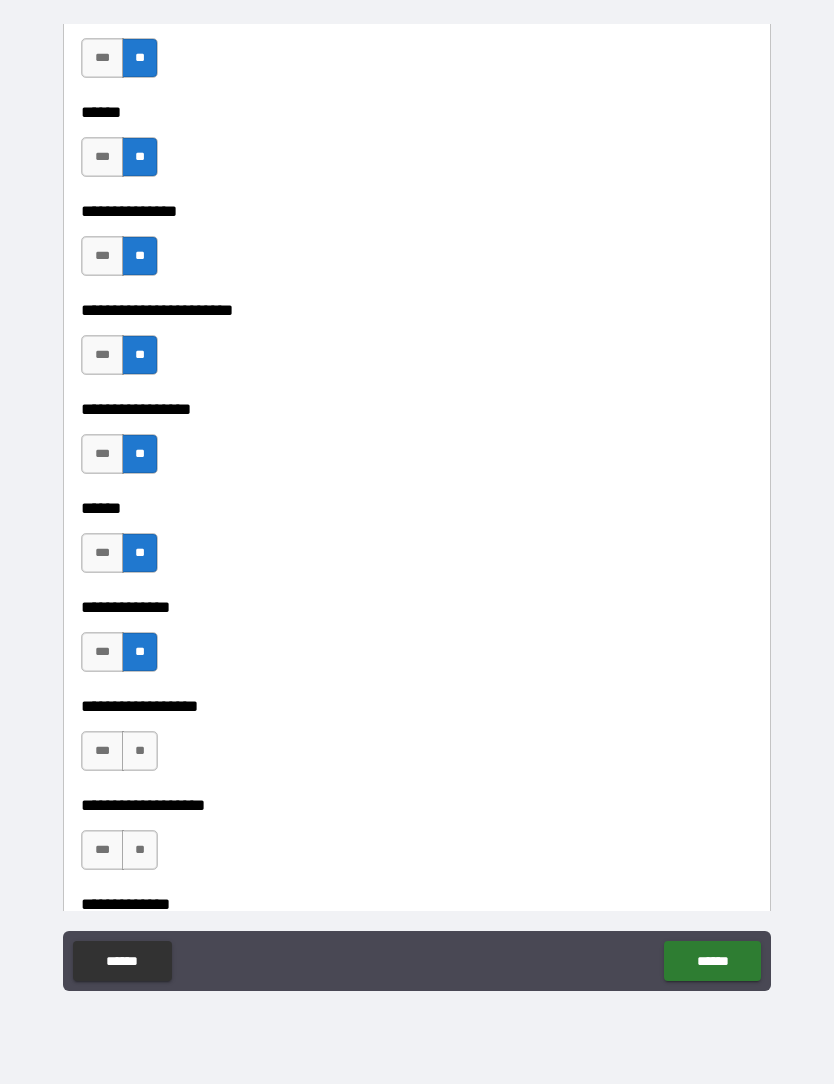 click on "**" at bounding box center [140, 751] 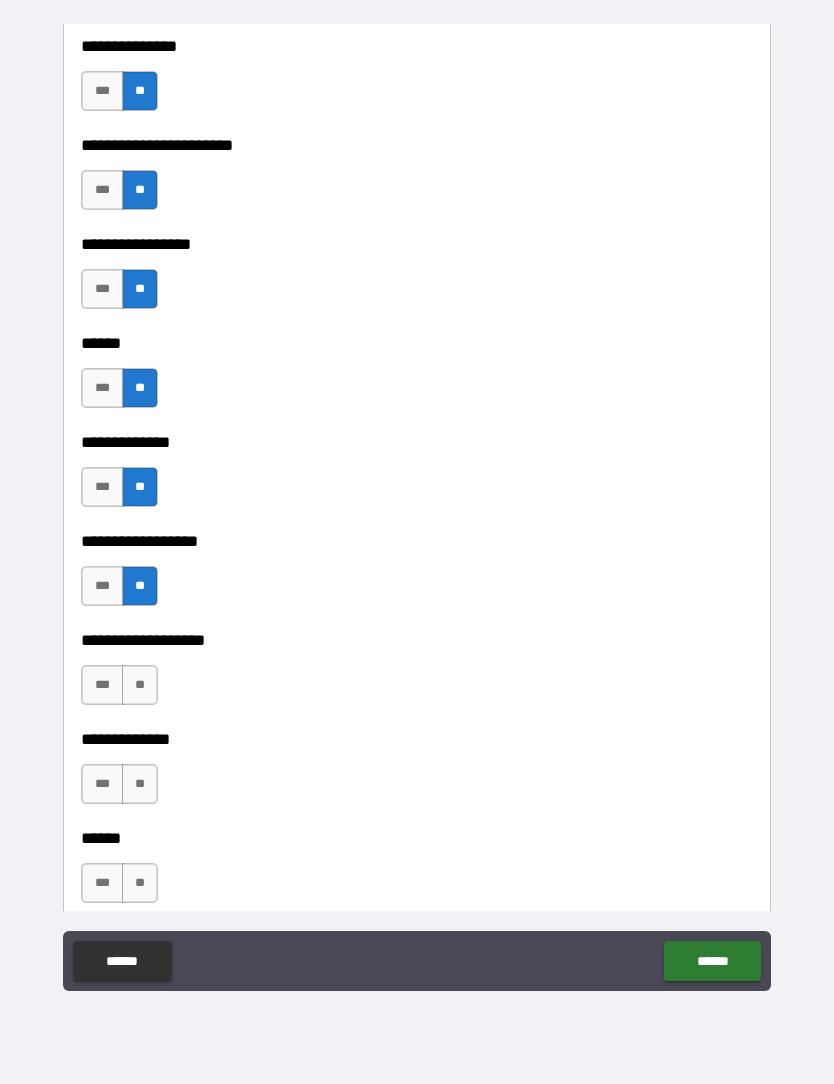 scroll, scrollTop: 3516, scrollLeft: 0, axis: vertical 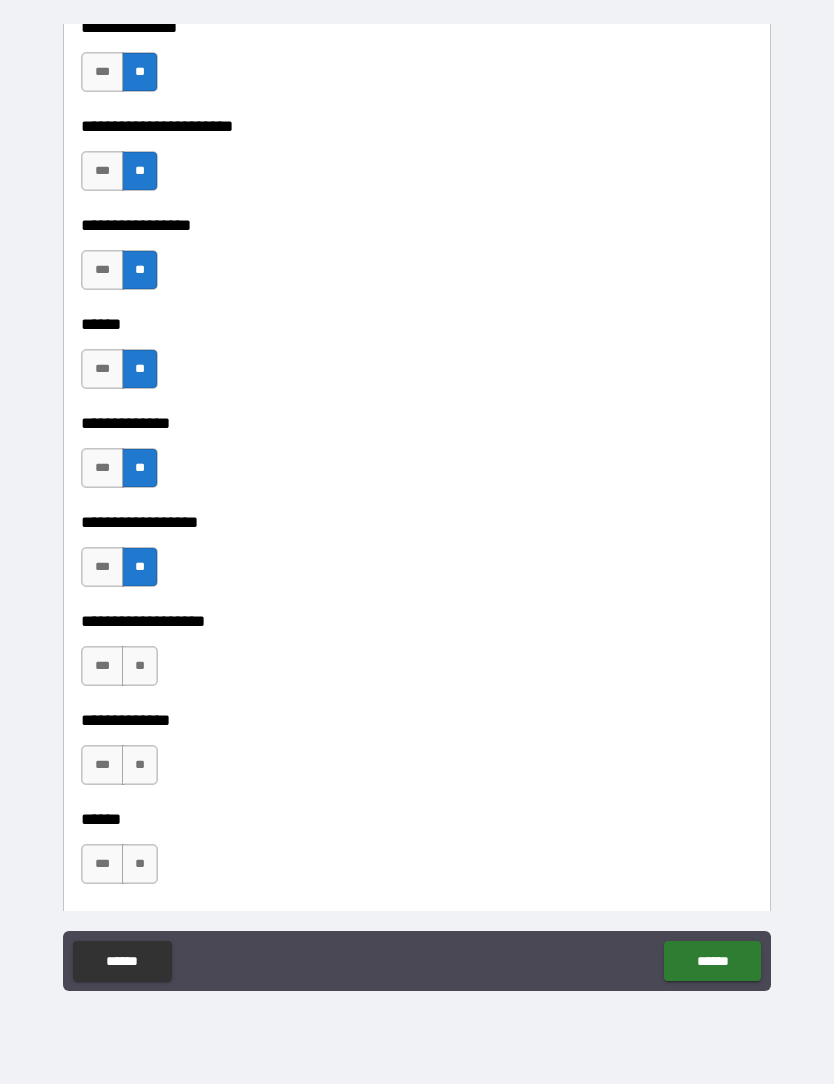 click on "**" at bounding box center [140, 666] 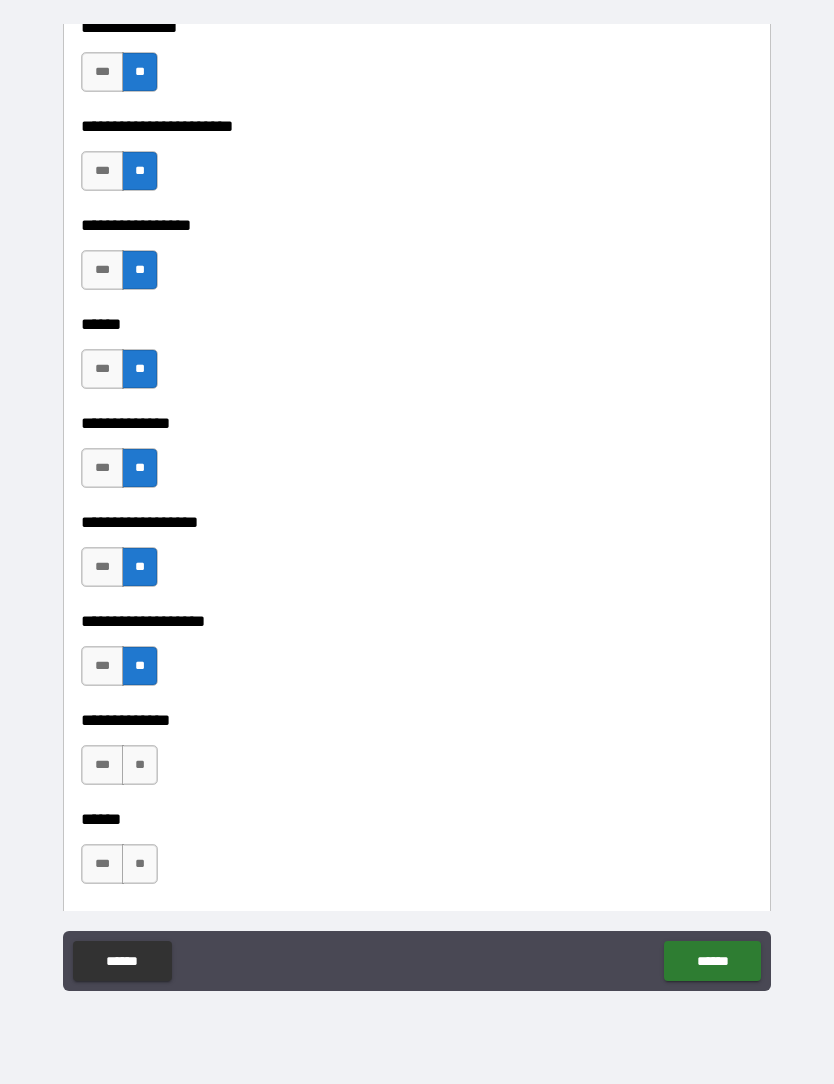 click on "***" at bounding box center [102, 765] 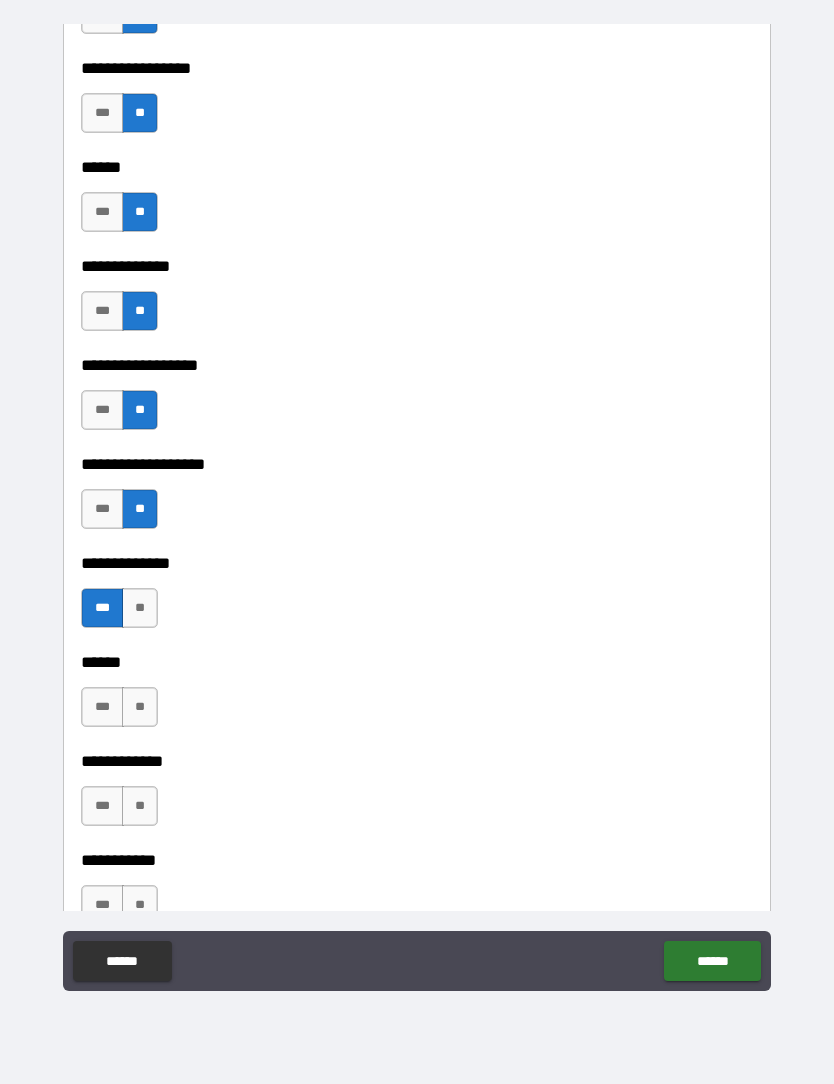 scroll, scrollTop: 3674, scrollLeft: 0, axis: vertical 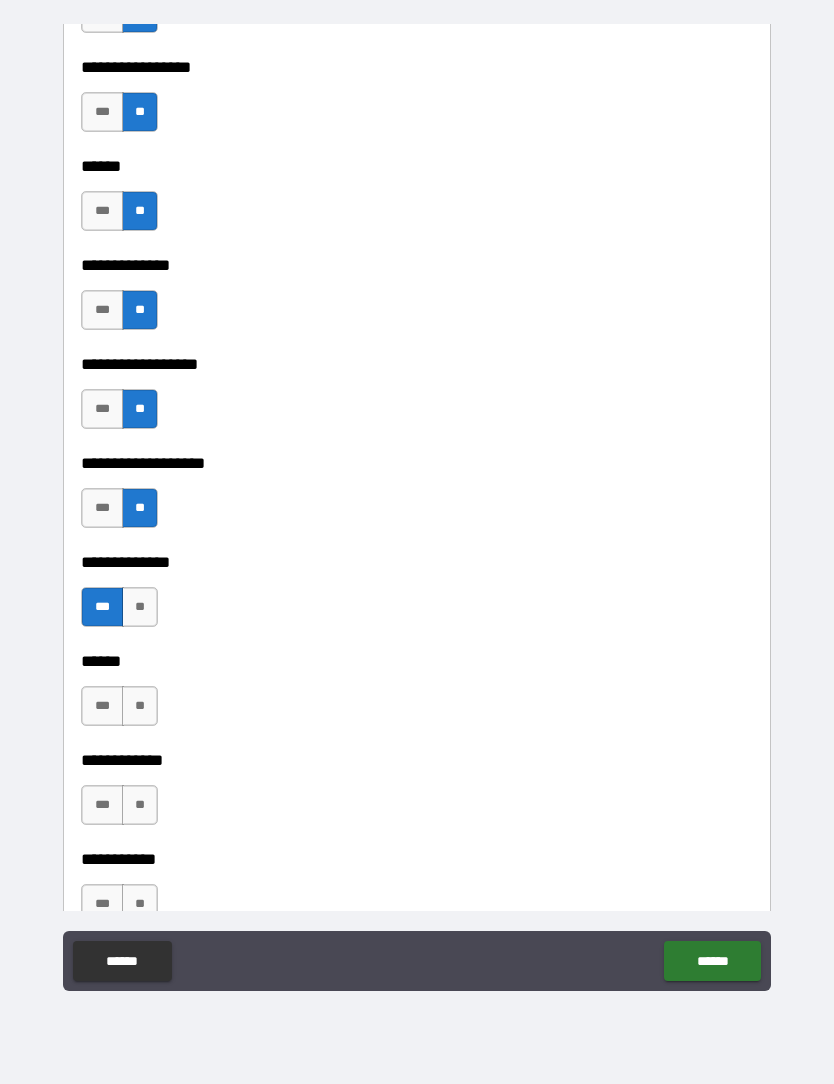 click on "**" at bounding box center (140, 706) 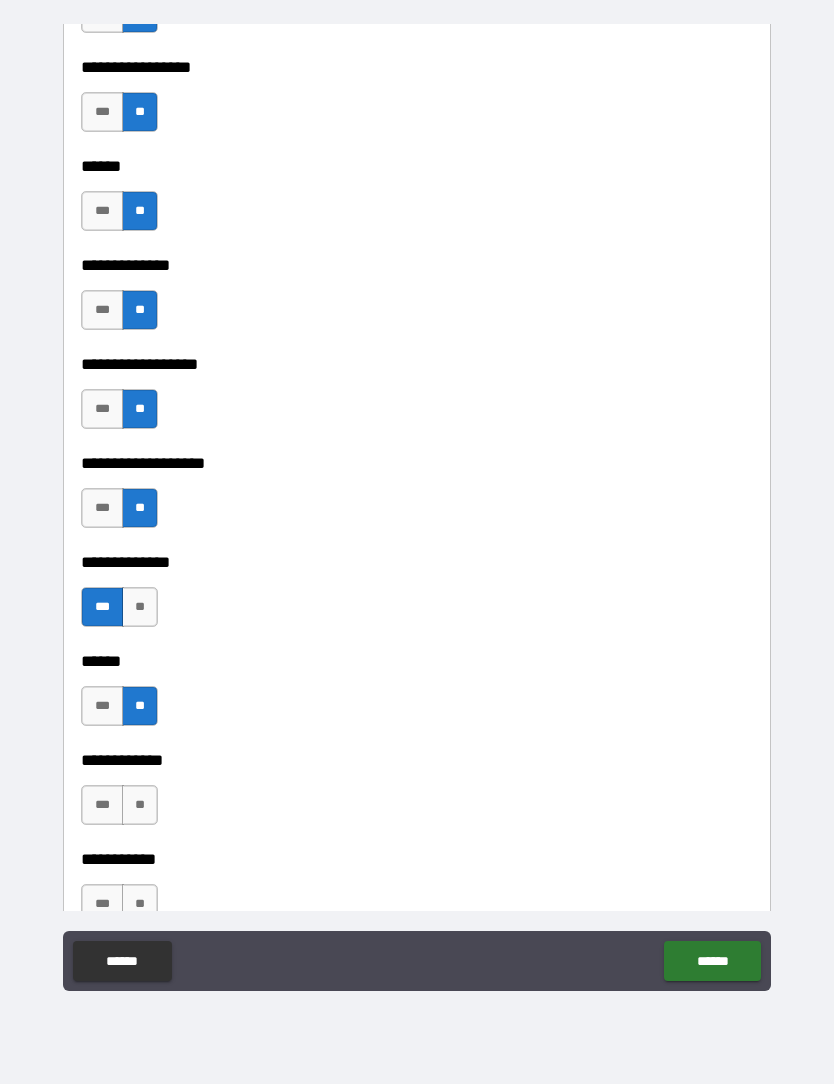 click on "**" at bounding box center [140, 805] 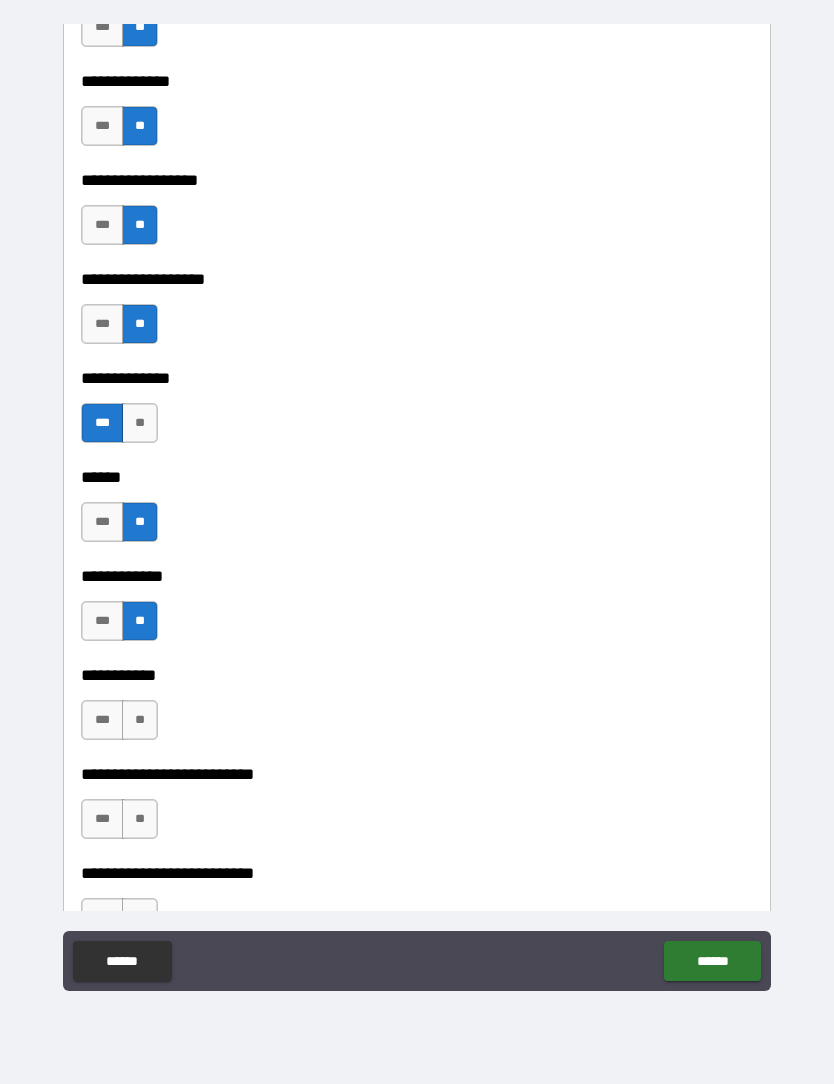 click on "**" at bounding box center (140, 720) 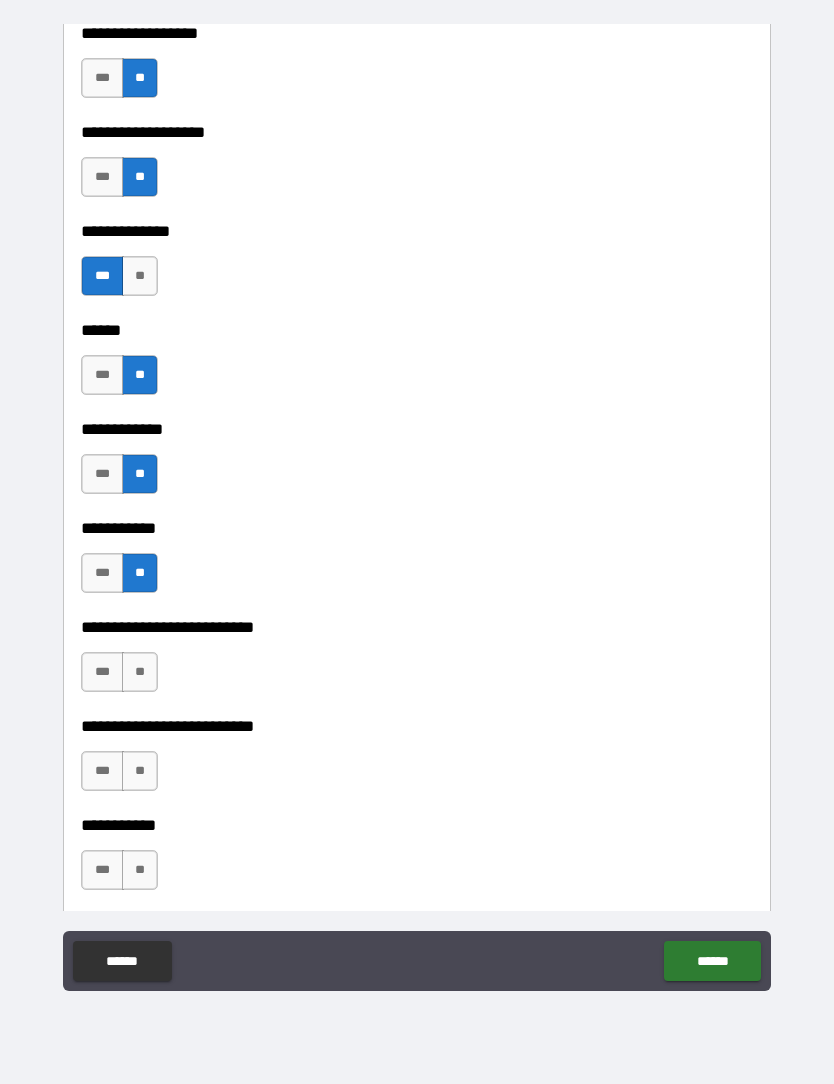 scroll, scrollTop: 4004, scrollLeft: 0, axis: vertical 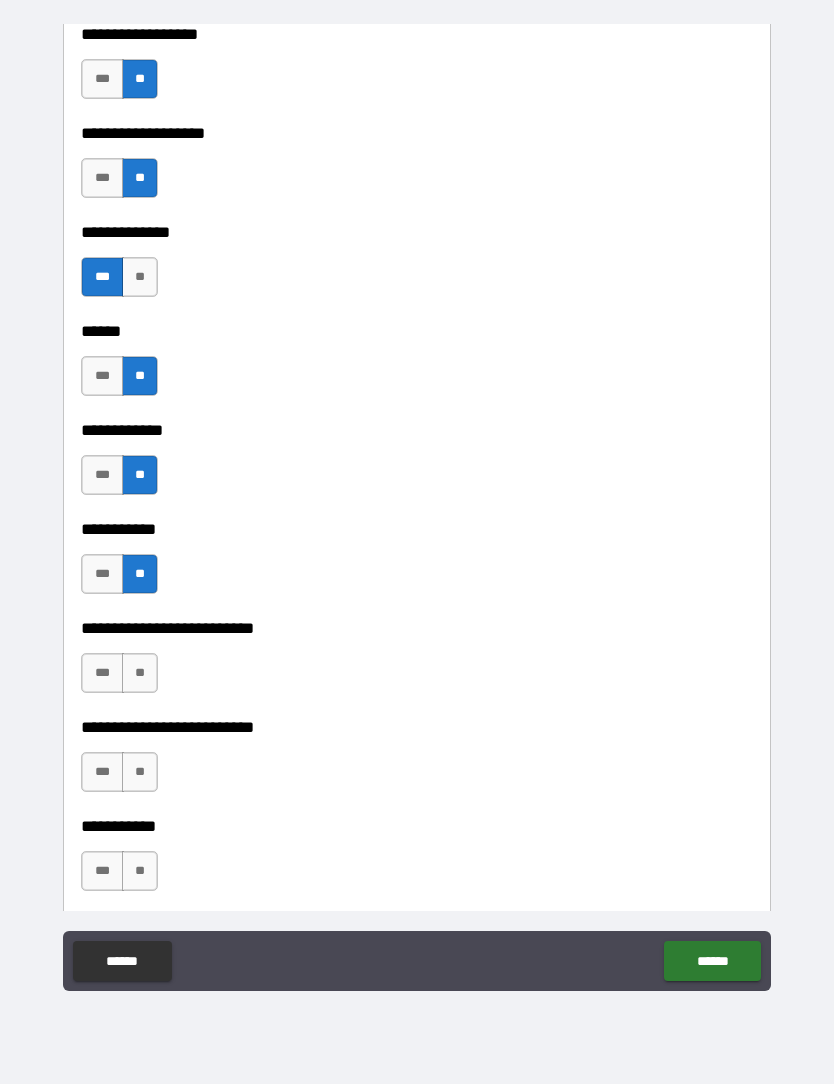 click on "**" at bounding box center [140, 673] 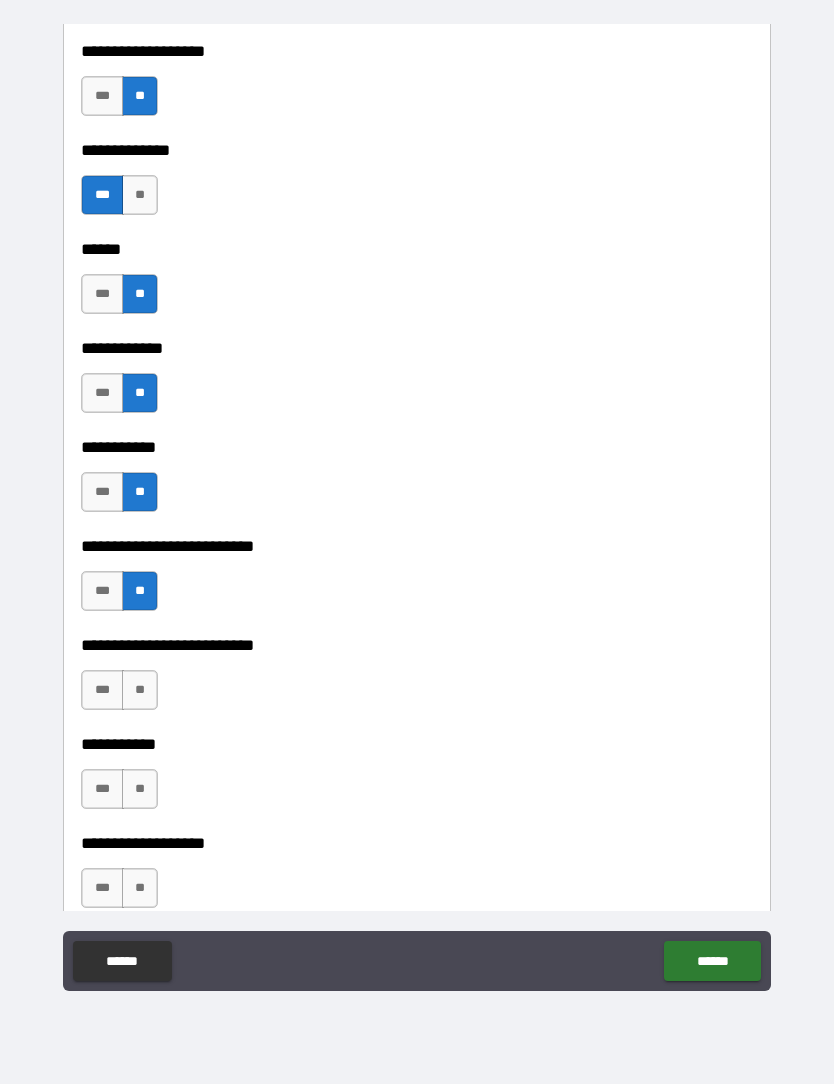 scroll, scrollTop: 4112, scrollLeft: 0, axis: vertical 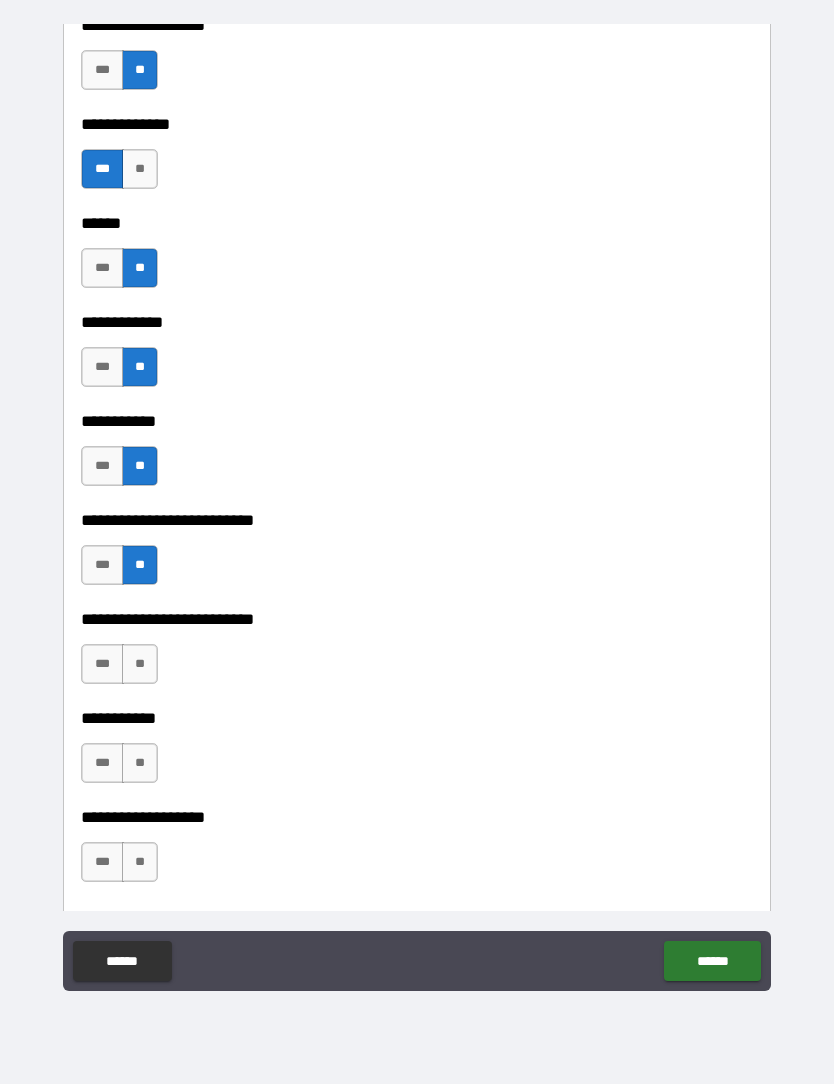 click on "**" at bounding box center [140, 664] 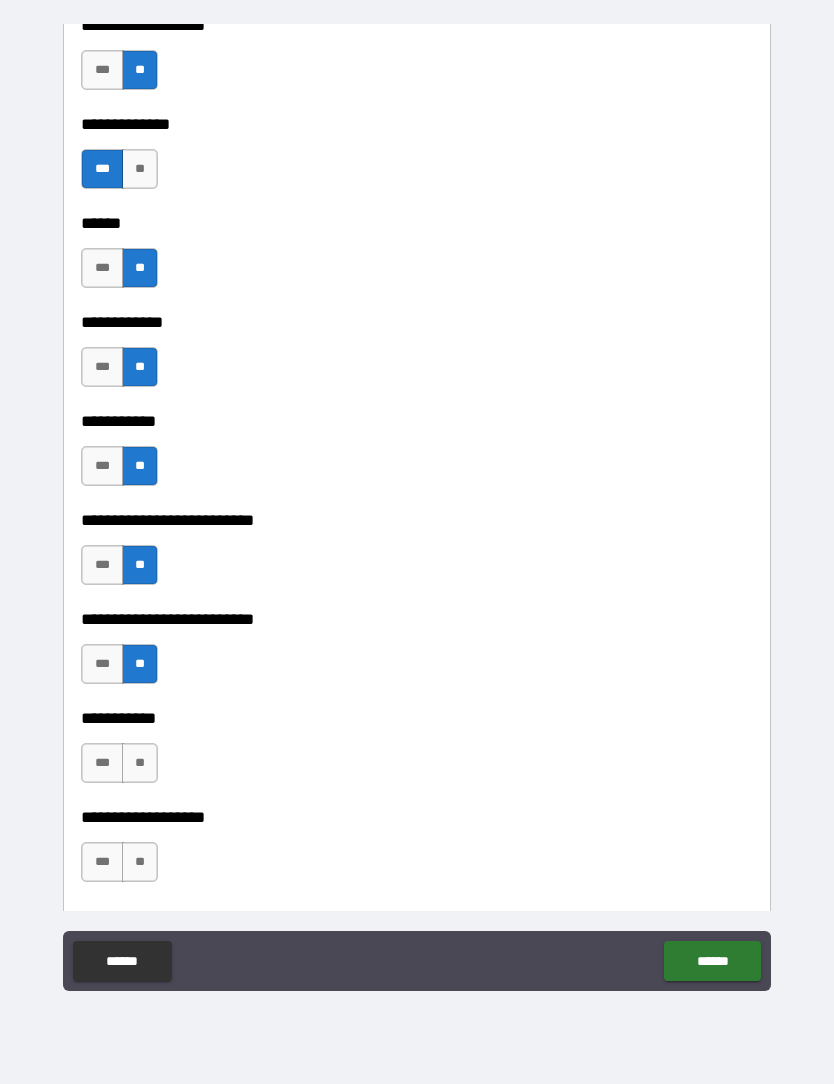 click on "**" at bounding box center [140, 763] 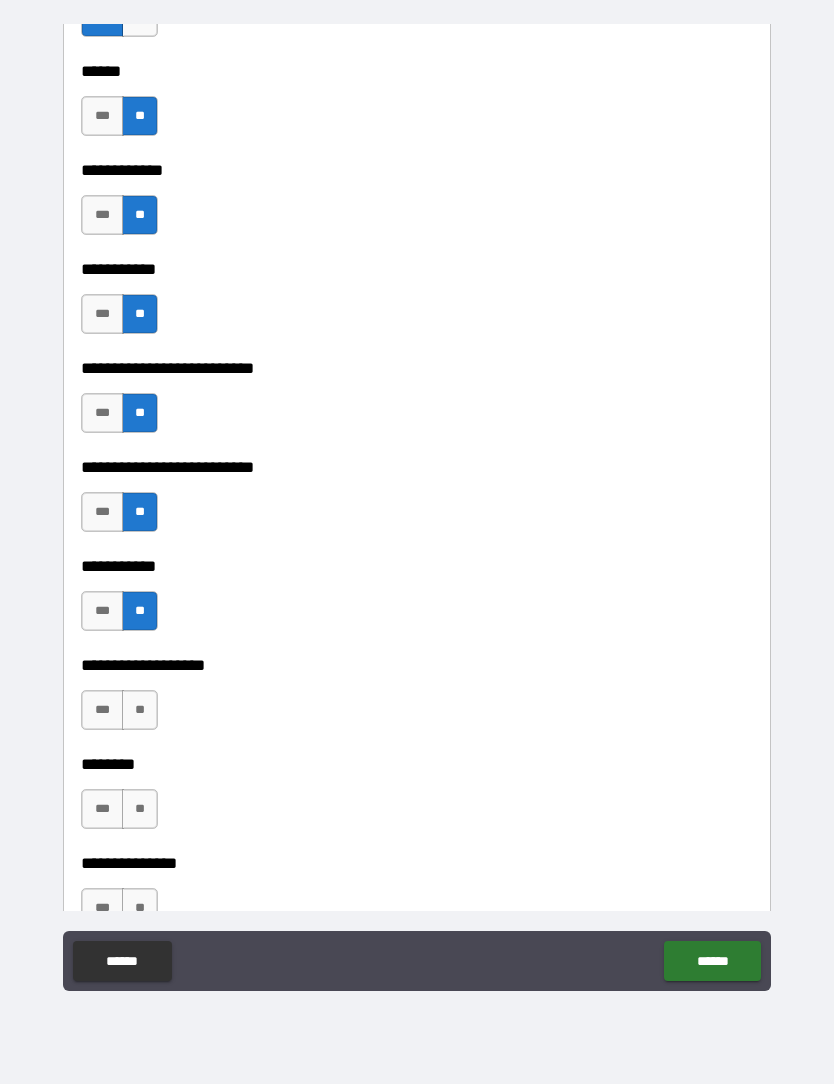 scroll, scrollTop: 4263, scrollLeft: 0, axis: vertical 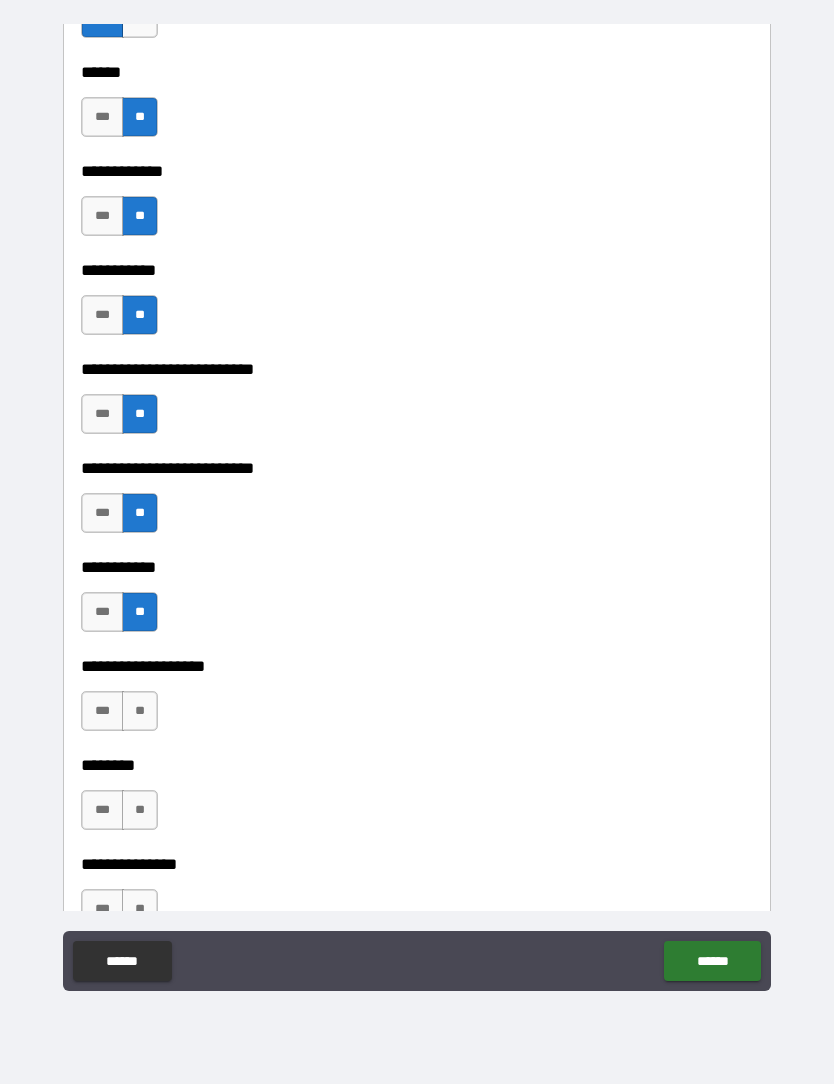 click on "**" at bounding box center (140, 711) 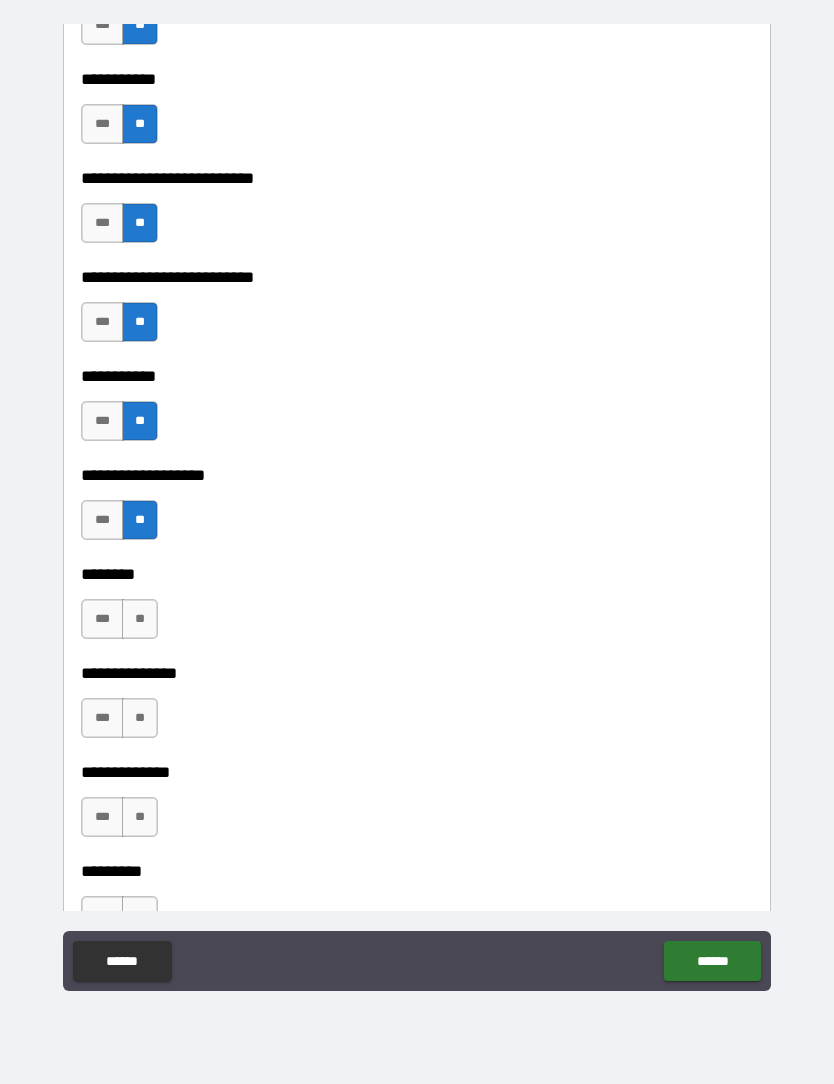 scroll, scrollTop: 4453, scrollLeft: 0, axis: vertical 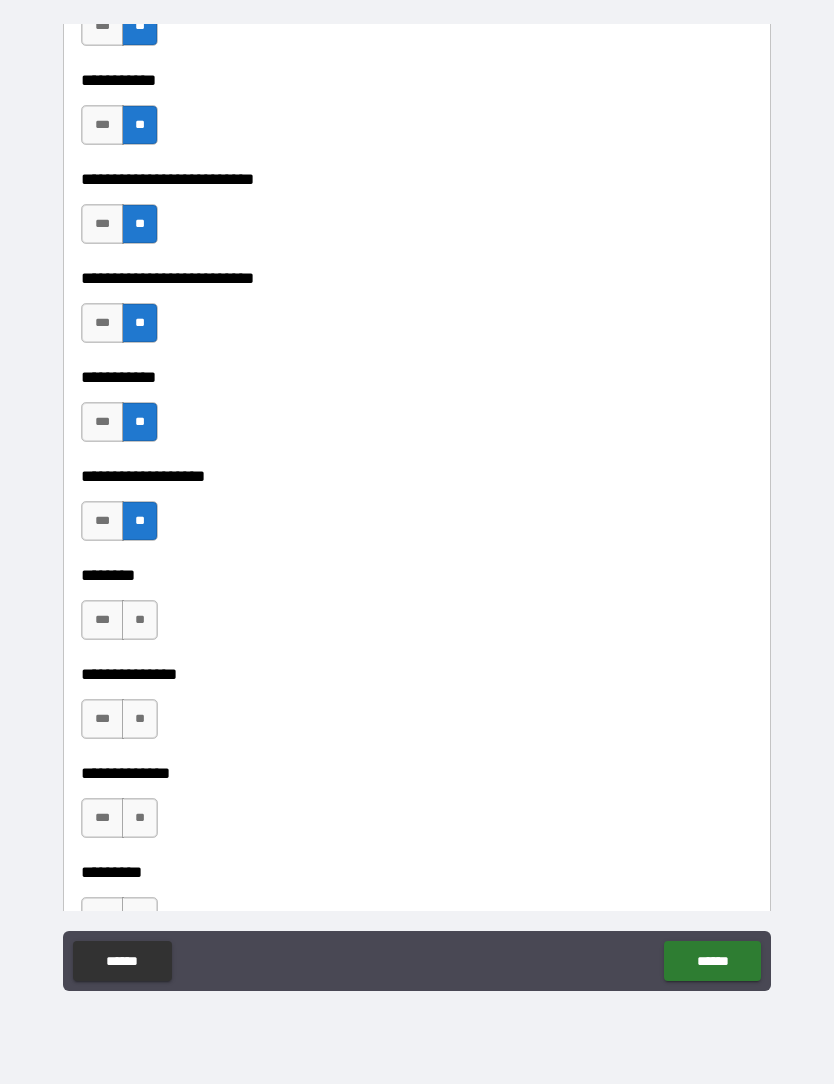 click on "**" at bounding box center (140, 620) 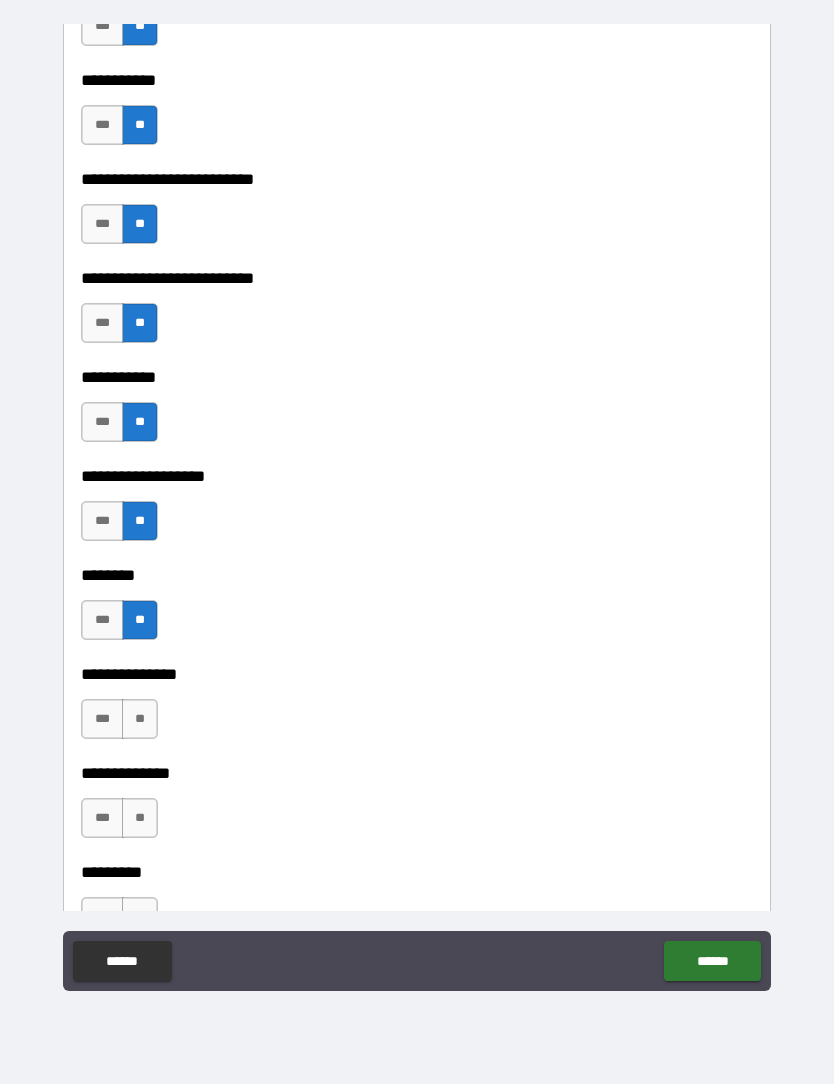 click on "**" at bounding box center [140, 719] 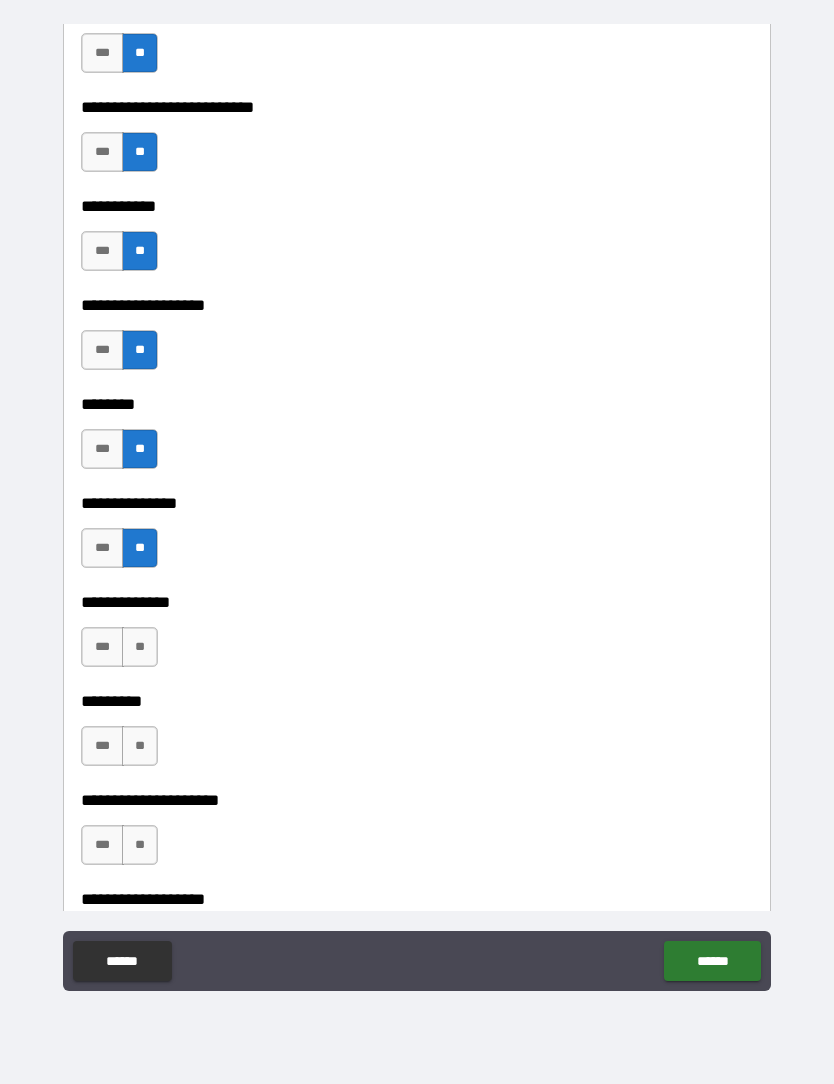 scroll, scrollTop: 4638, scrollLeft: 0, axis: vertical 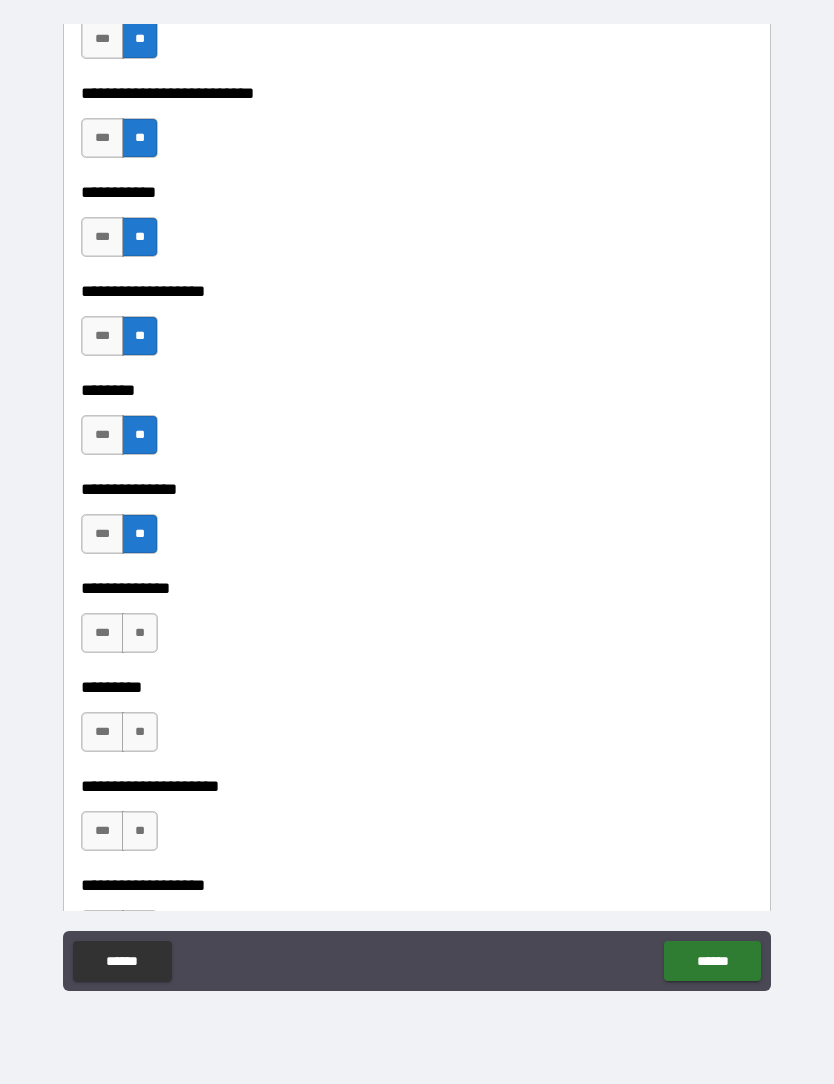 click on "**" at bounding box center [140, 633] 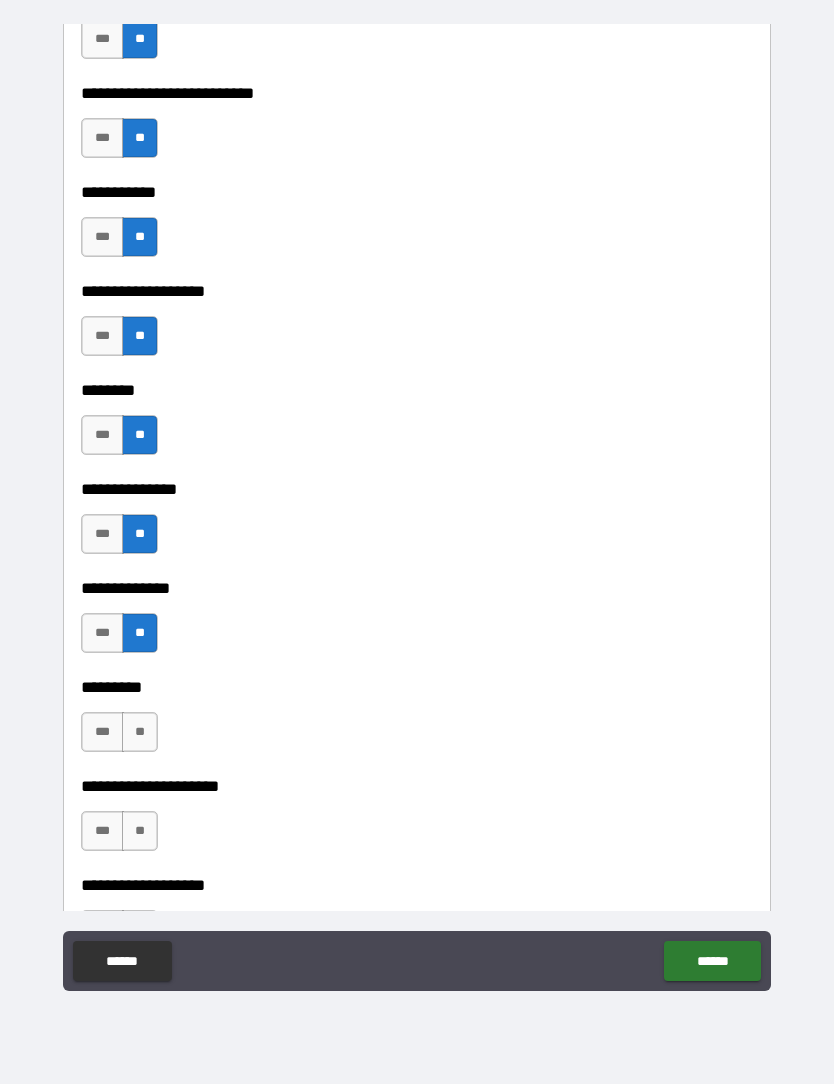 click on "**" at bounding box center (140, 732) 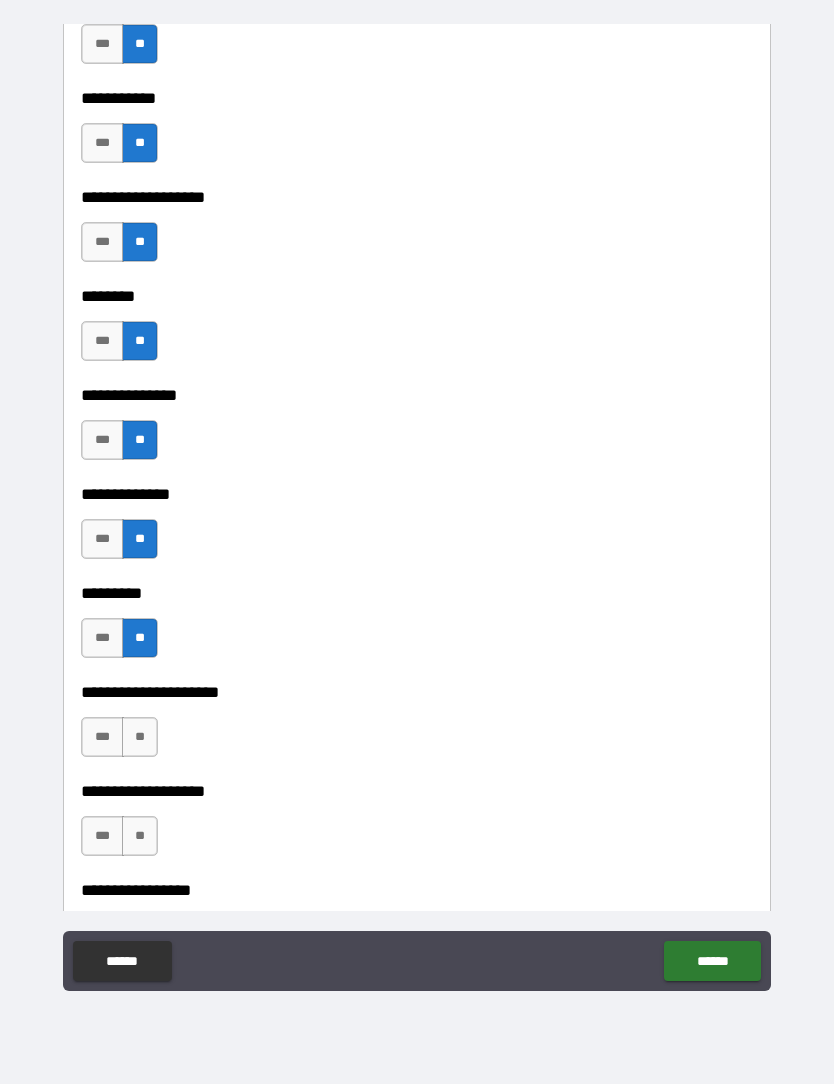scroll, scrollTop: 4796, scrollLeft: 0, axis: vertical 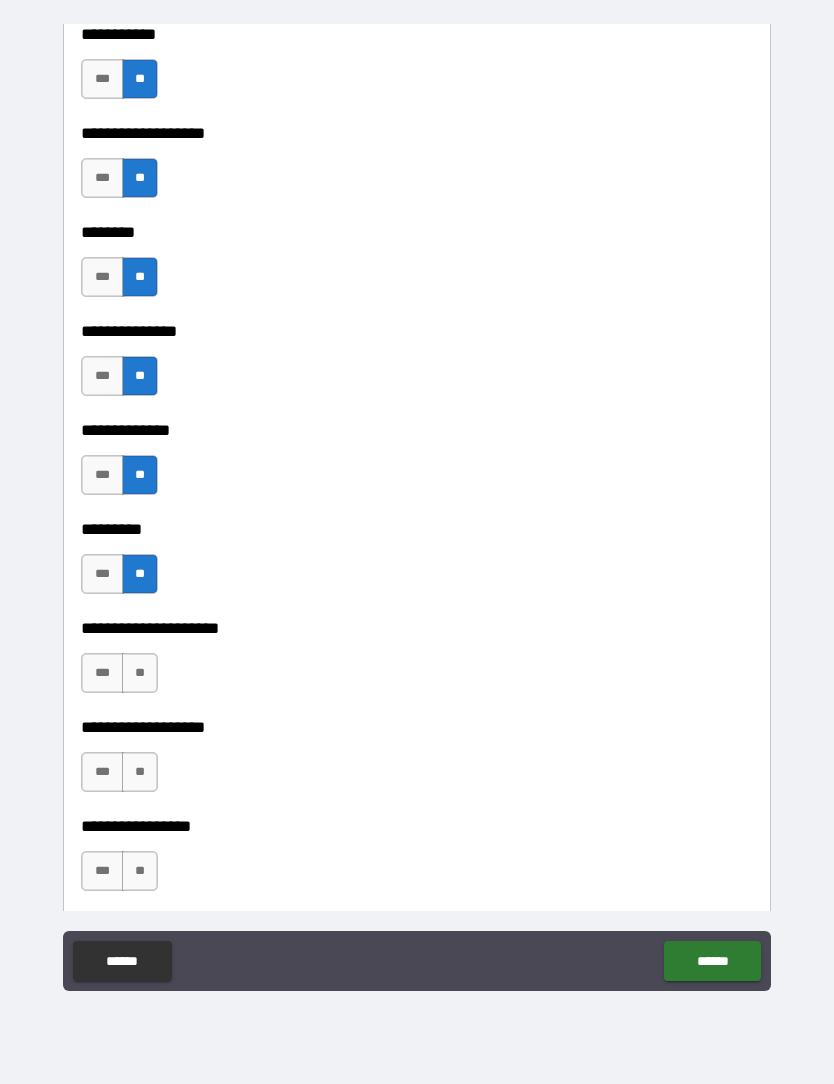 click on "**" at bounding box center [140, 673] 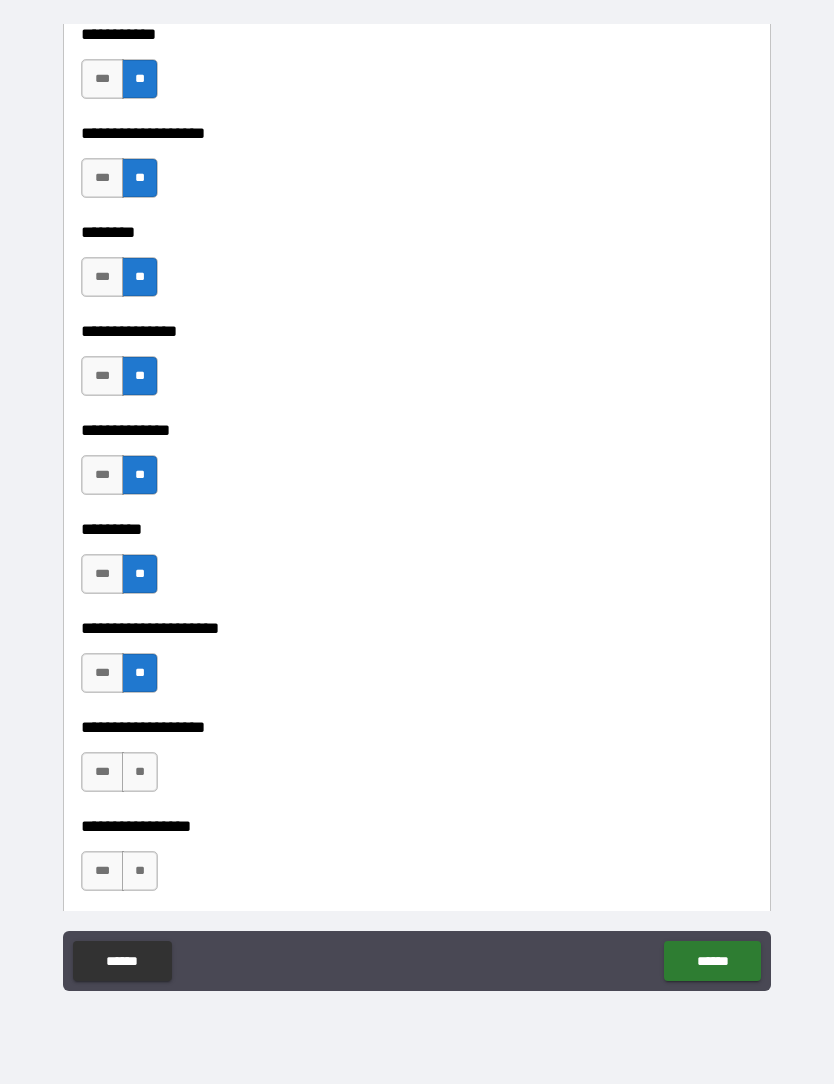 click on "**" at bounding box center (140, 772) 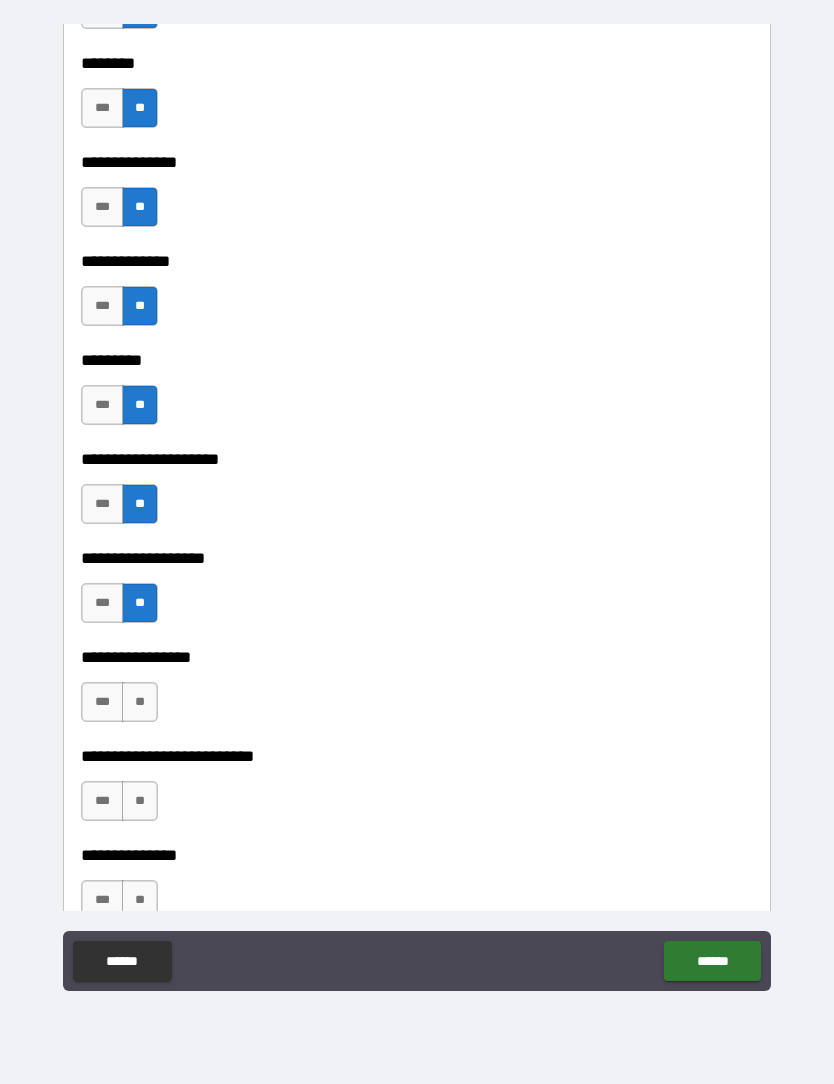scroll, scrollTop: 4963, scrollLeft: 0, axis: vertical 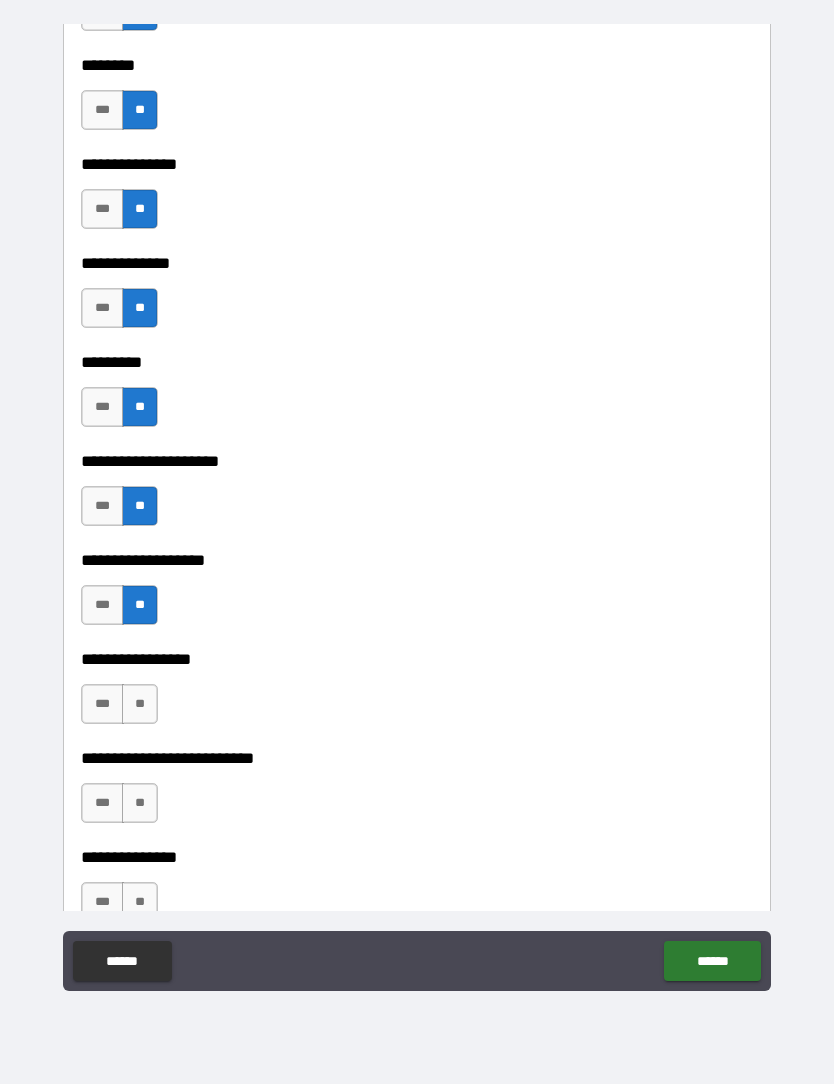 click on "**" at bounding box center [140, 704] 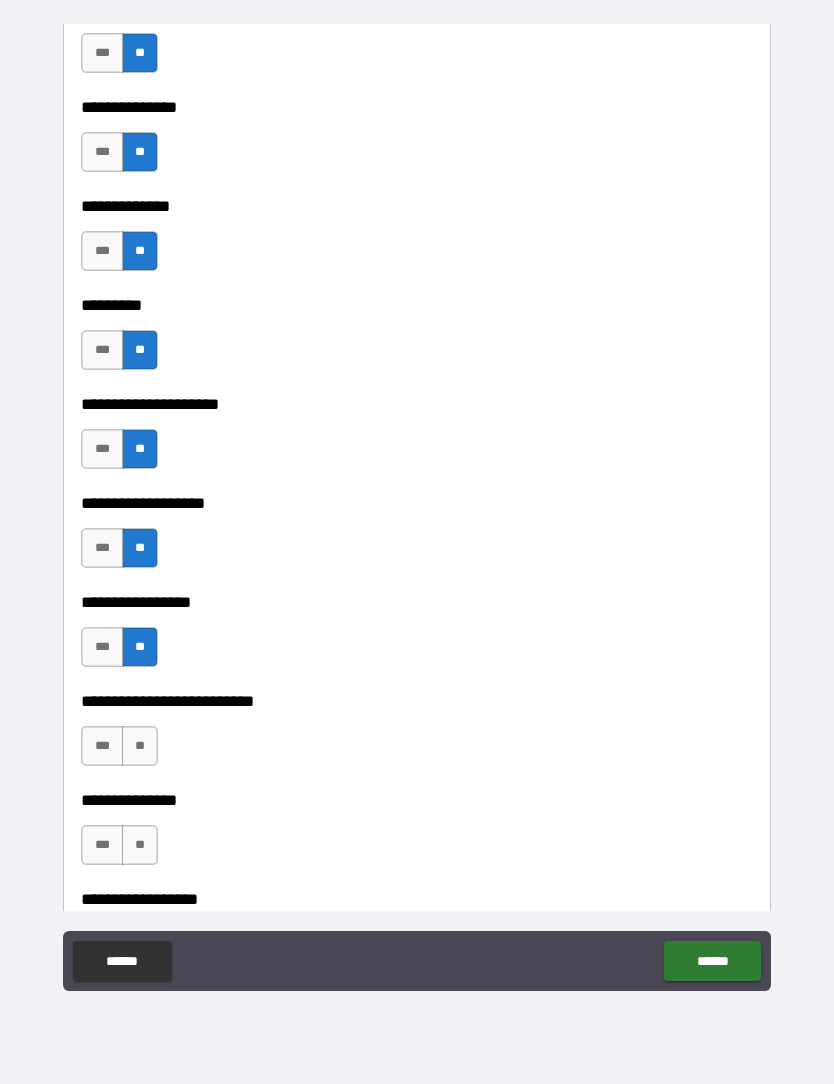 scroll, scrollTop: 5062, scrollLeft: 0, axis: vertical 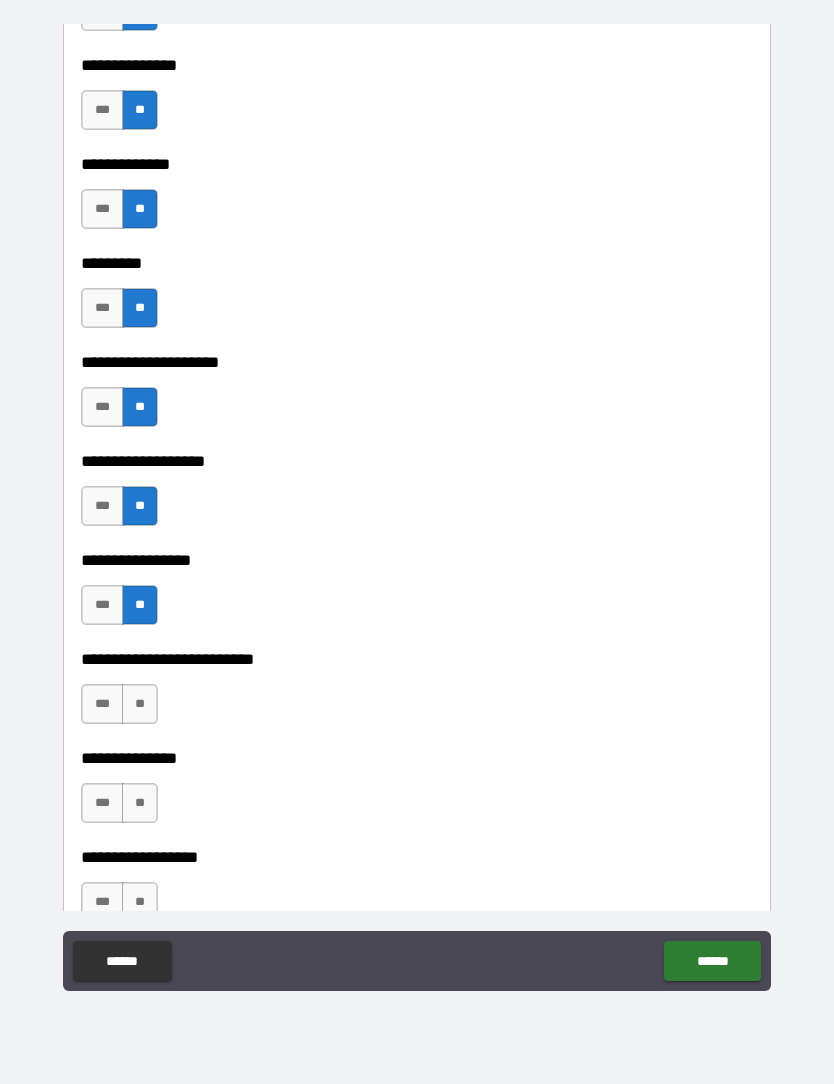 click on "**" at bounding box center (140, 704) 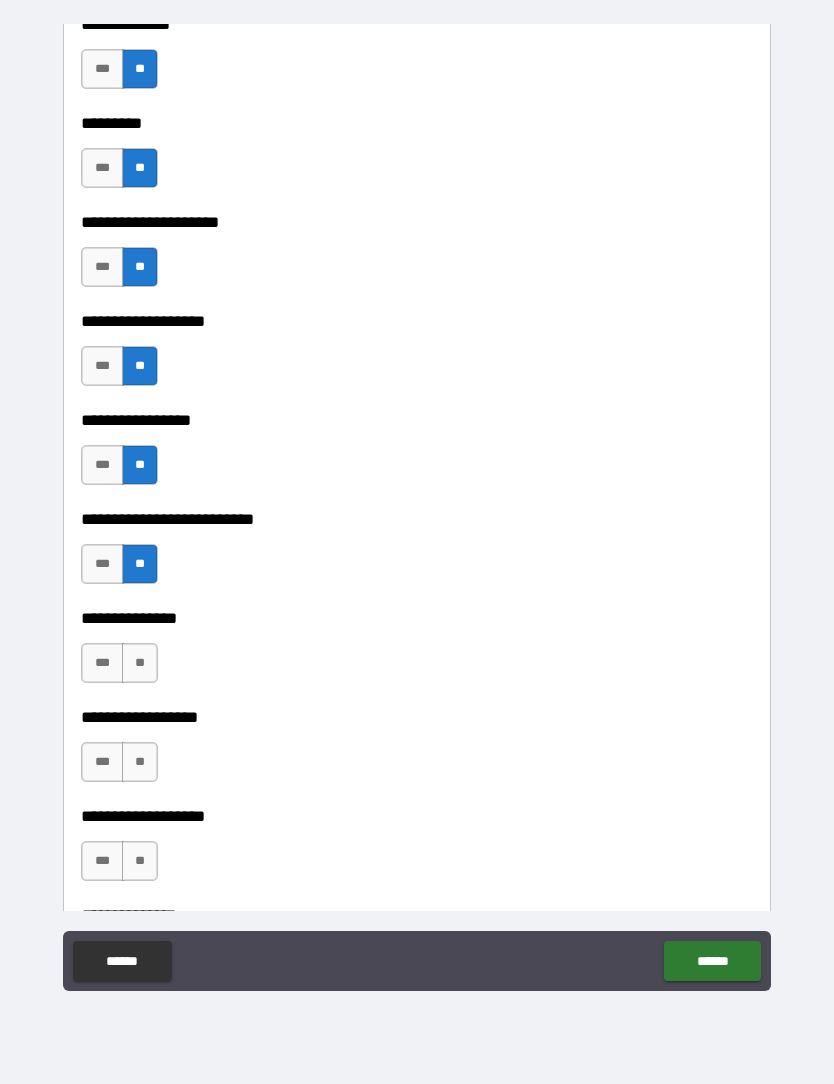click on "**" at bounding box center (140, 663) 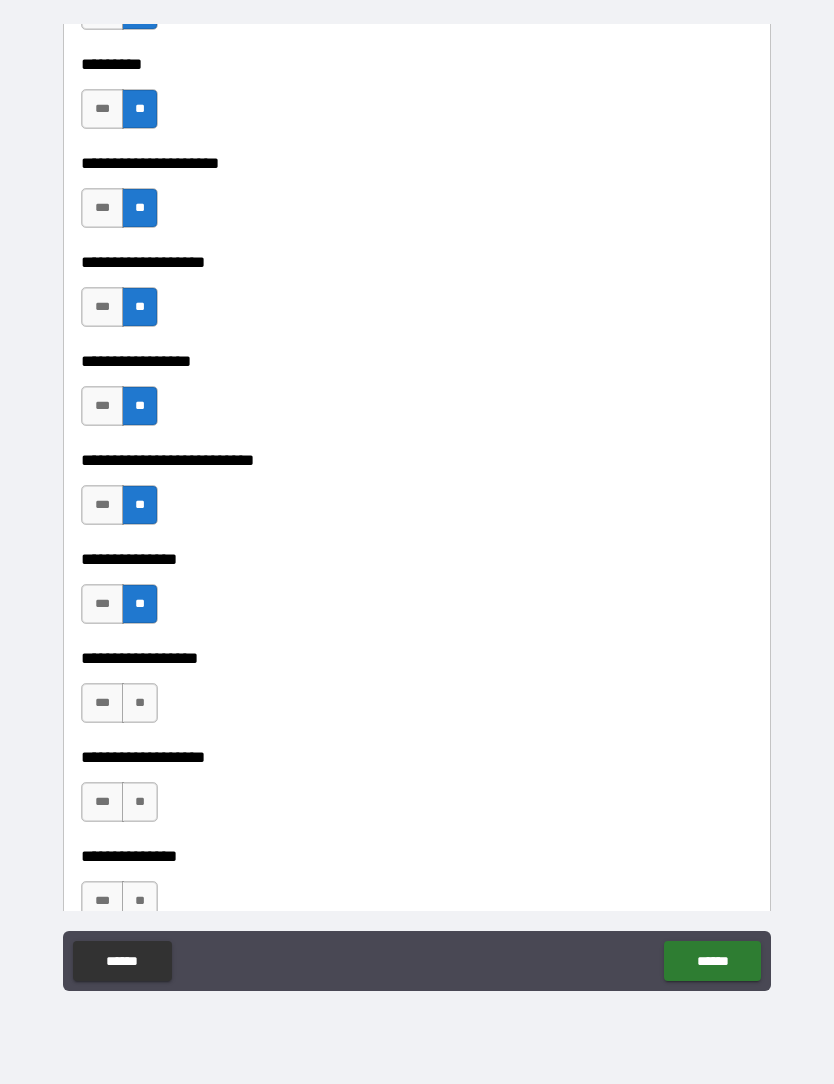 scroll, scrollTop: 5350, scrollLeft: 0, axis: vertical 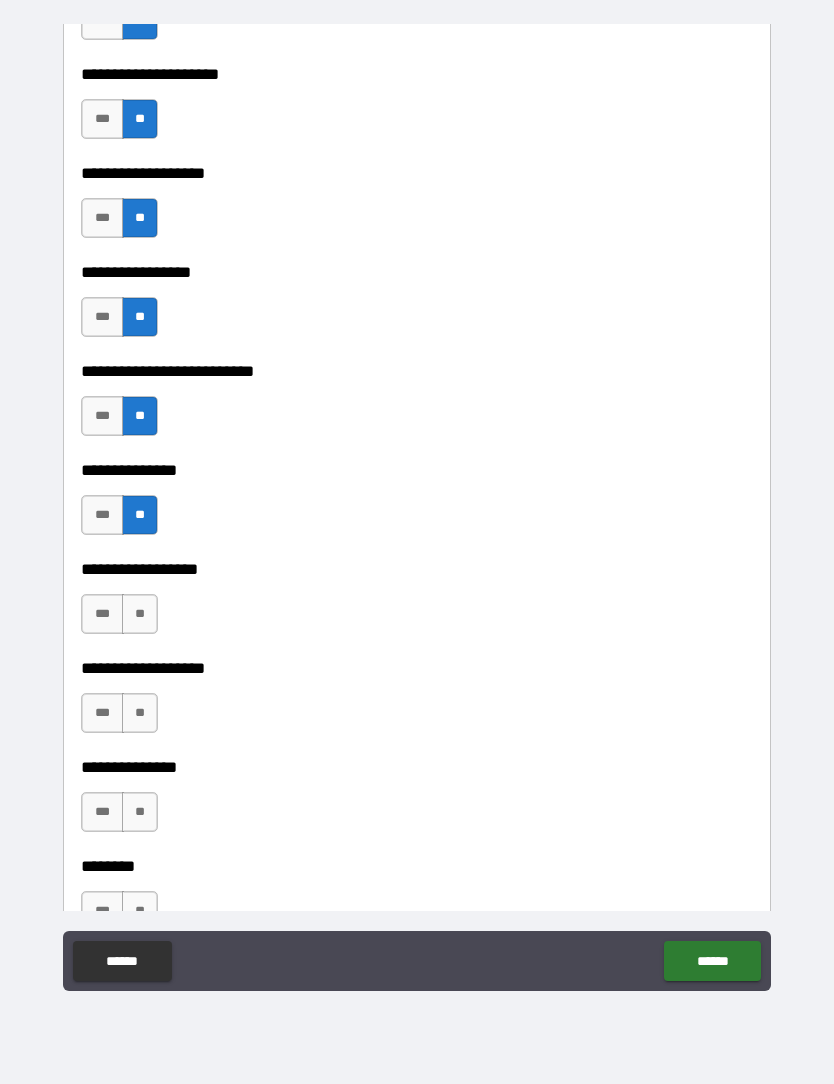 click on "**" at bounding box center [140, 614] 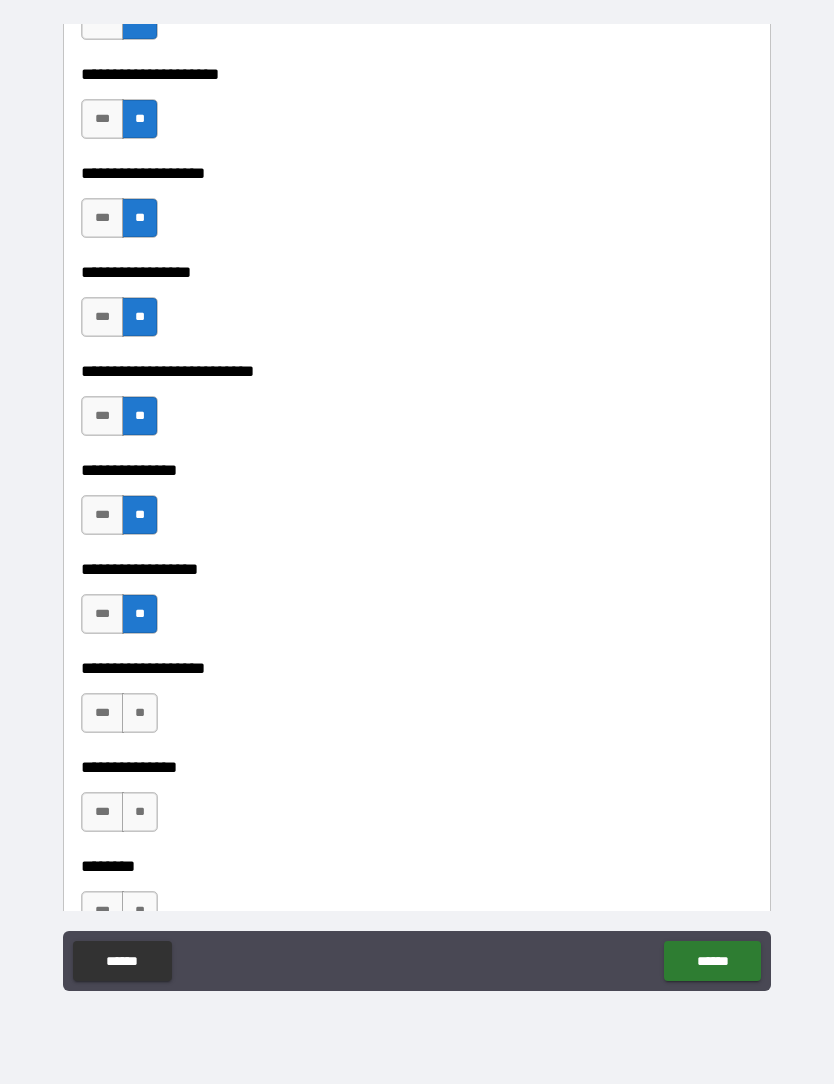 click on "**" at bounding box center (140, 713) 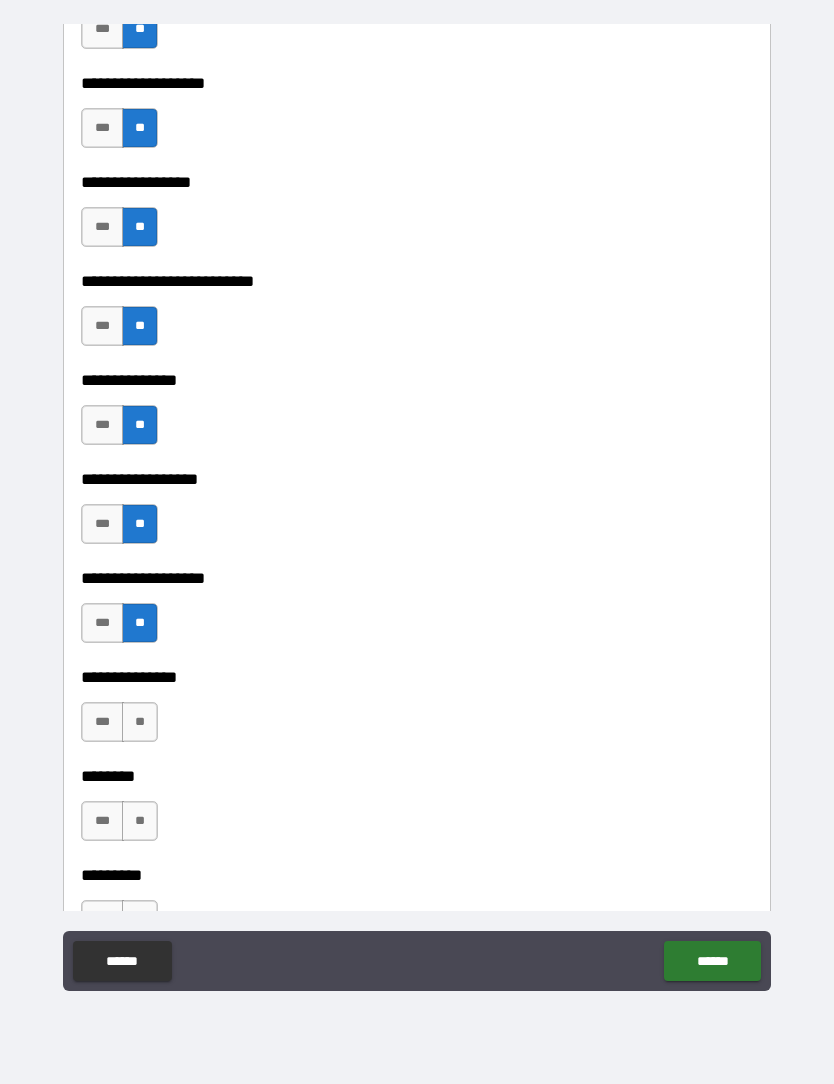scroll, scrollTop: 5555, scrollLeft: 0, axis: vertical 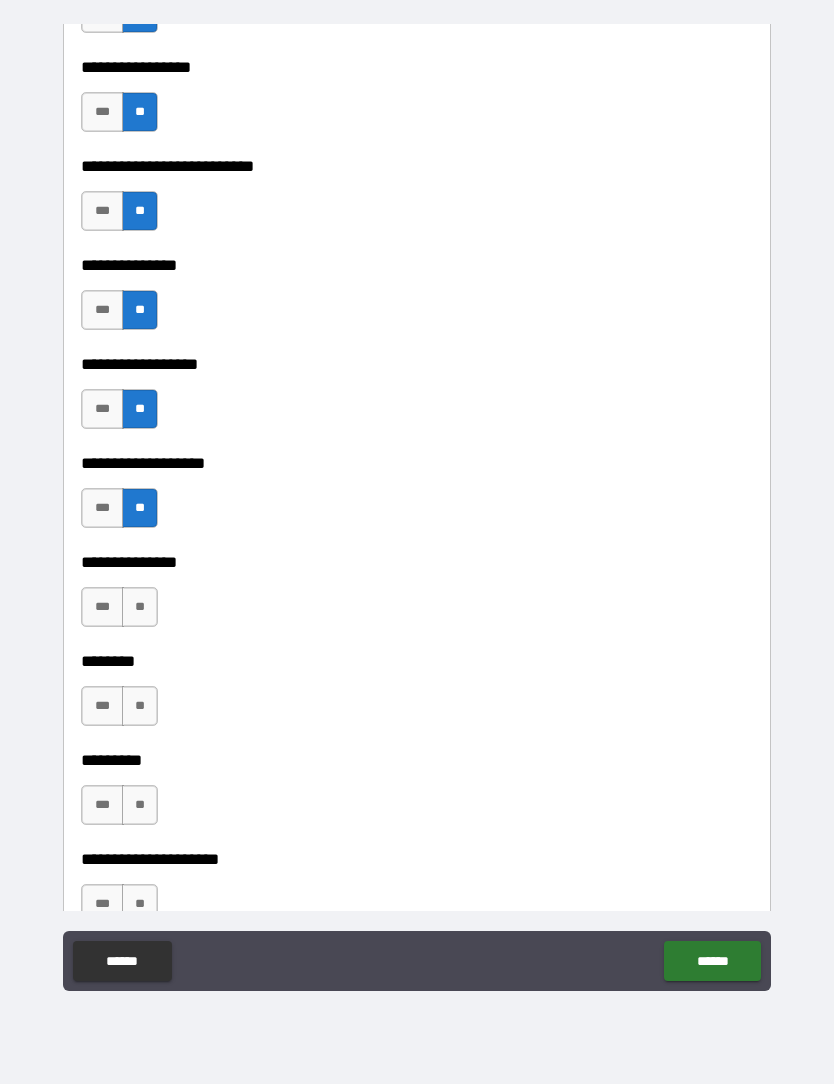 click on "**" at bounding box center (140, 607) 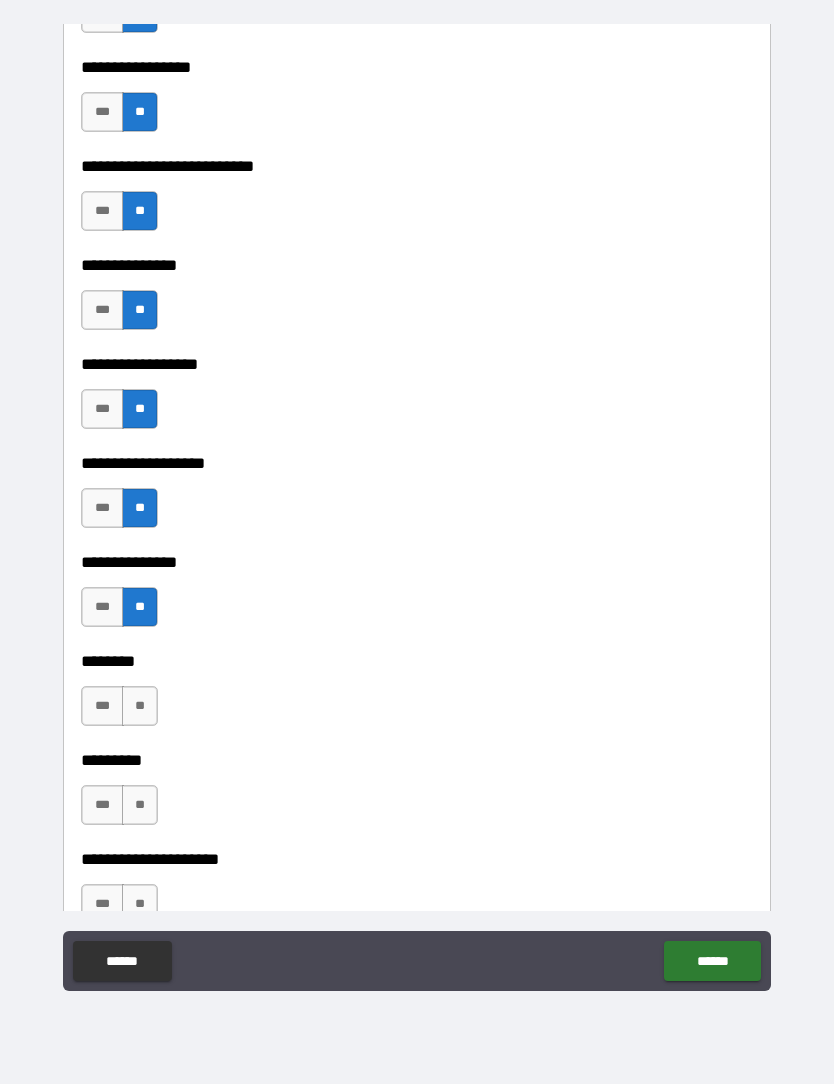 click on "**" at bounding box center [140, 706] 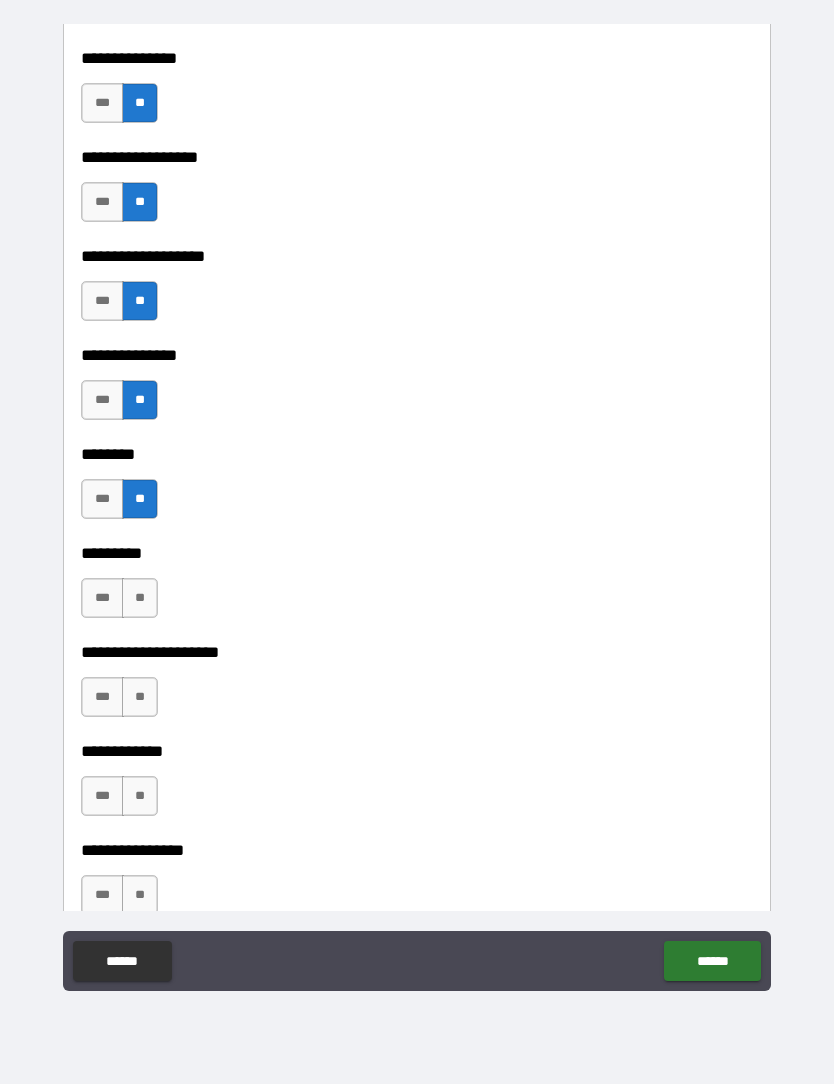 scroll, scrollTop: 5796, scrollLeft: 0, axis: vertical 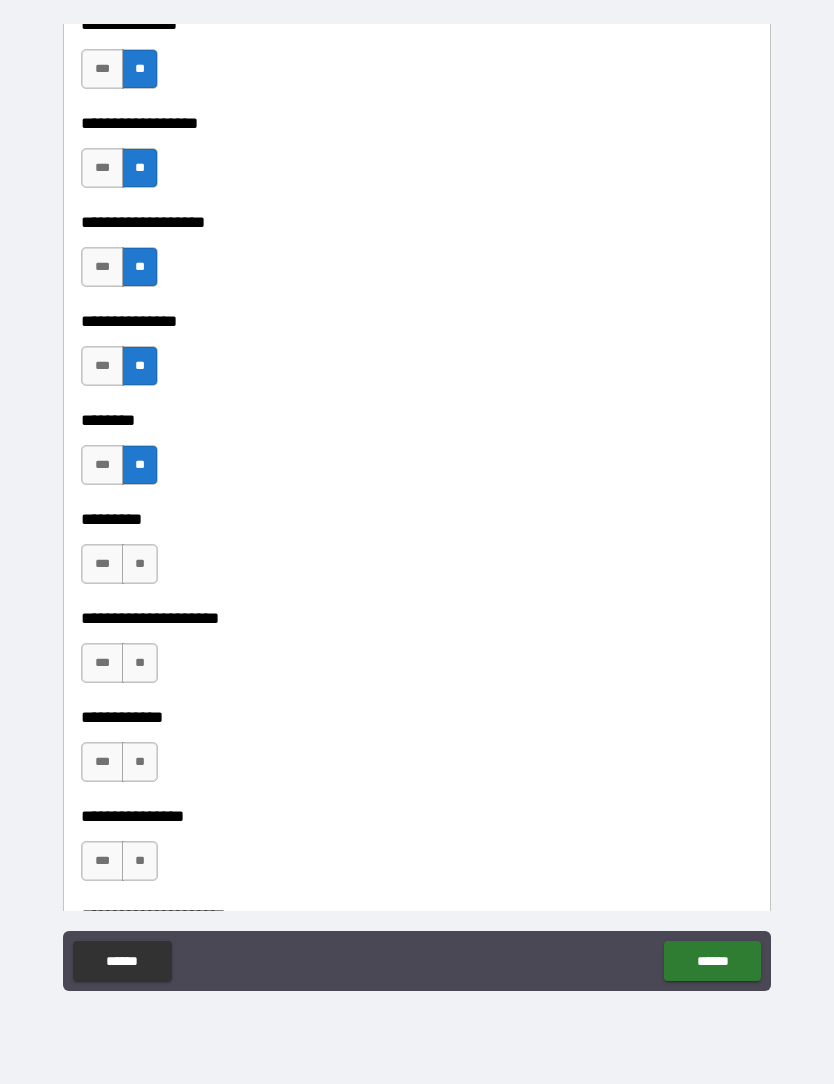 click on "**" at bounding box center (140, 663) 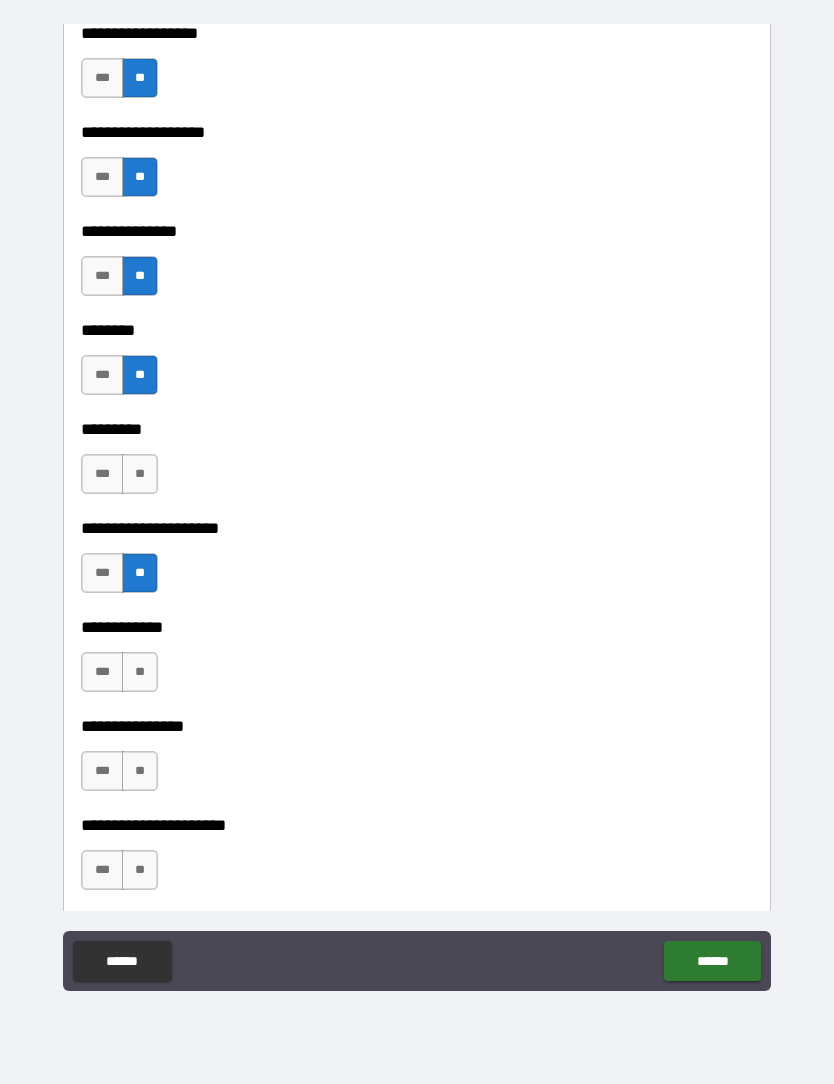 scroll, scrollTop: 5970, scrollLeft: 0, axis: vertical 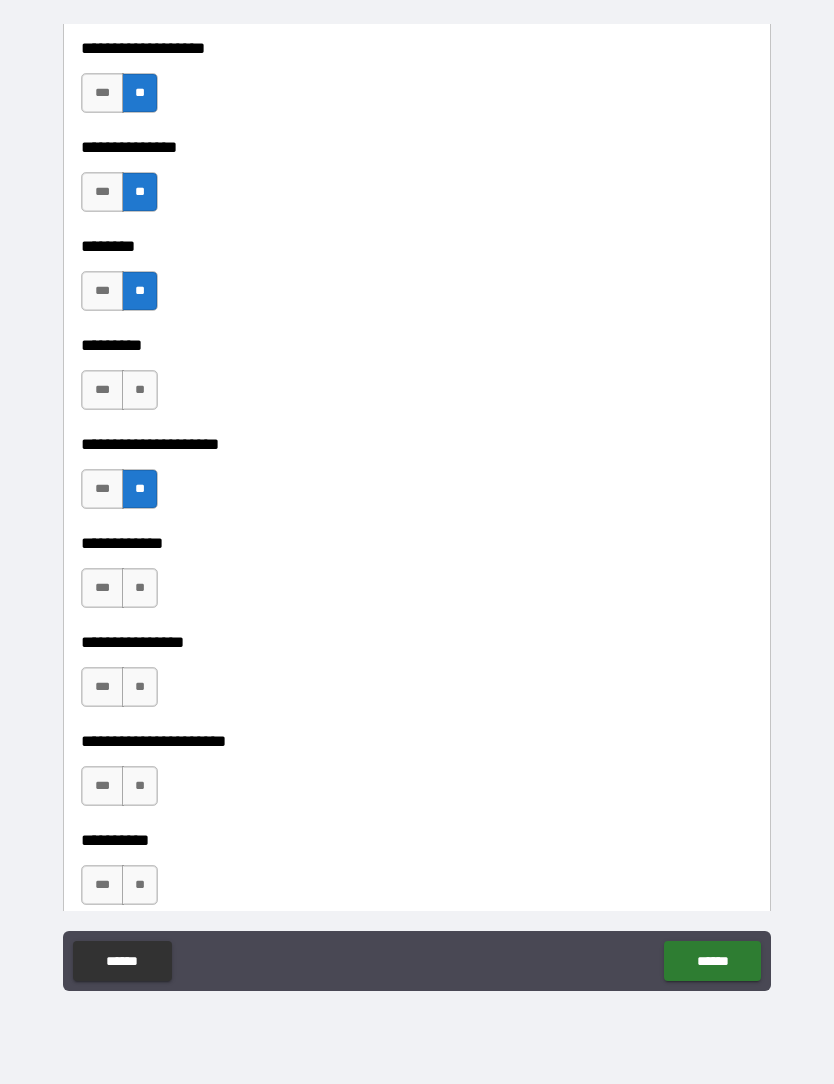 click on "**" at bounding box center (140, 588) 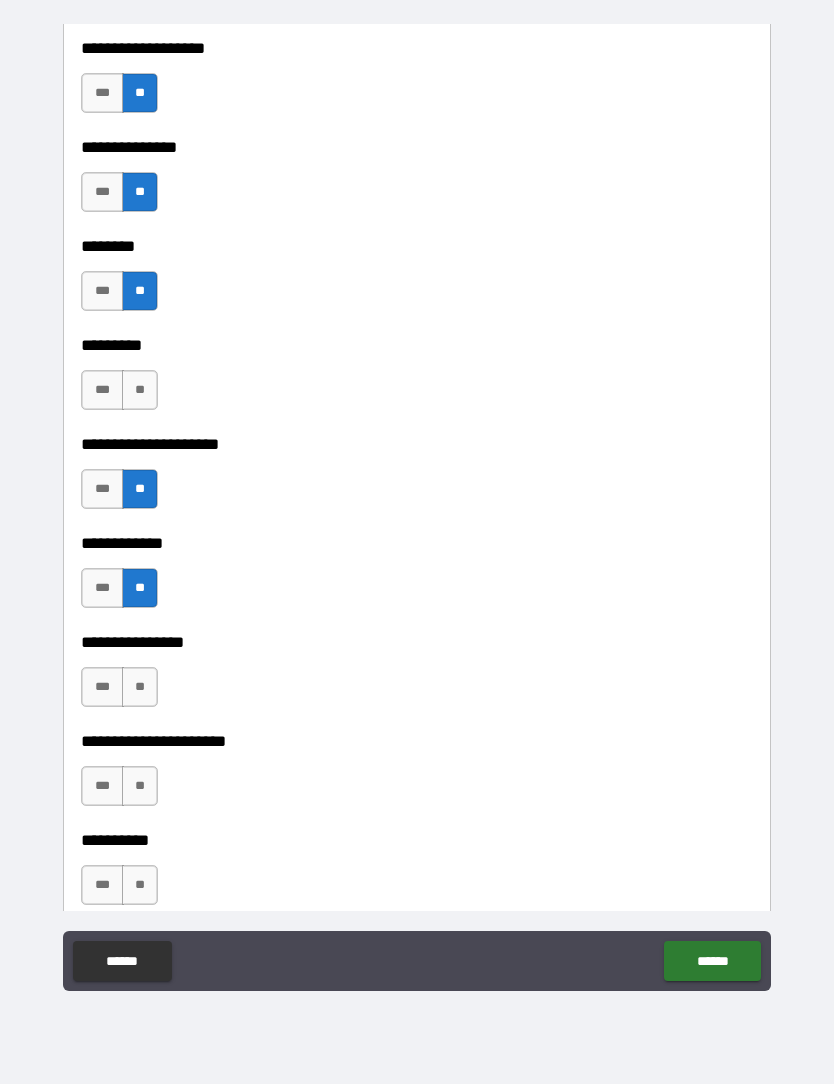 click on "**" at bounding box center [140, 687] 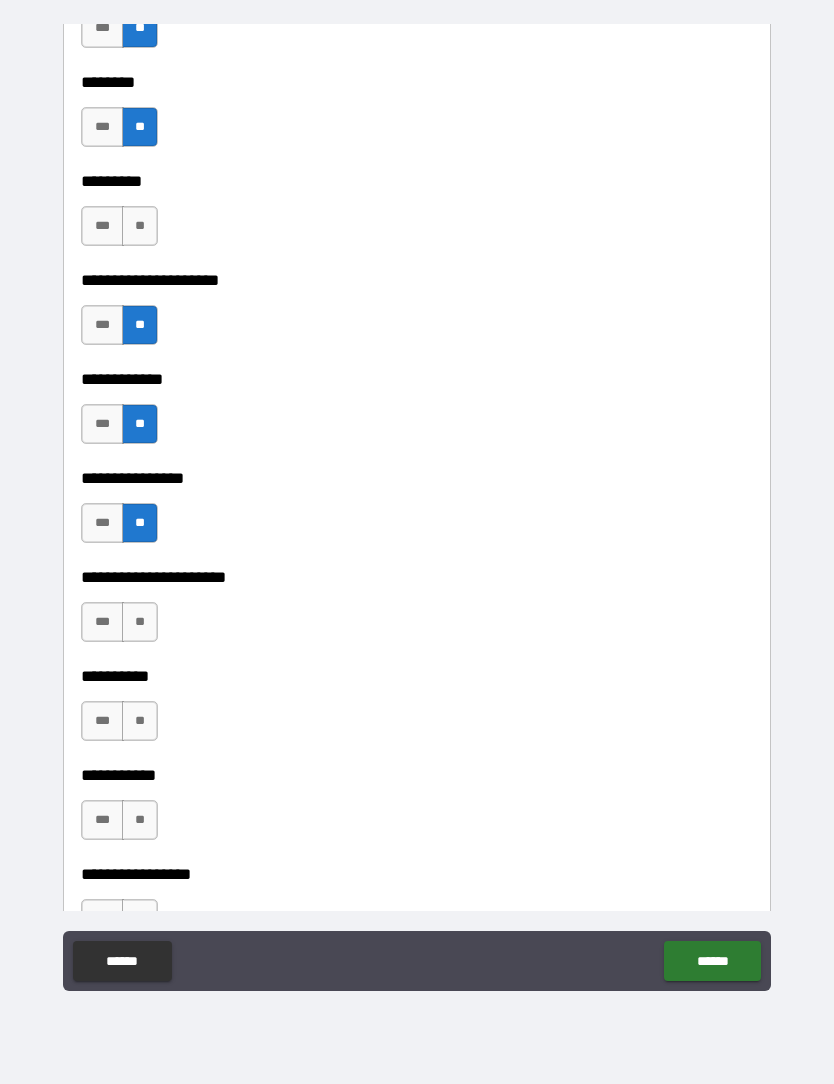 scroll, scrollTop: 6137, scrollLeft: 0, axis: vertical 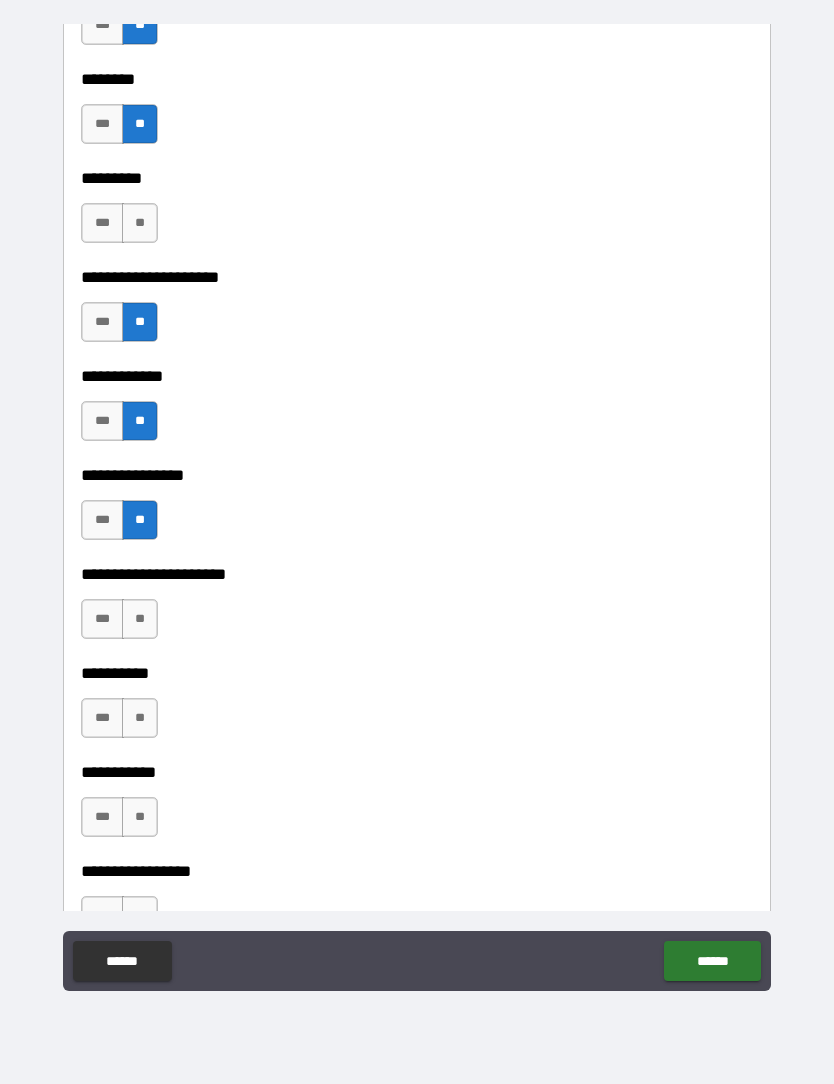 click on "**" at bounding box center (140, 619) 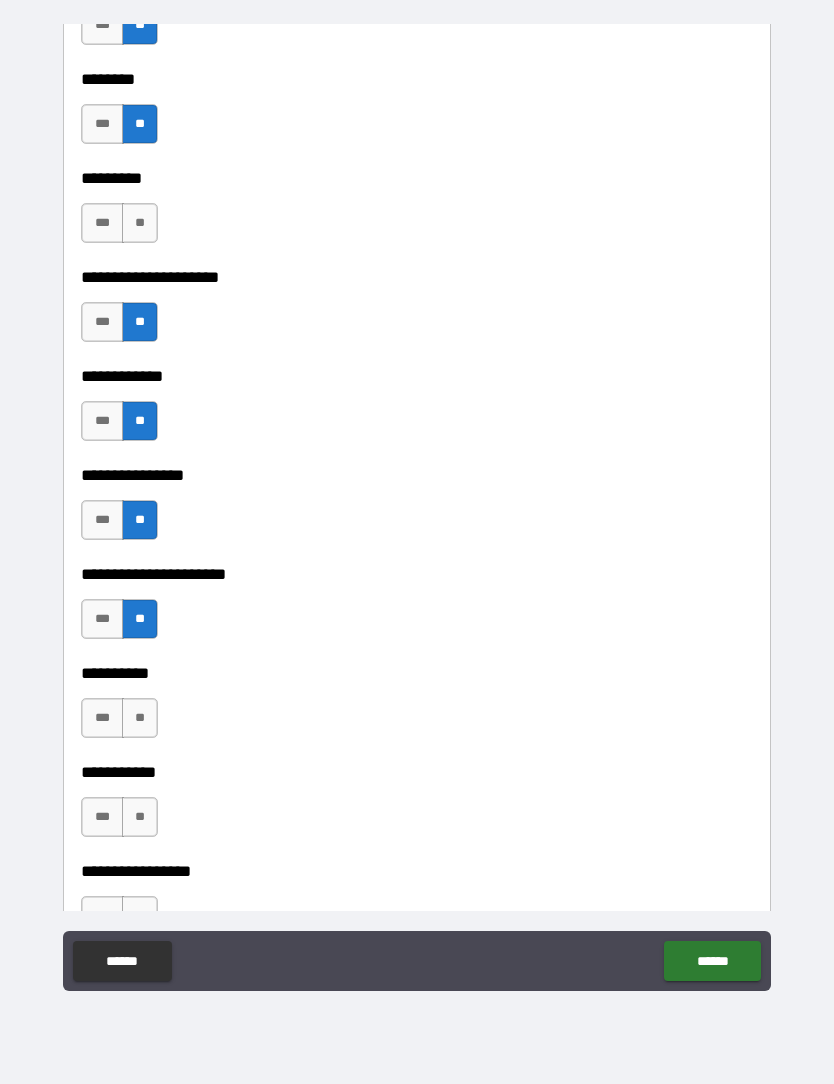 click on "**" at bounding box center [140, 718] 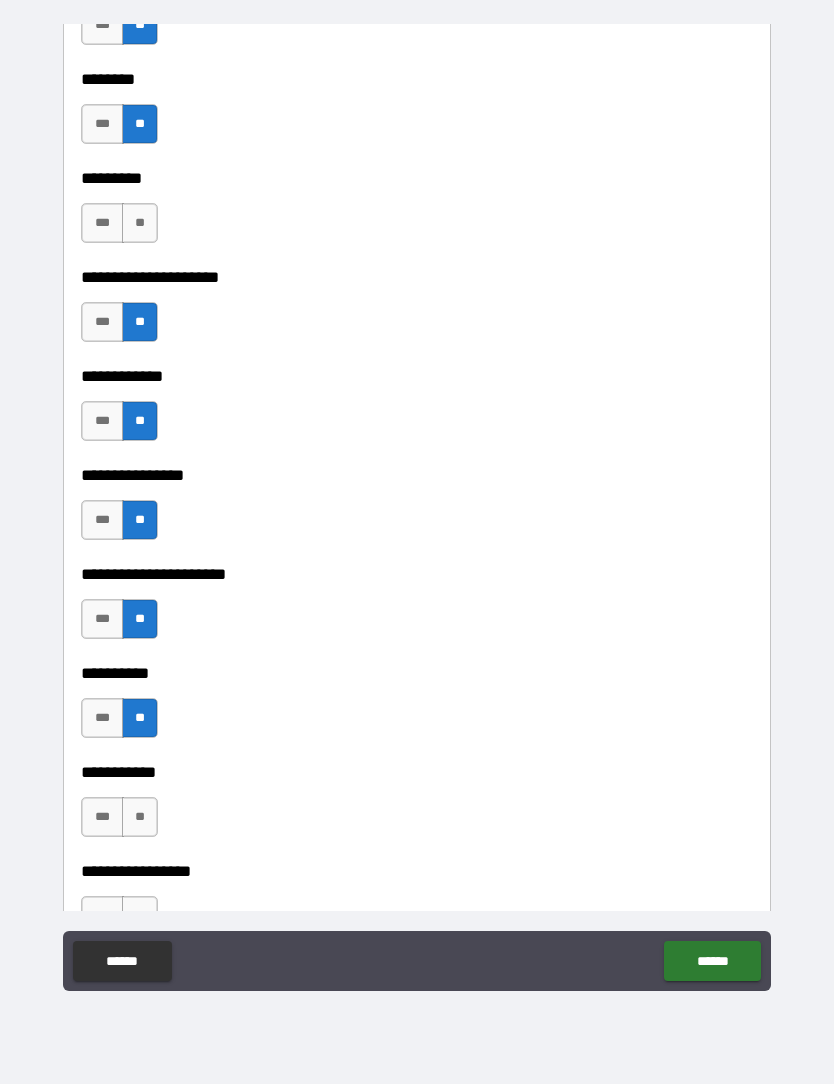 click on "**" at bounding box center (140, 817) 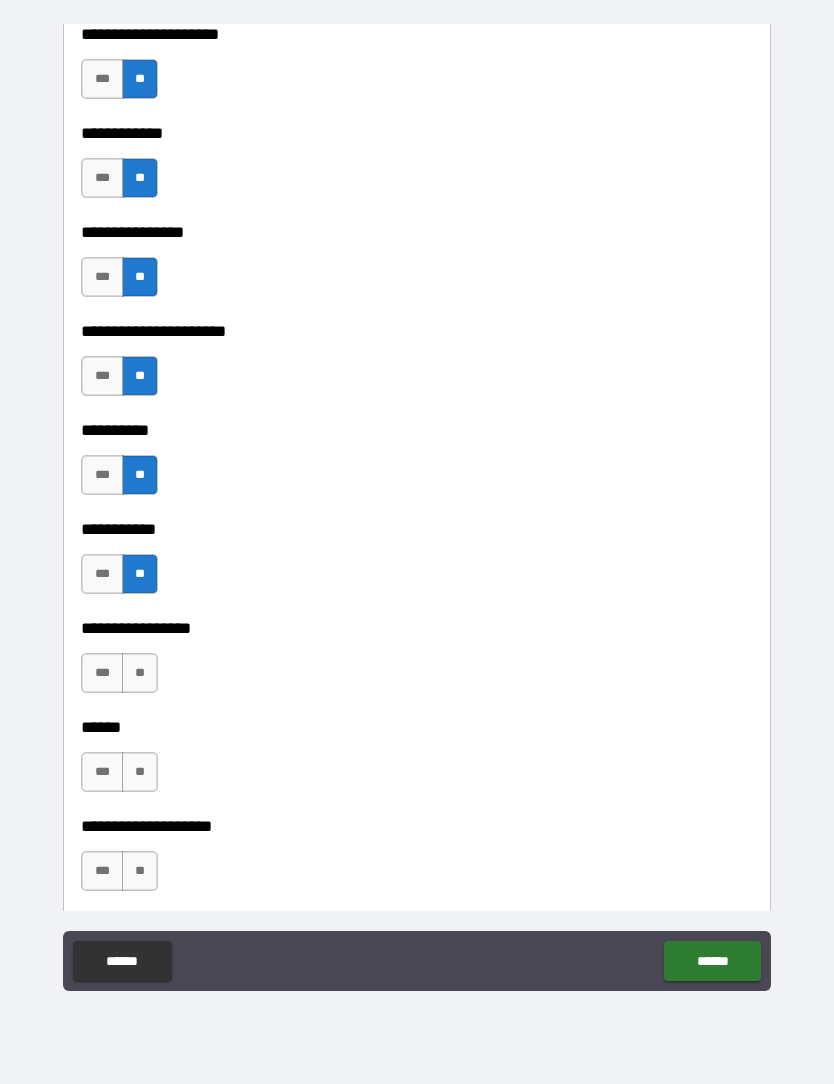 scroll, scrollTop: 6391, scrollLeft: 0, axis: vertical 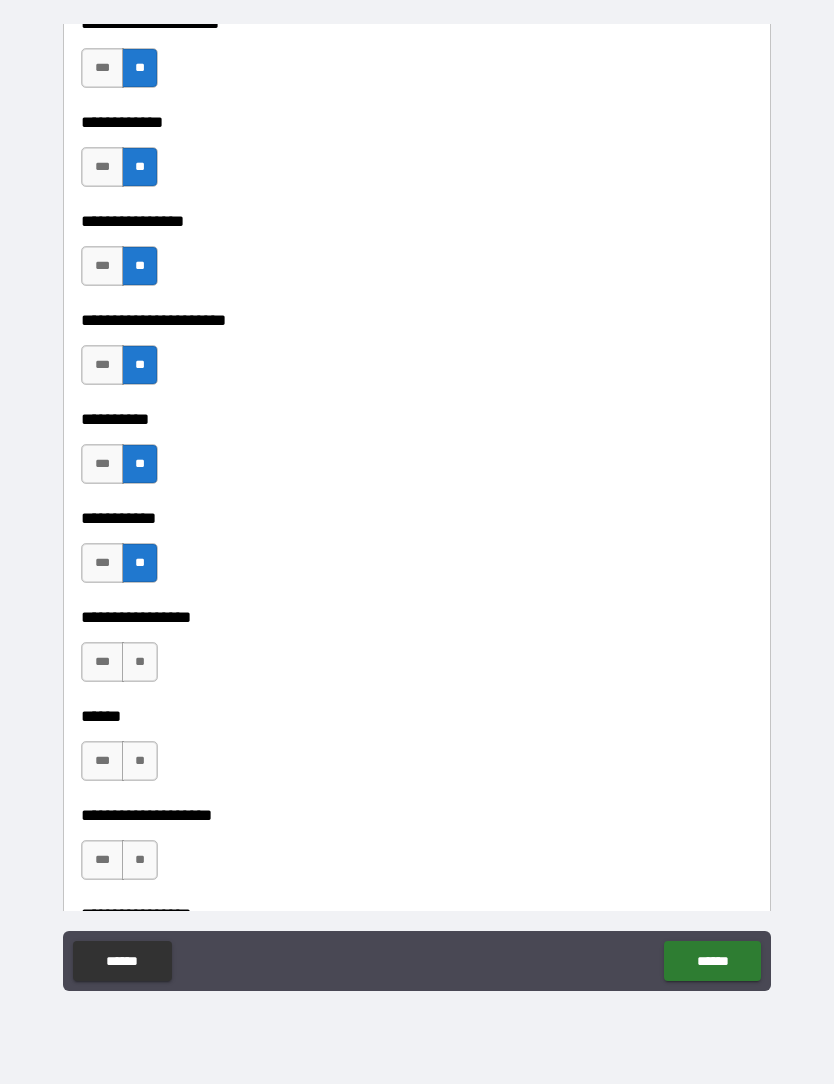click on "**" at bounding box center (140, 662) 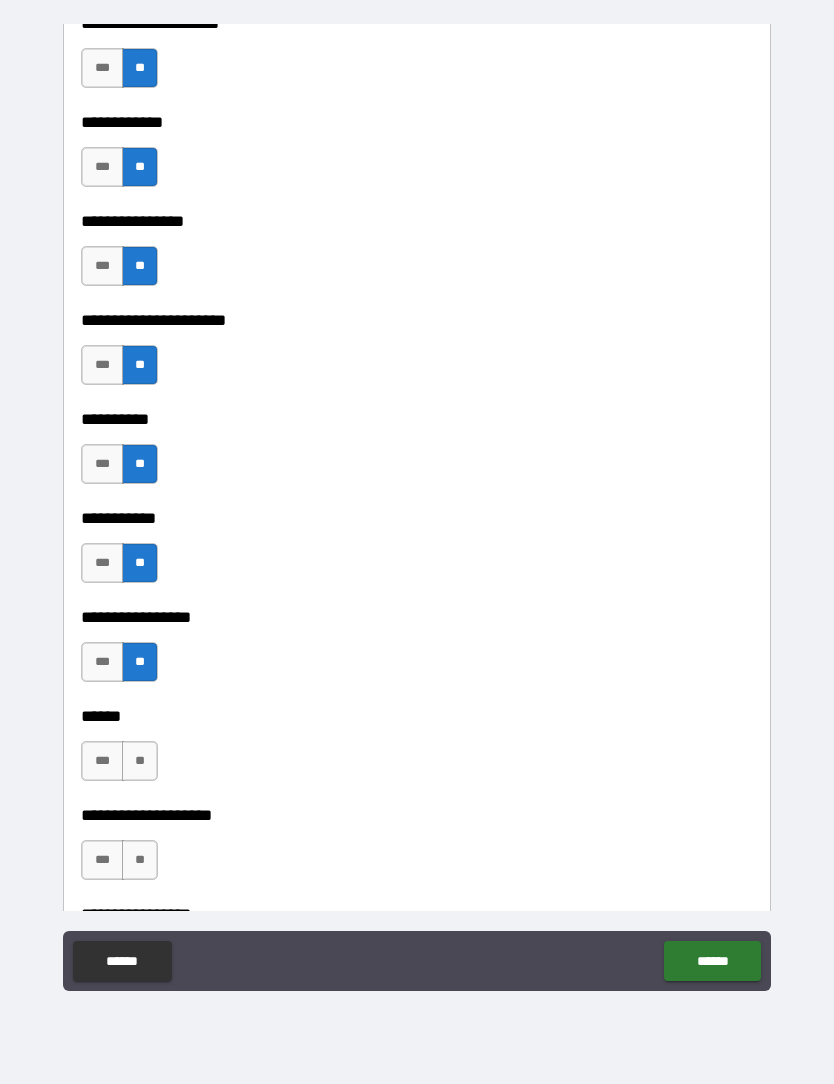 click on "**" at bounding box center [140, 761] 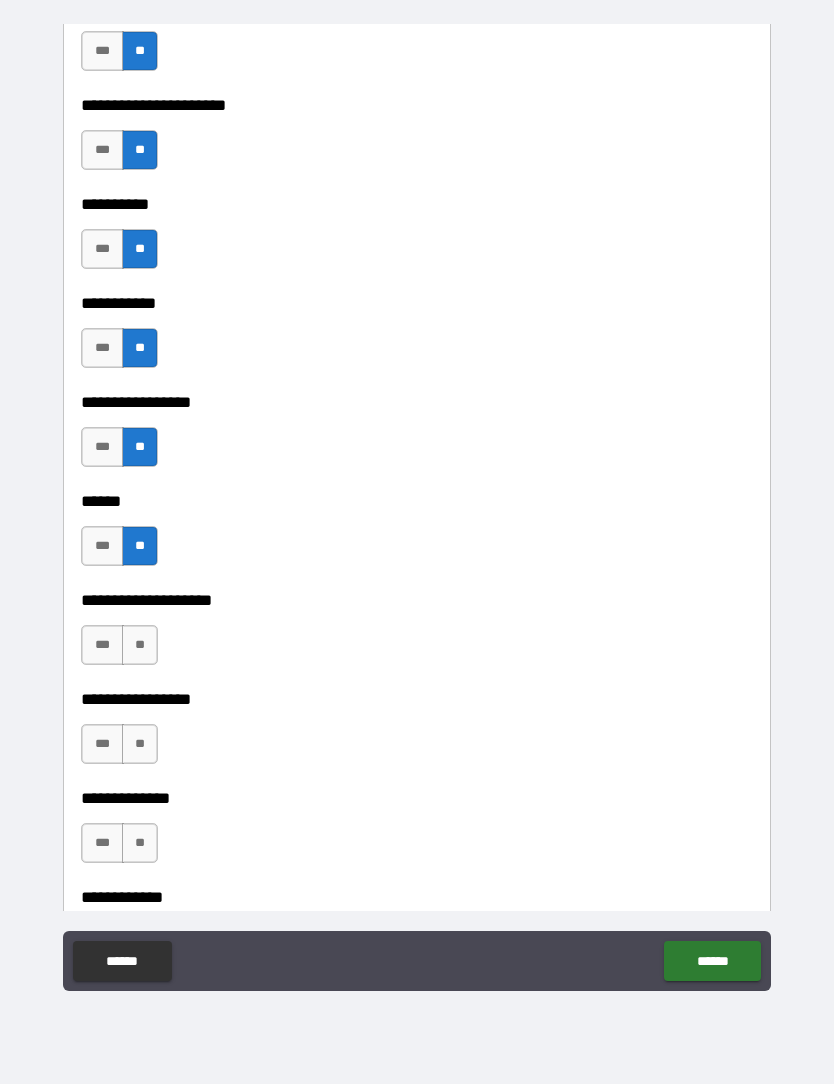 scroll, scrollTop: 6606, scrollLeft: 0, axis: vertical 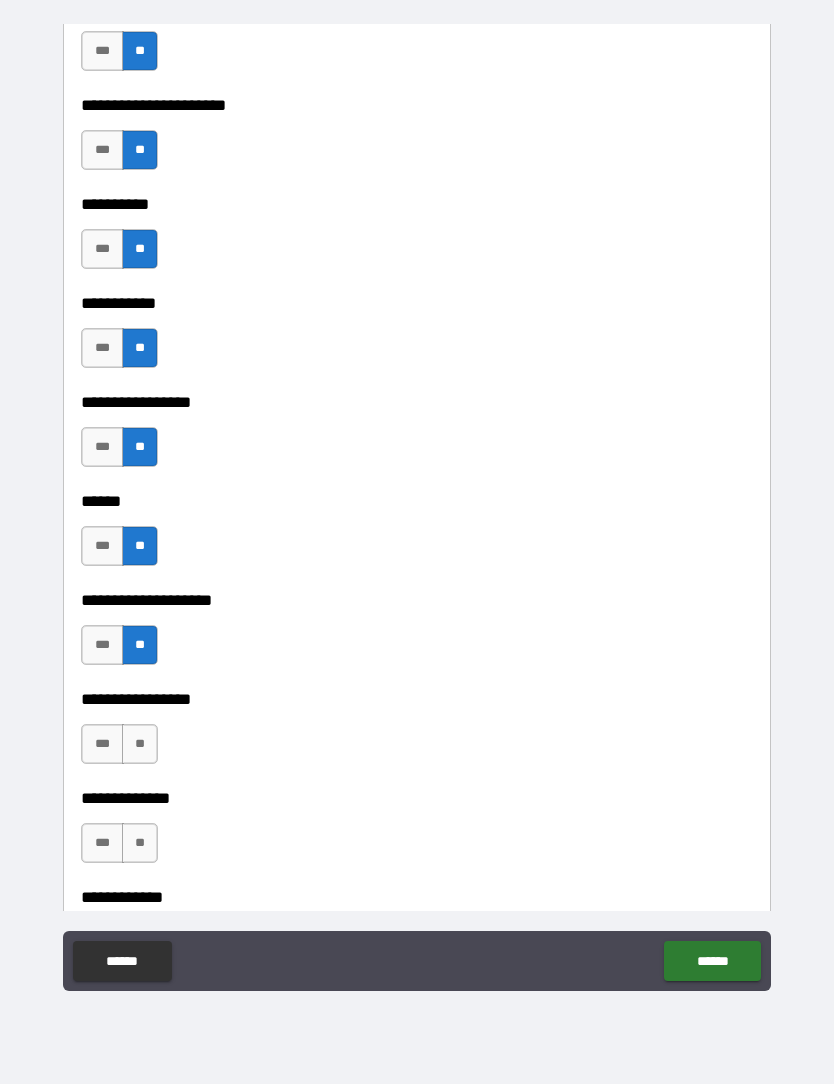 click on "**" at bounding box center [140, 744] 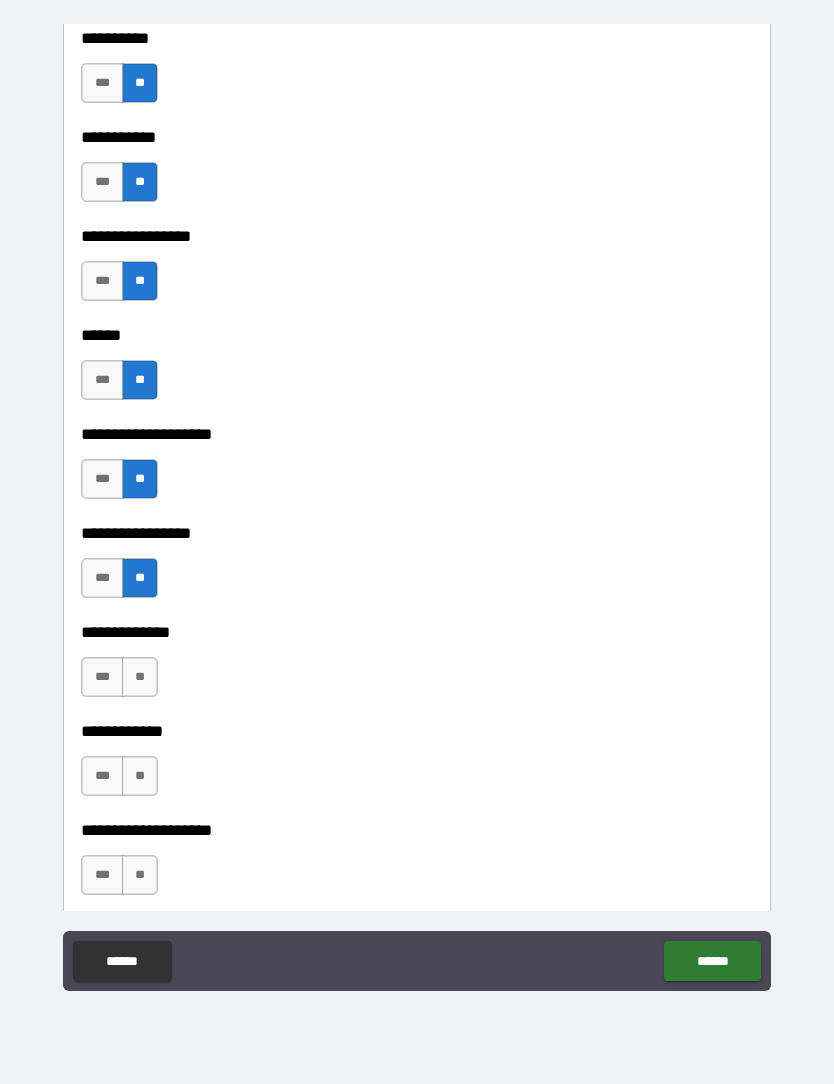 scroll, scrollTop: 6790, scrollLeft: 0, axis: vertical 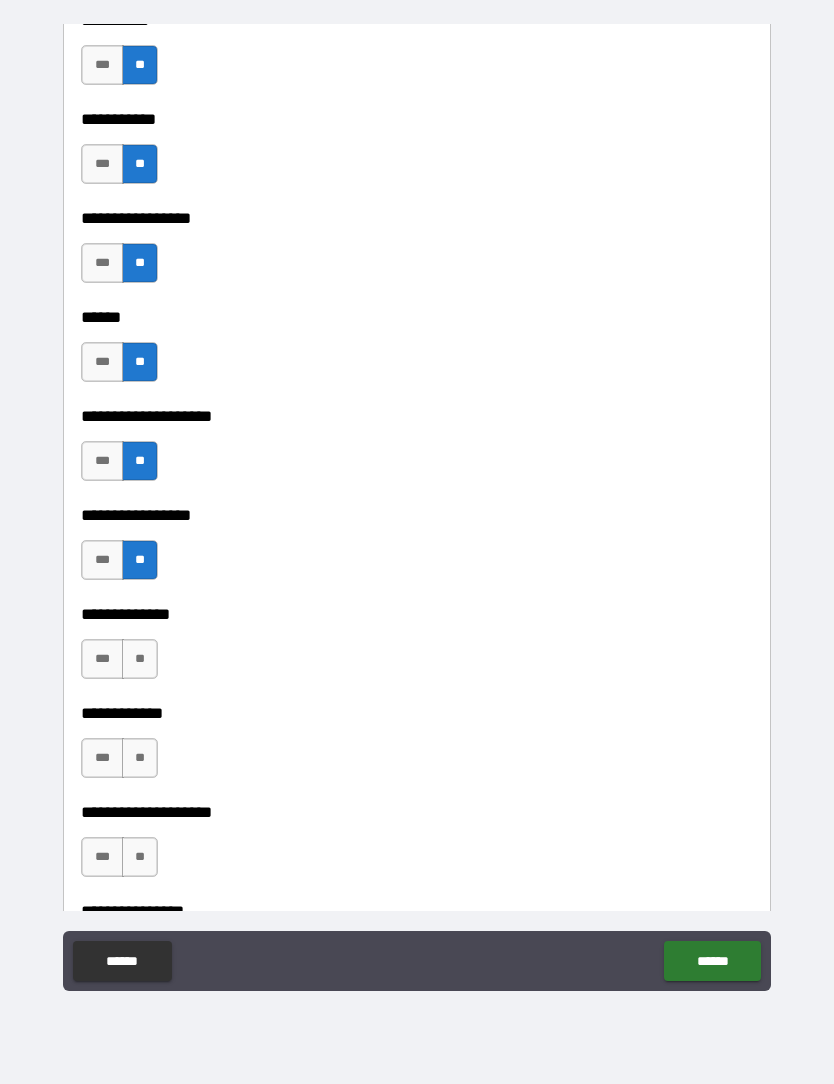 click on "**" at bounding box center (140, 659) 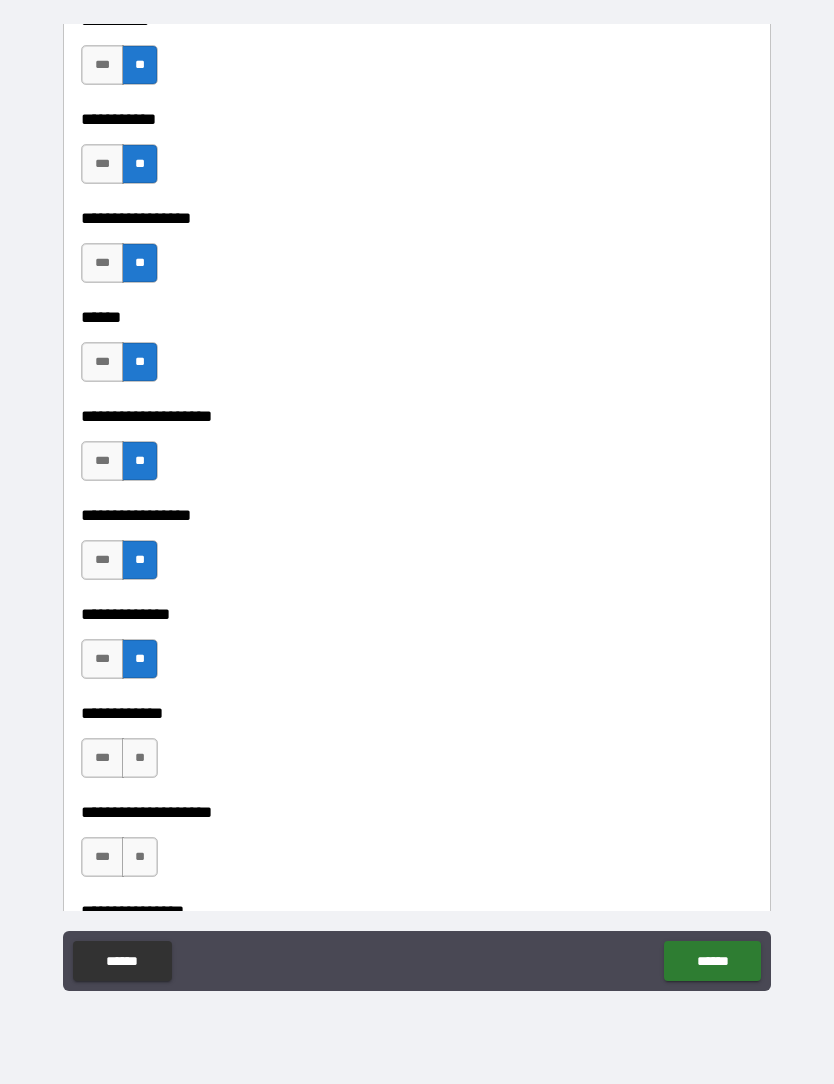 click on "**" at bounding box center [140, 758] 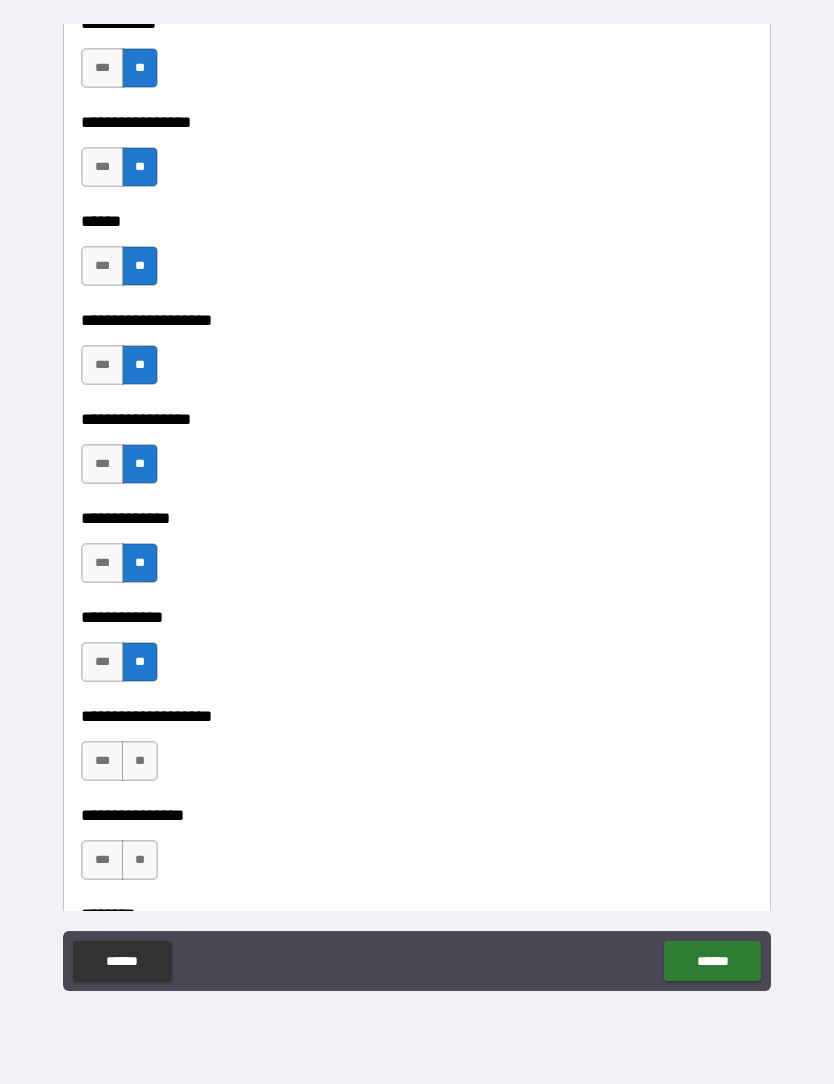 scroll, scrollTop: 7005, scrollLeft: 0, axis: vertical 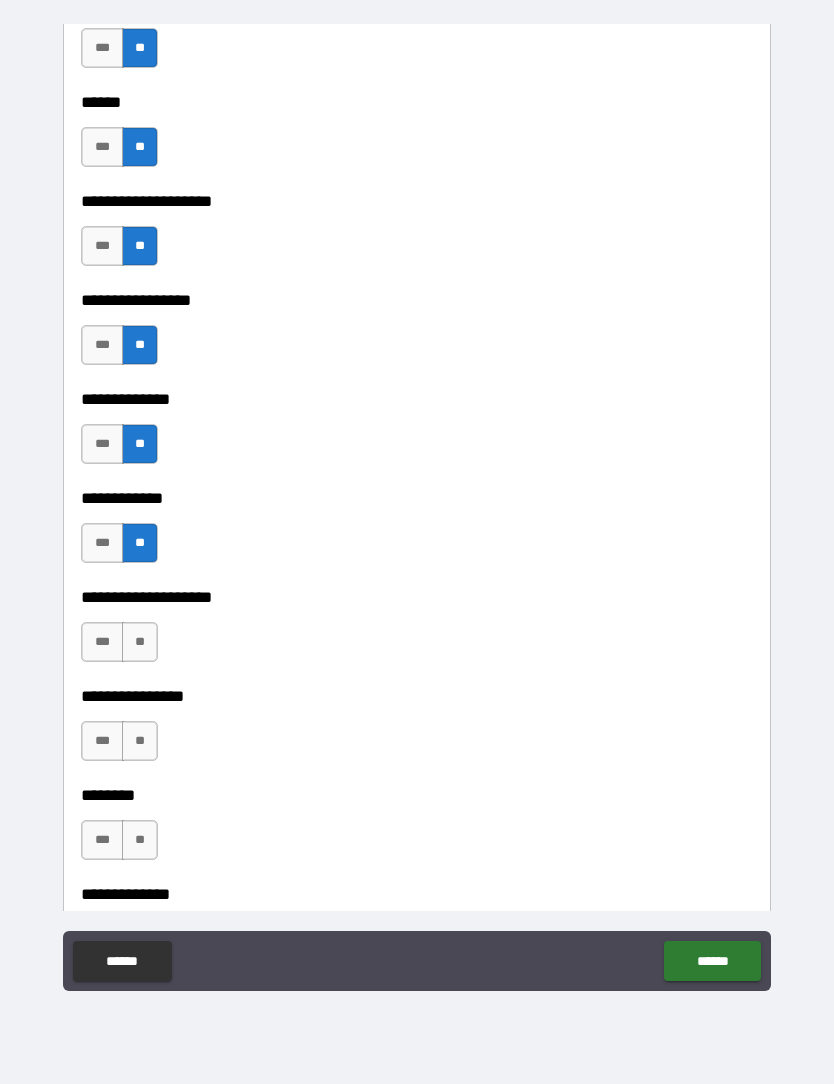 click on "**" at bounding box center [140, 642] 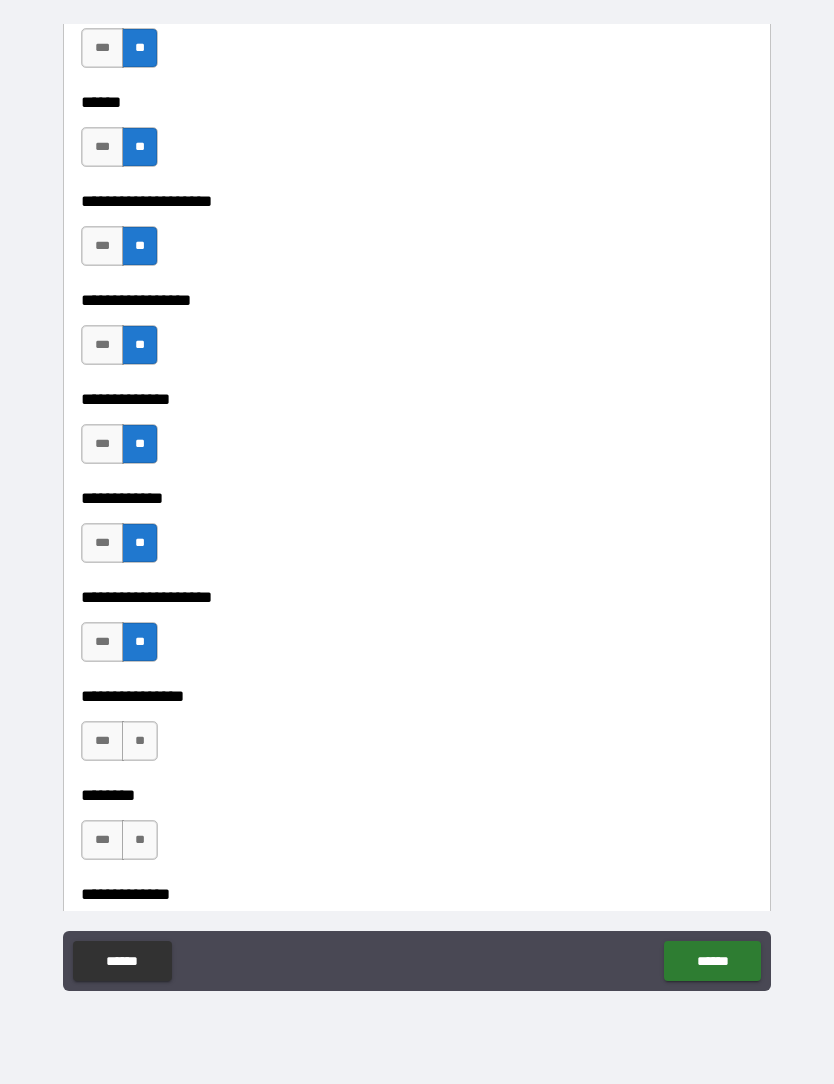 click on "**" at bounding box center [140, 741] 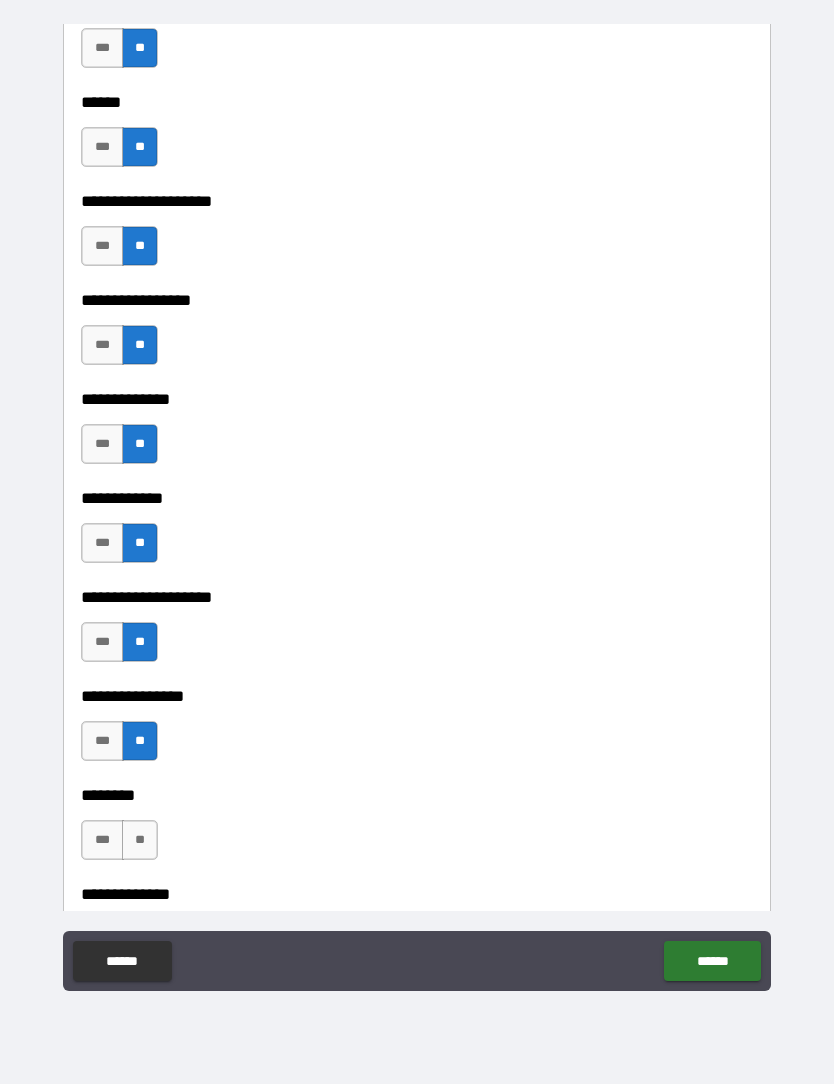 click on "**" at bounding box center [140, 840] 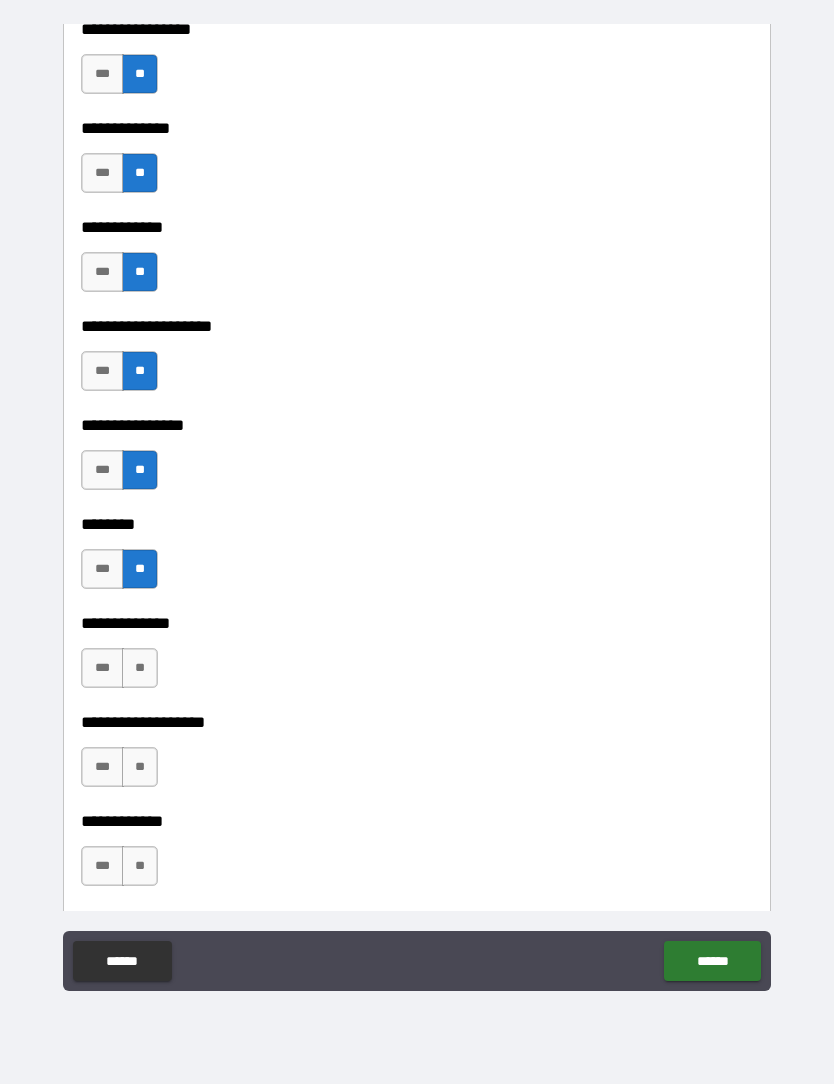 scroll, scrollTop: 7322, scrollLeft: 0, axis: vertical 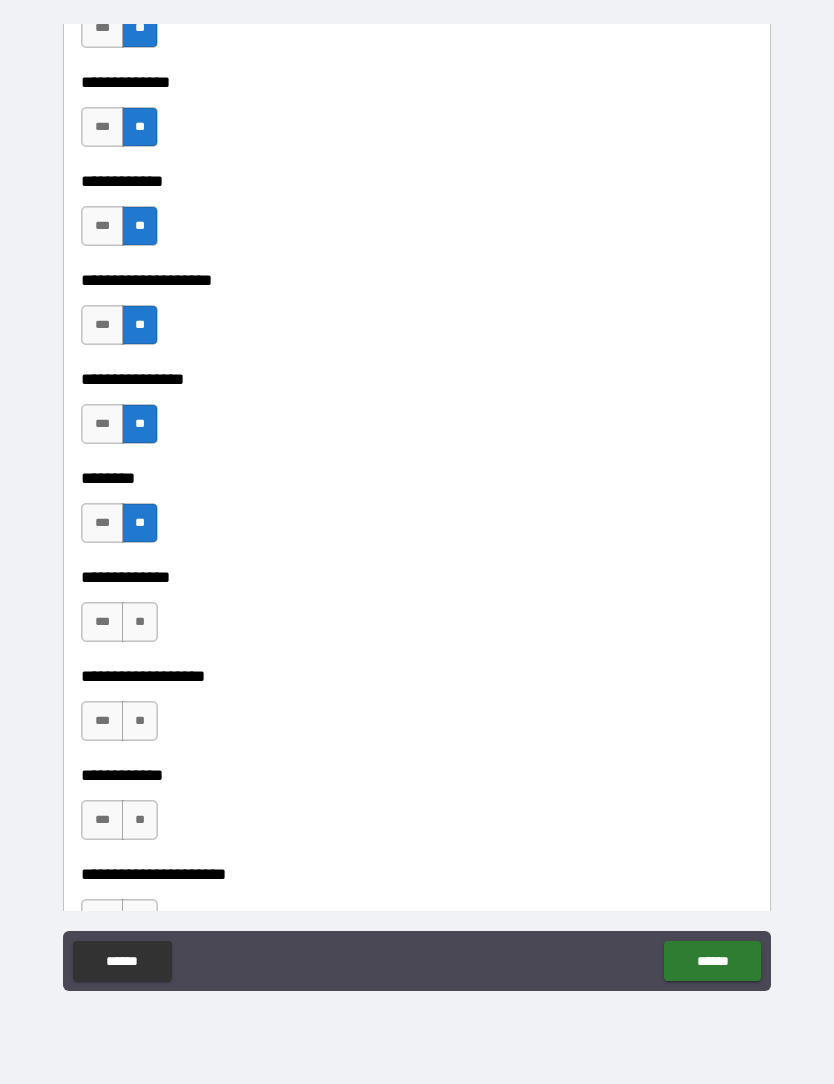 click on "**" at bounding box center [140, 622] 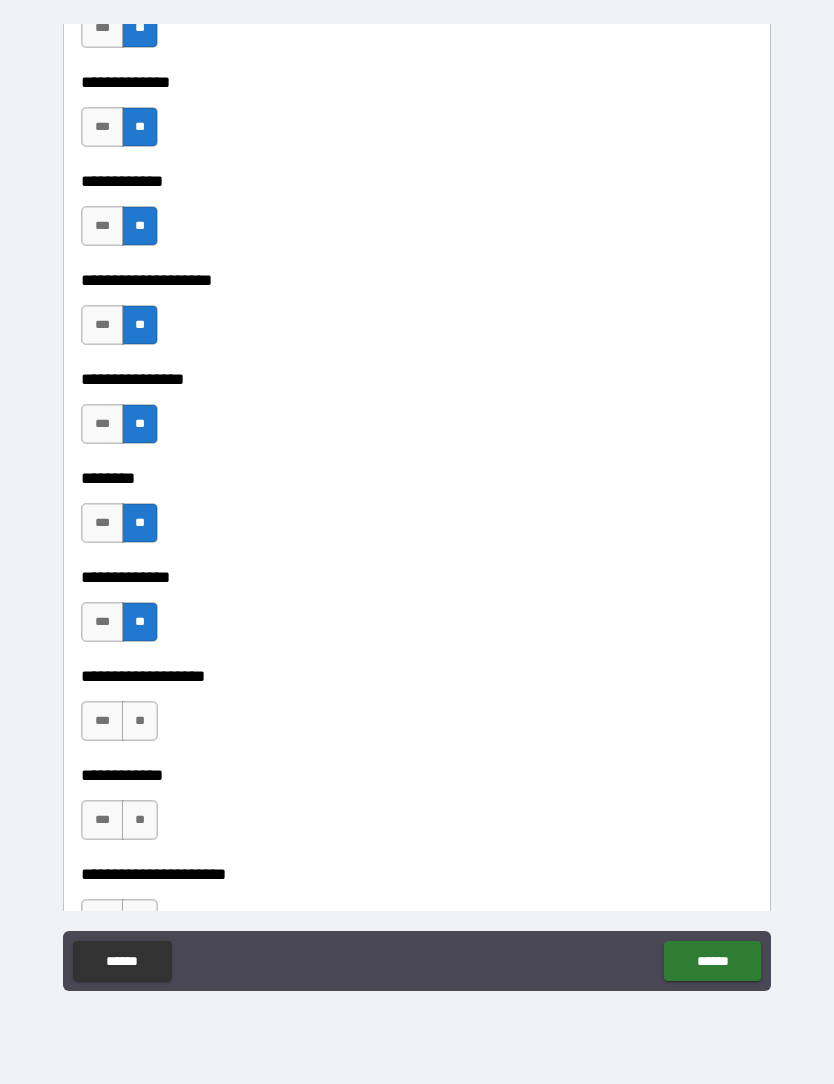 click on "**" at bounding box center (140, 721) 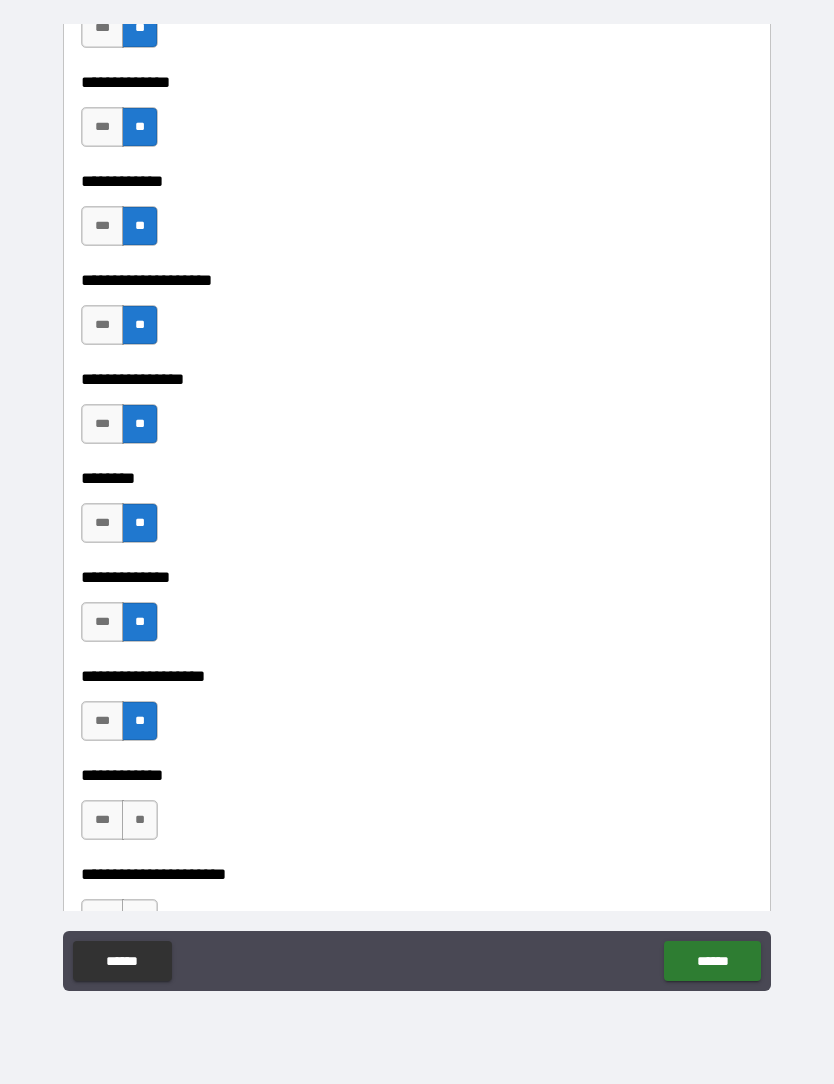 click on "**" at bounding box center [140, 820] 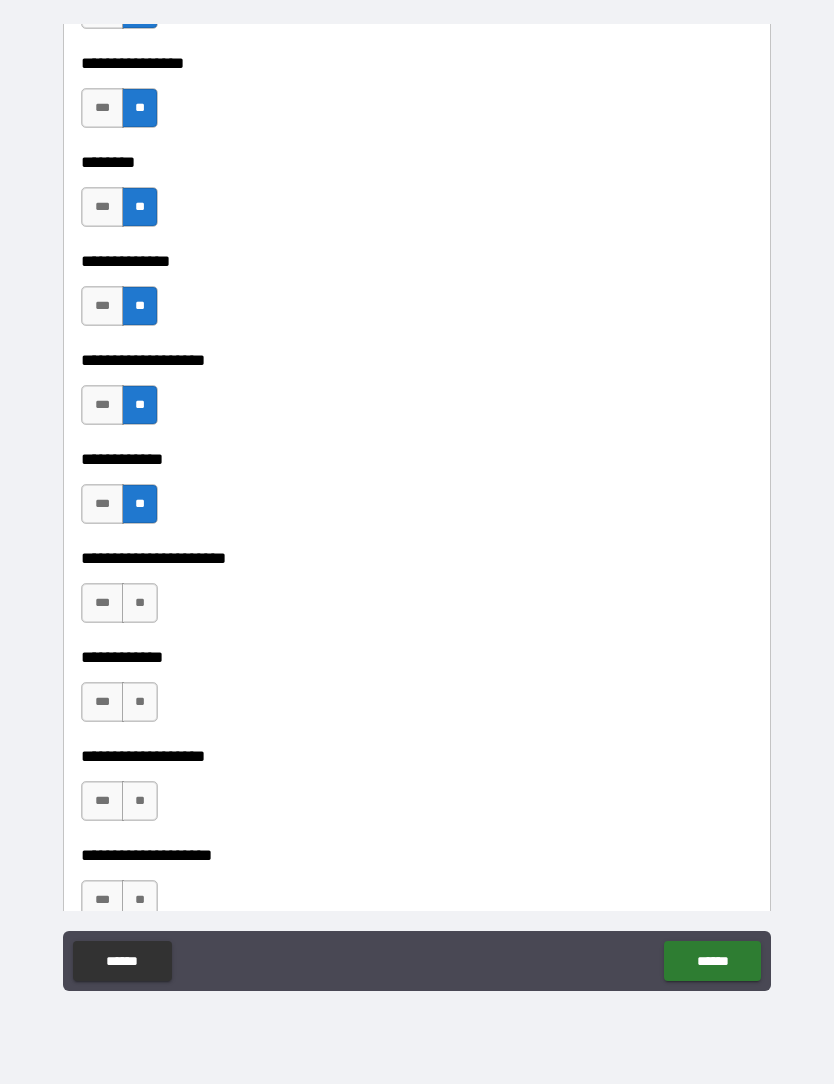 scroll, scrollTop: 7635, scrollLeft: 0, axis: vertical 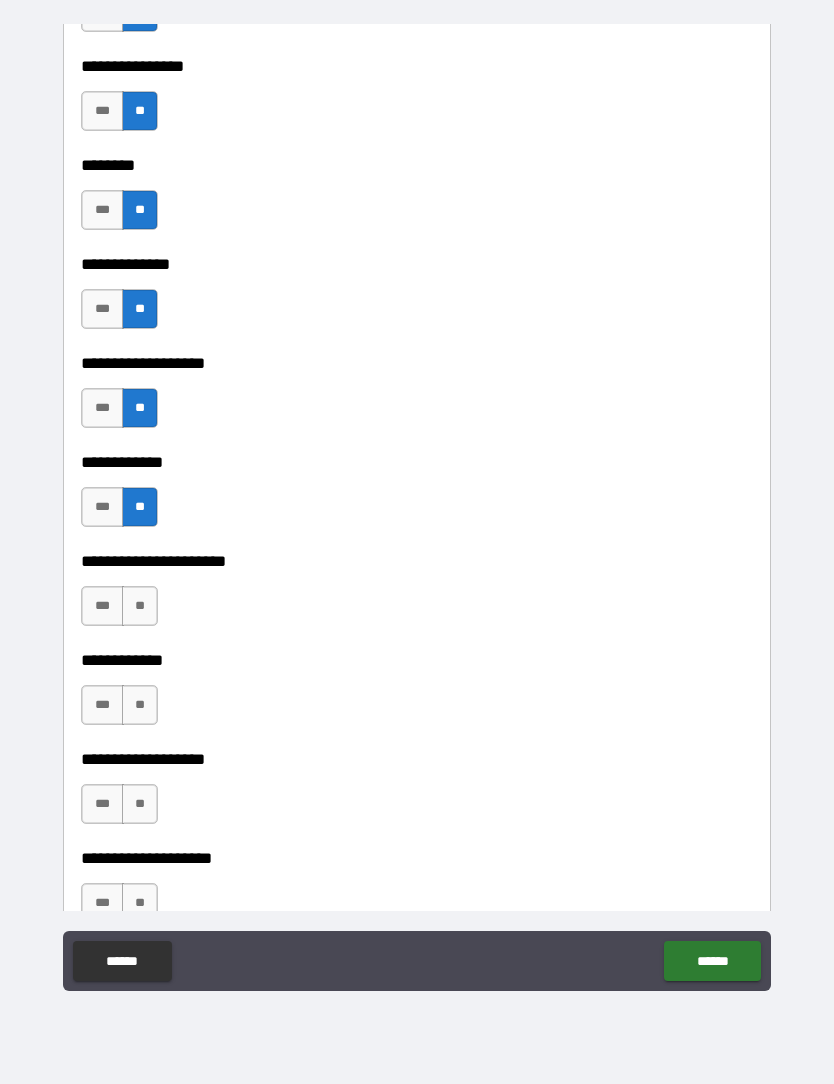 click on "**" at bounding box center [140, 606] 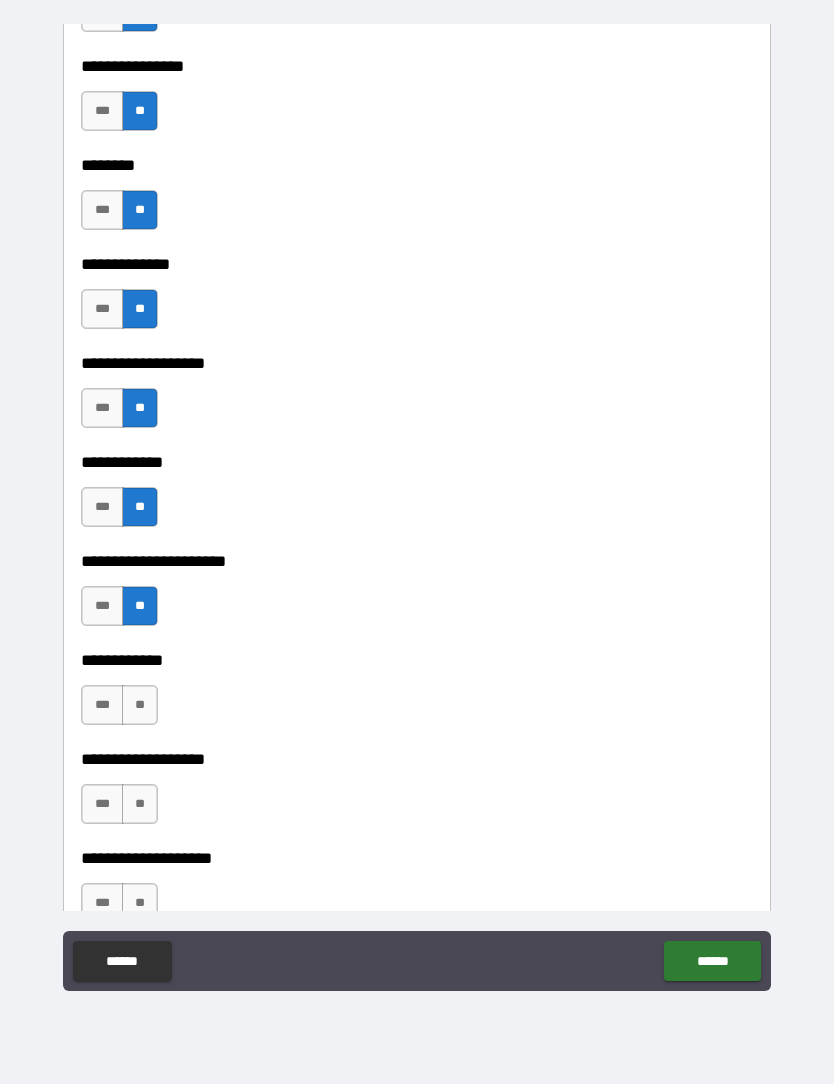 click on "**" at bounding box center (140, 705) 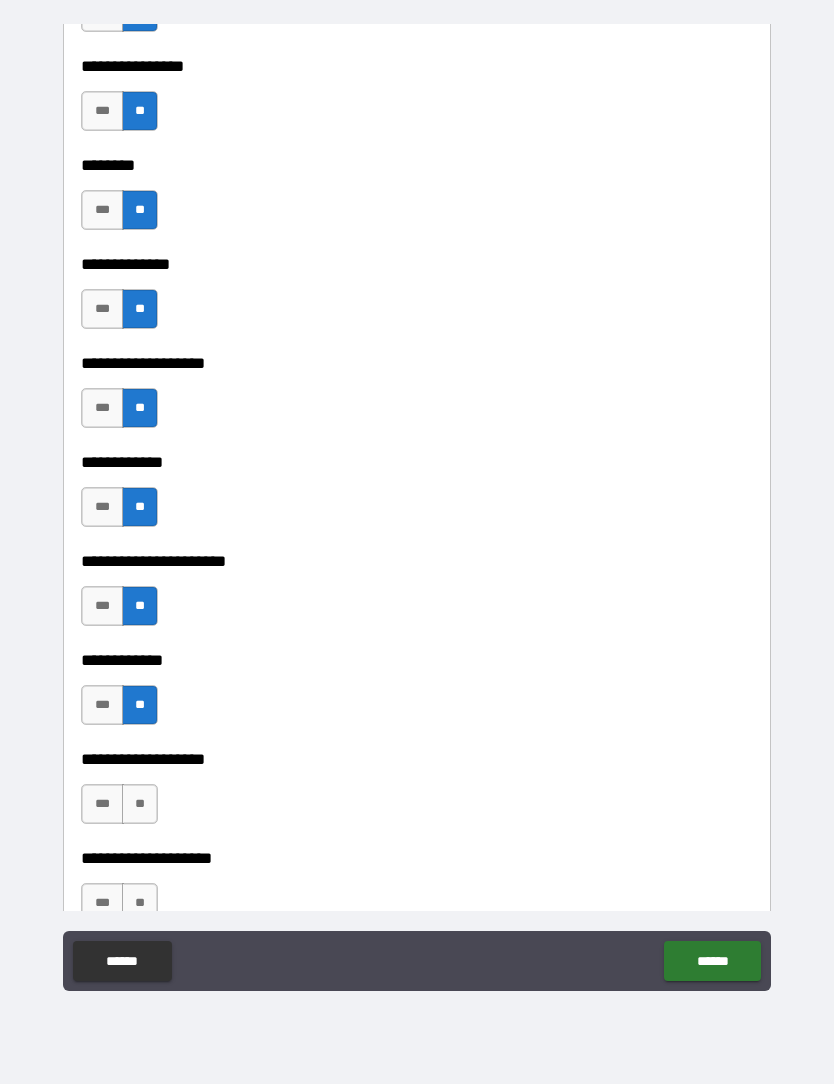 click on "**" at bounding box center [140, 804] 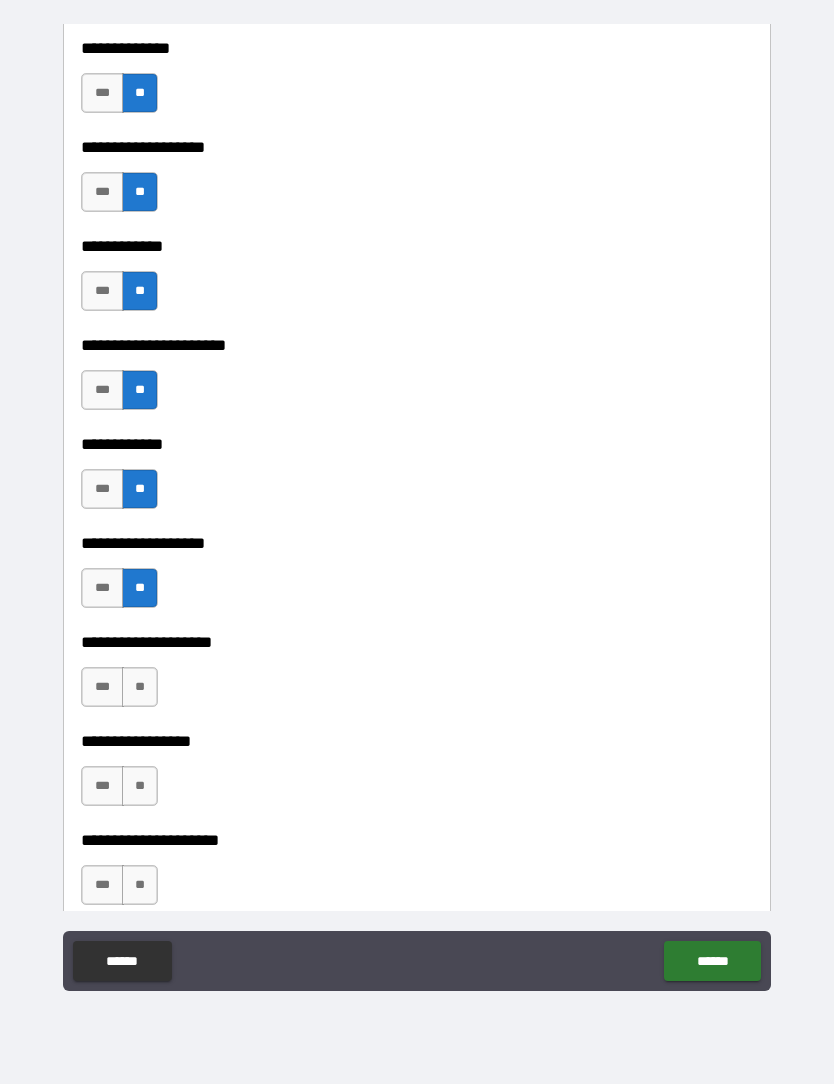 scroll, scrollTop: 7918, scrollLeft: 0, axis: vertical 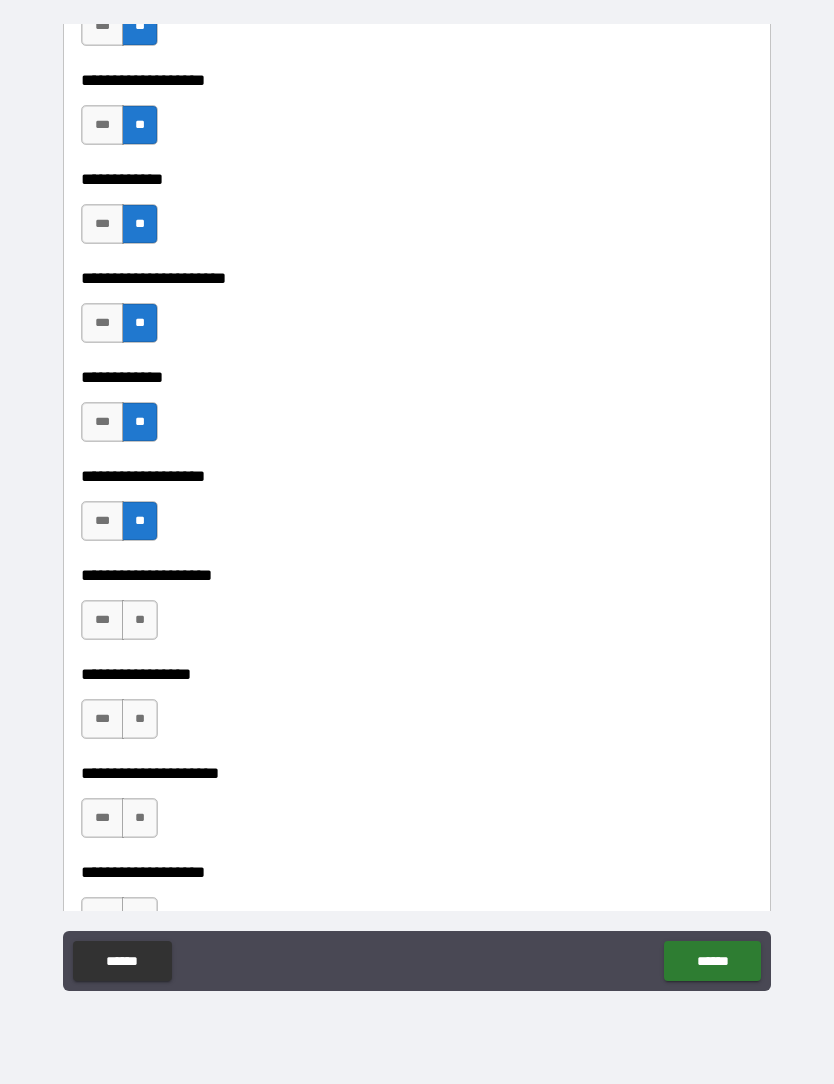 click on "**" at bounding box center [140, 620] 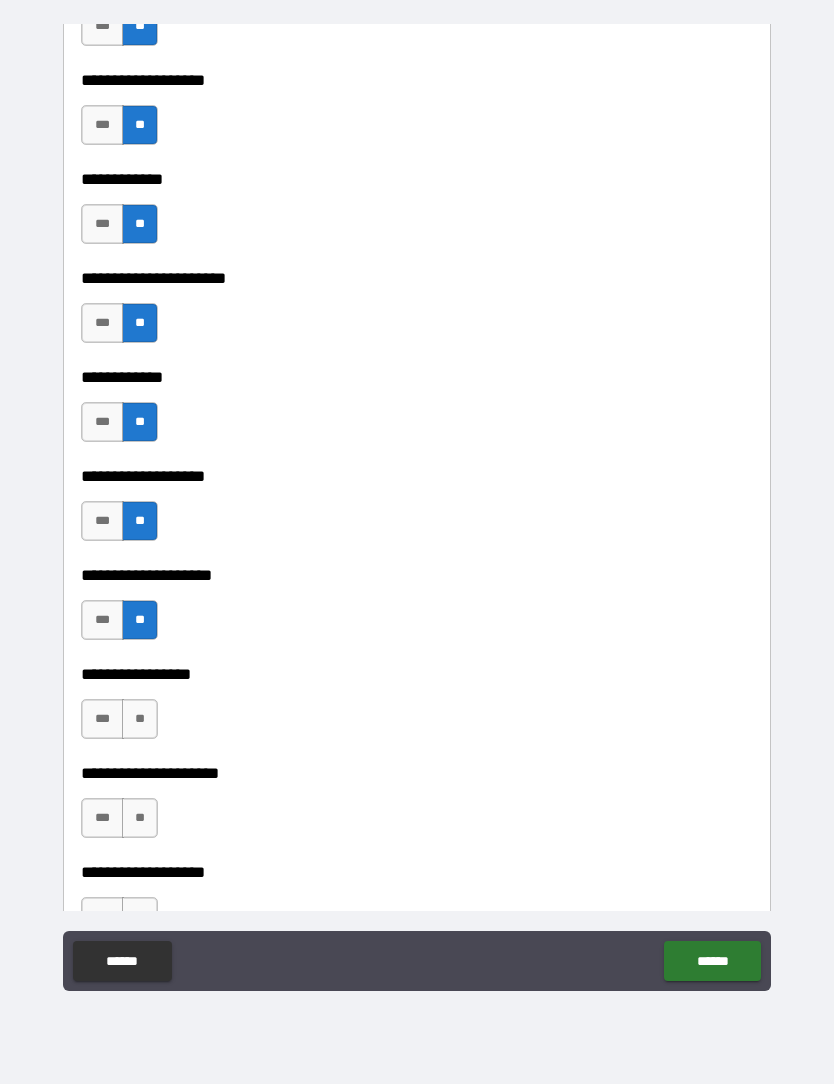 click on "**" at bounding box center (140, 719) 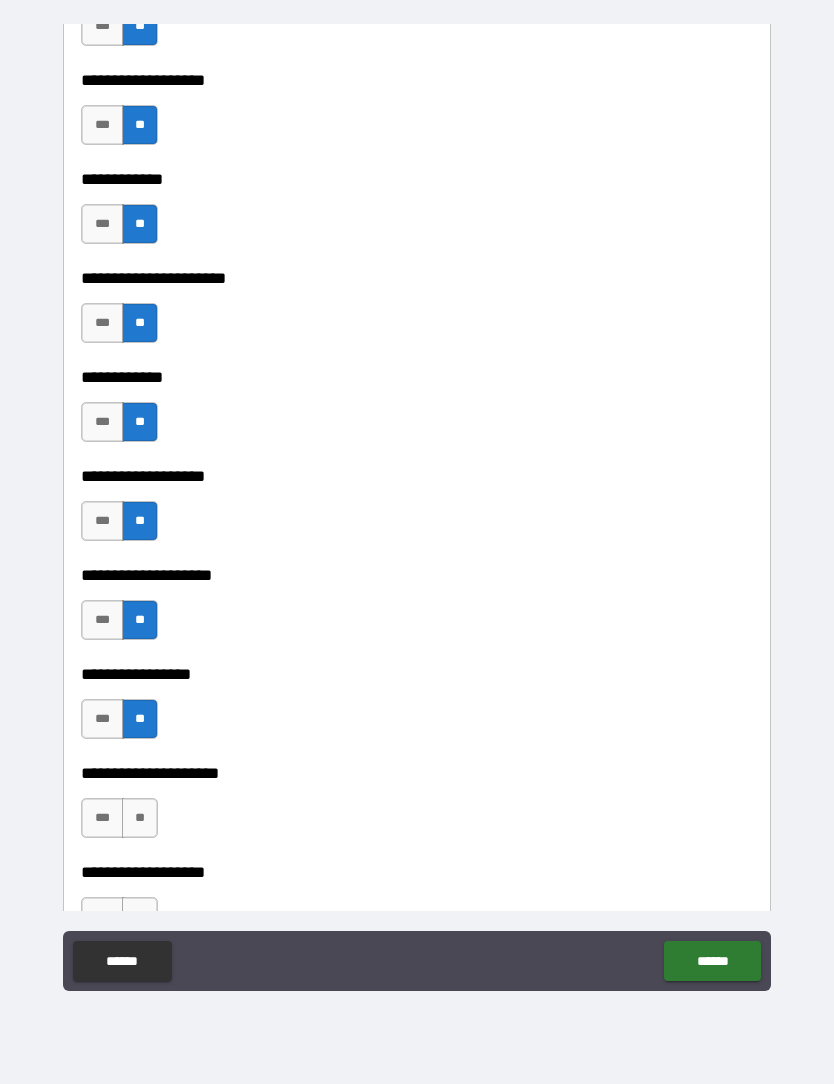 click on "**" at bounding box center (140, 818) 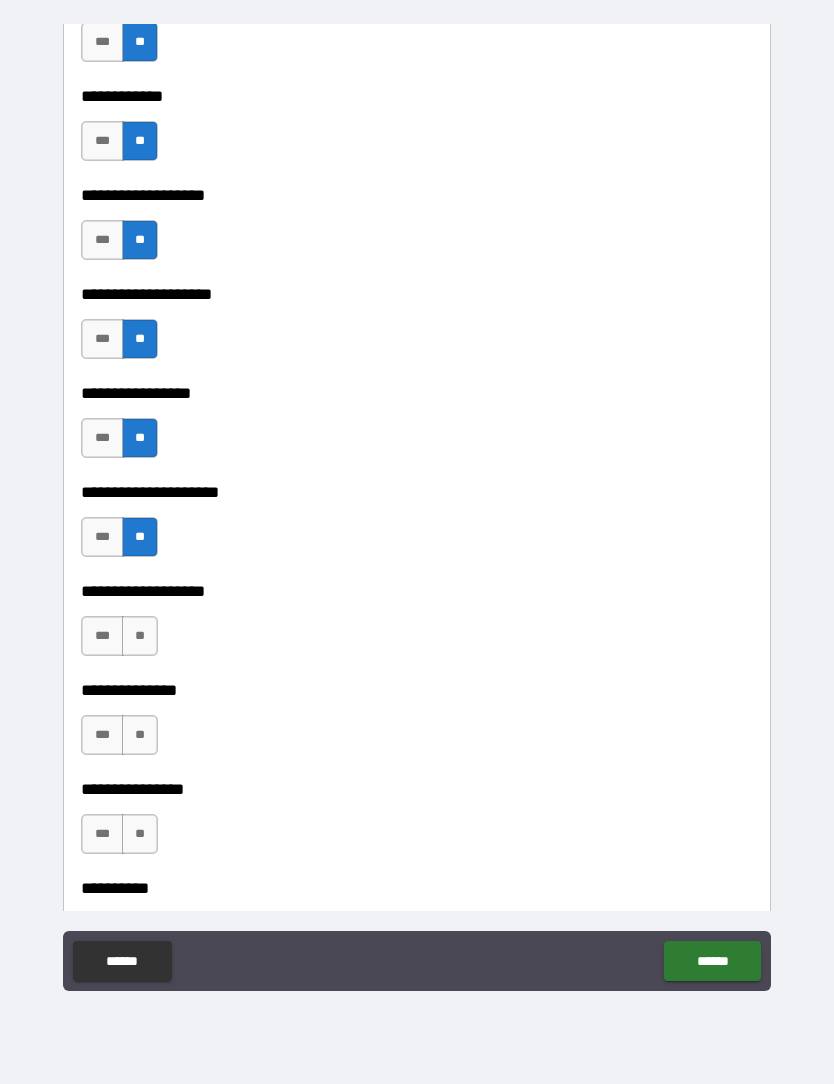 scroll, scrollTop: 8197, scrollLeft: 0, axis: vertical 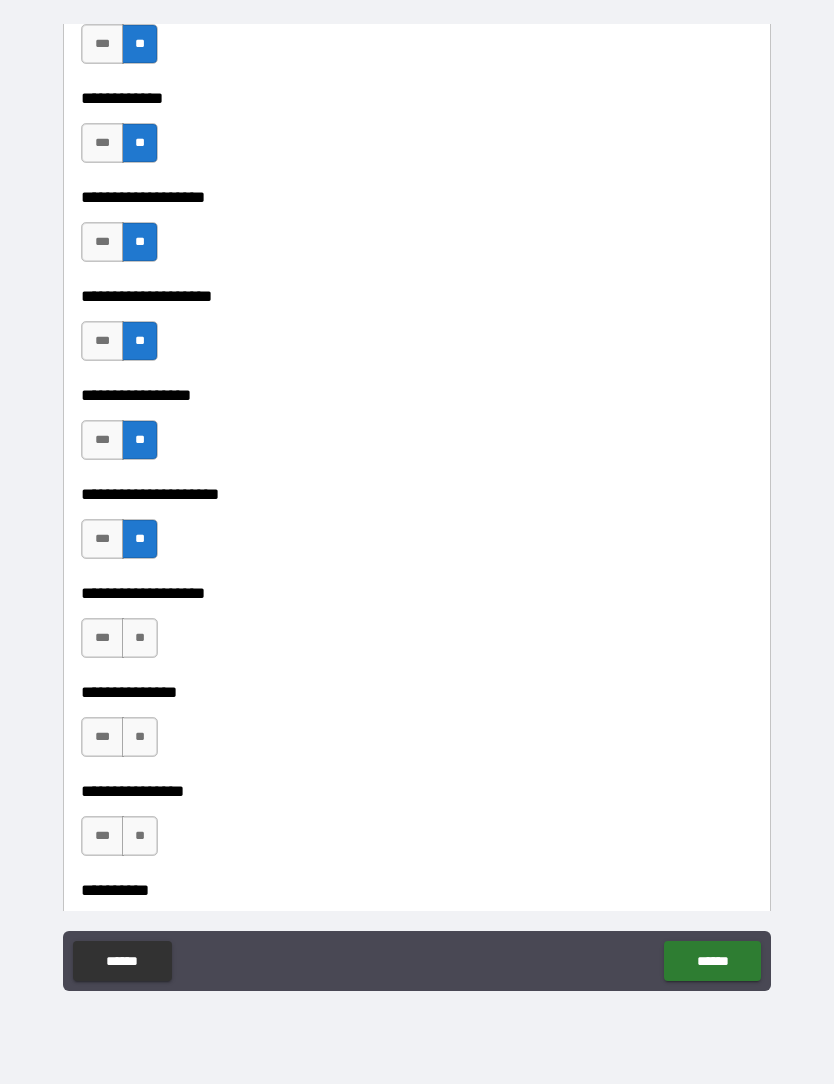 click on "**" at bounding box center [140, 638] 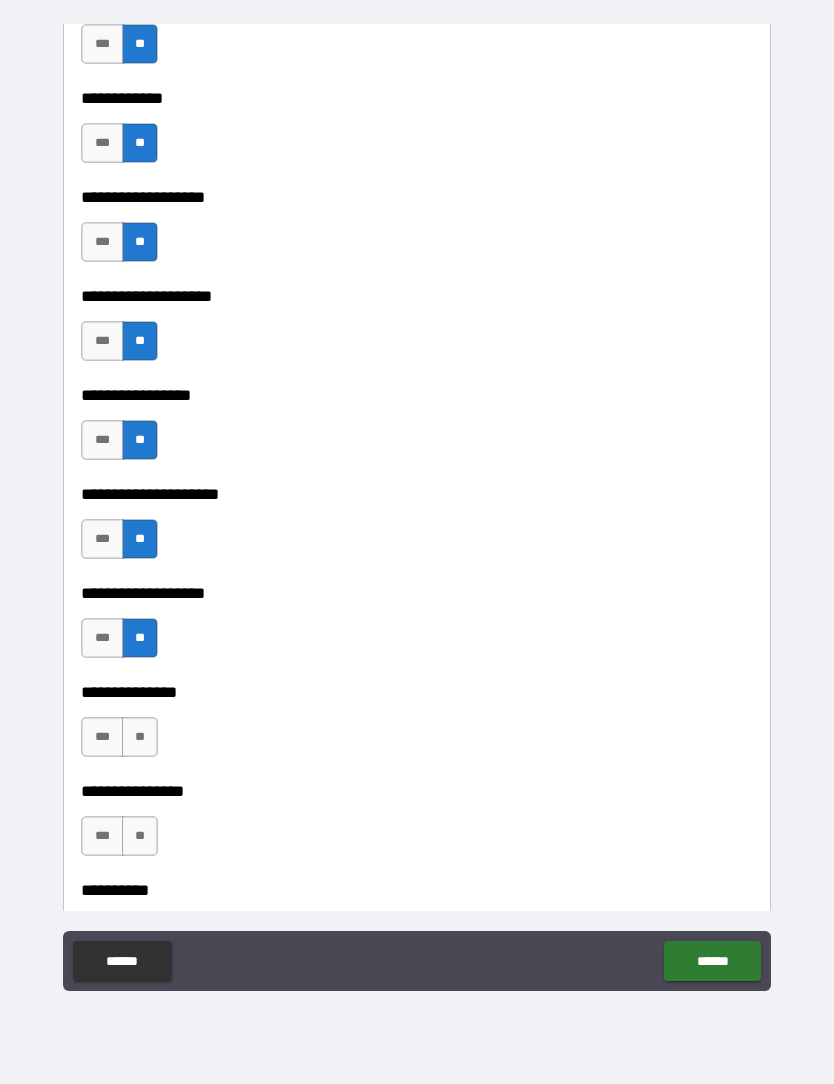 click on "**" at bounding box center (140, 737) 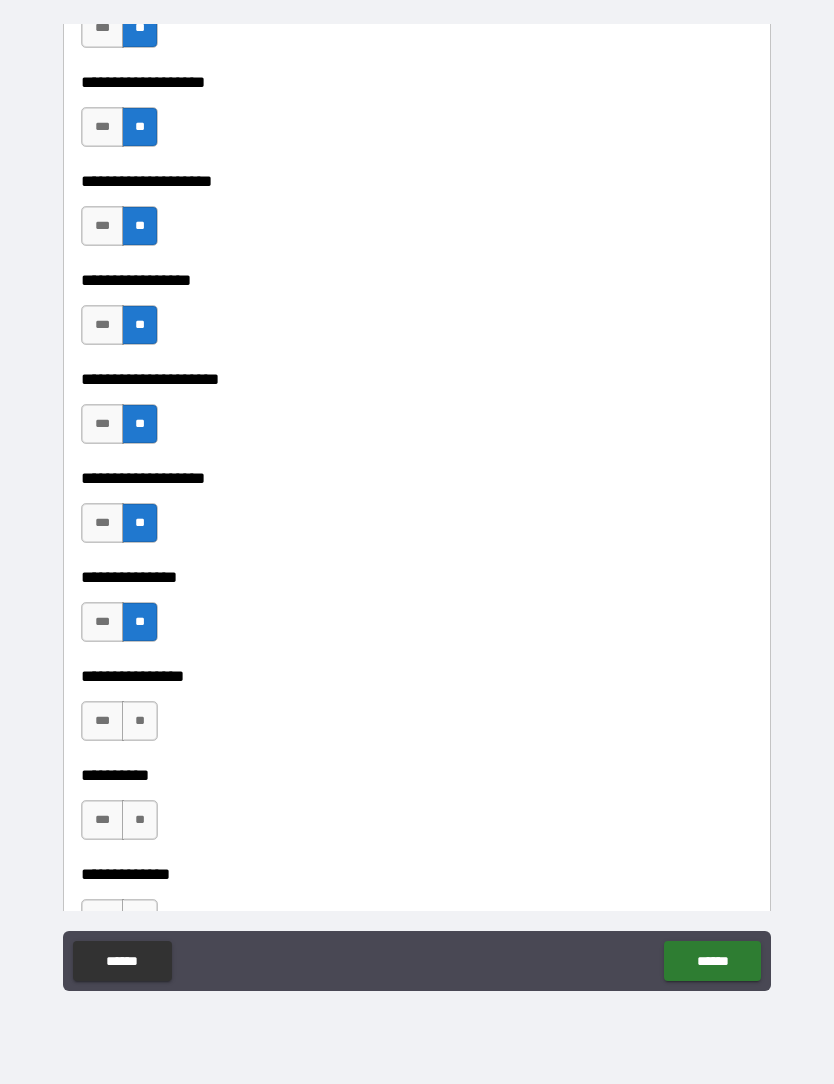scroll, scrollTop: 8451, scrollLeft: 0, axis: vertical 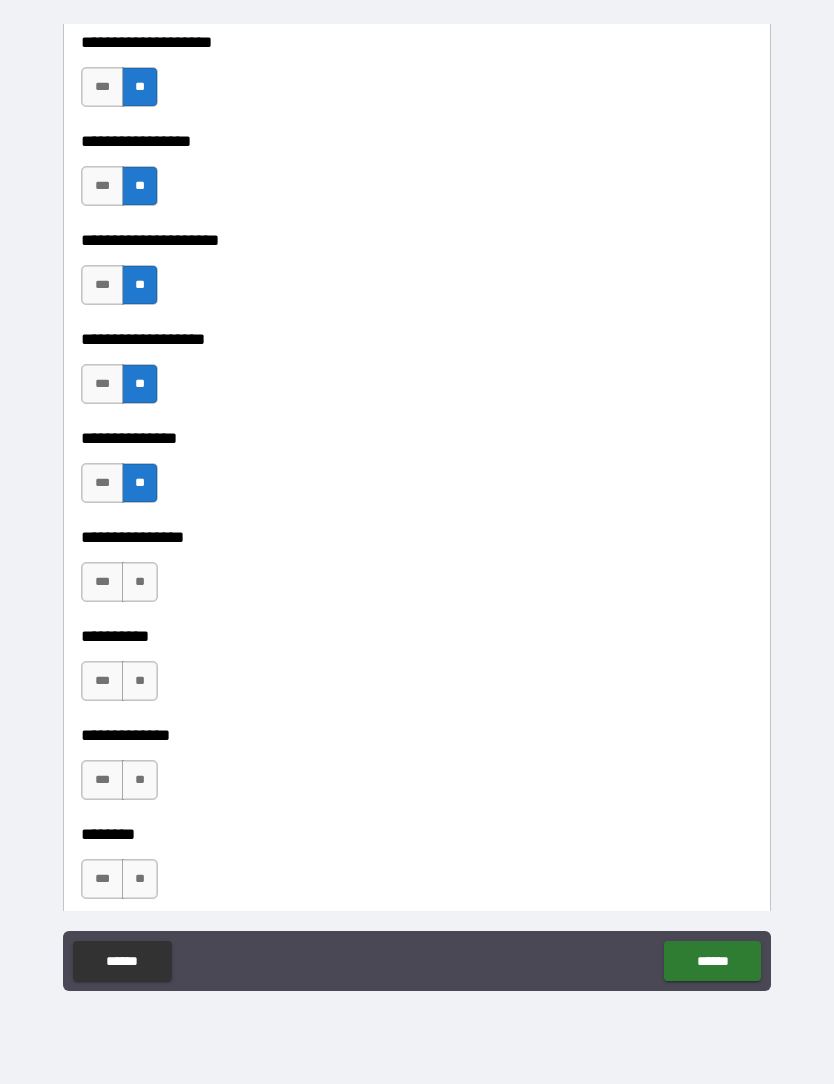 click on "**" at bounding box center [140, 582] 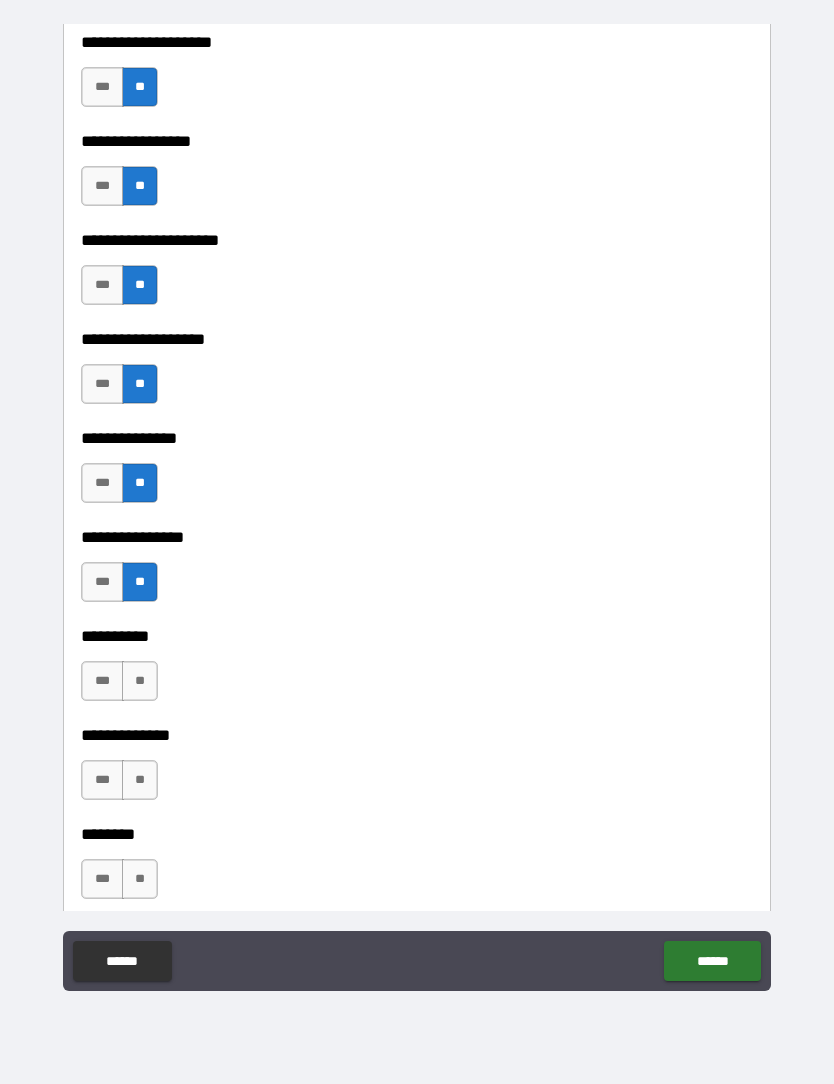 click on "**" at bounding box center [140, 681] 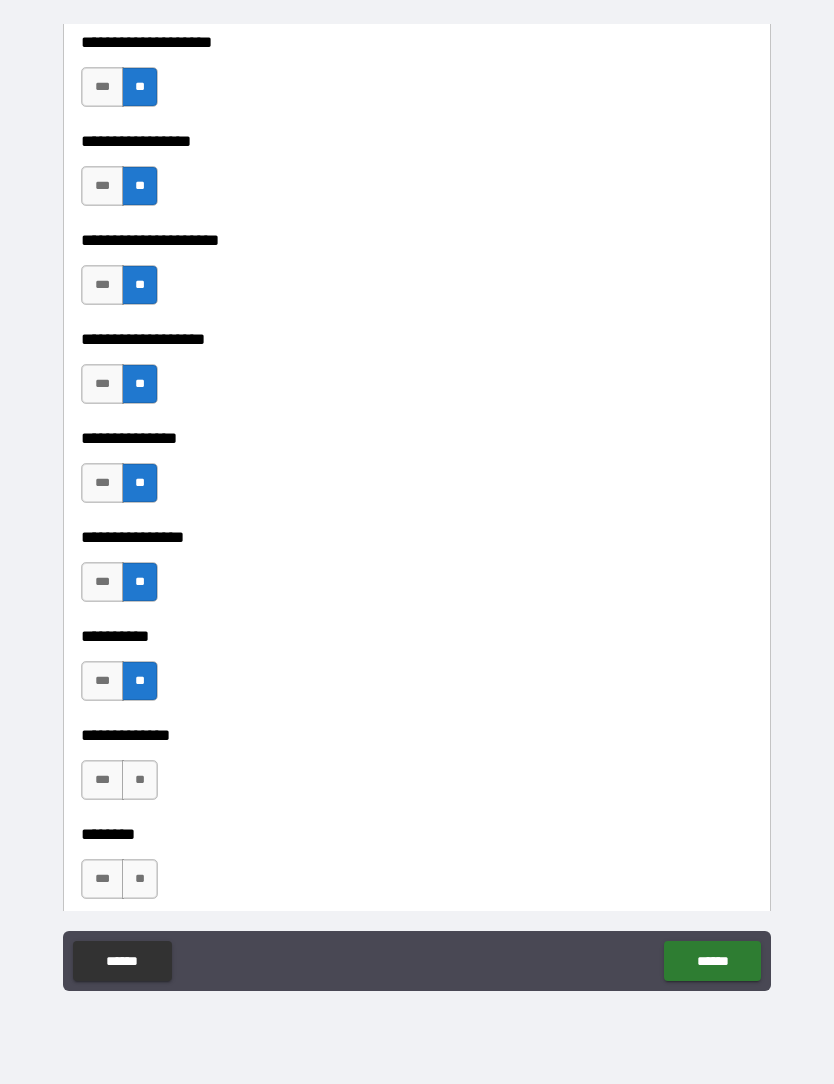 click on "**" at bounding box center (140, 780) 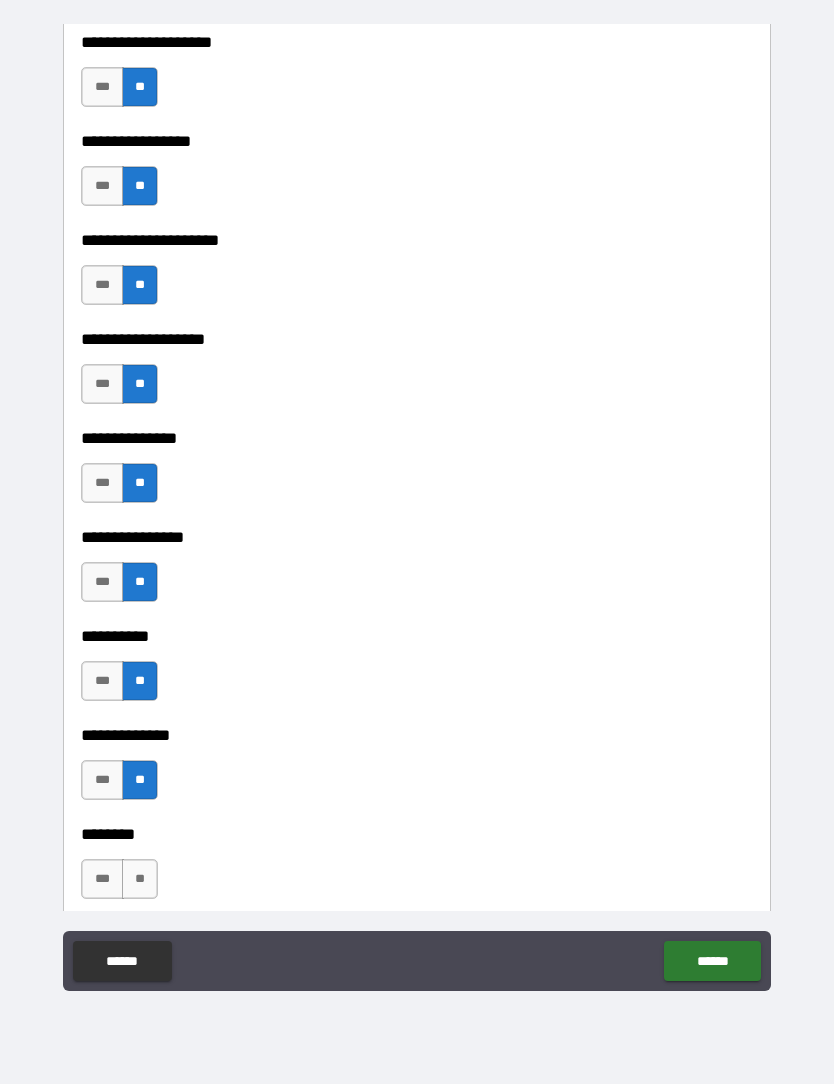click on "**" at bounding box center (140, 879) 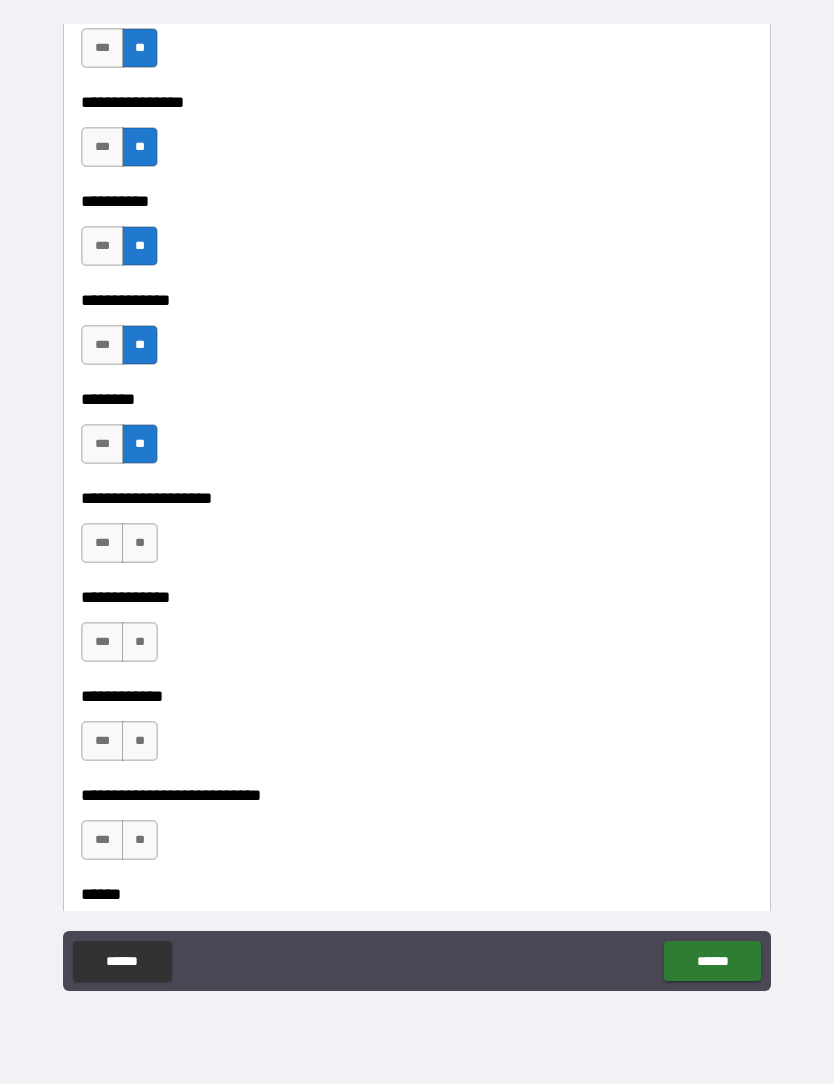 scroll, scrollTop: 8883, scrollLeft: 0, axis: vertical 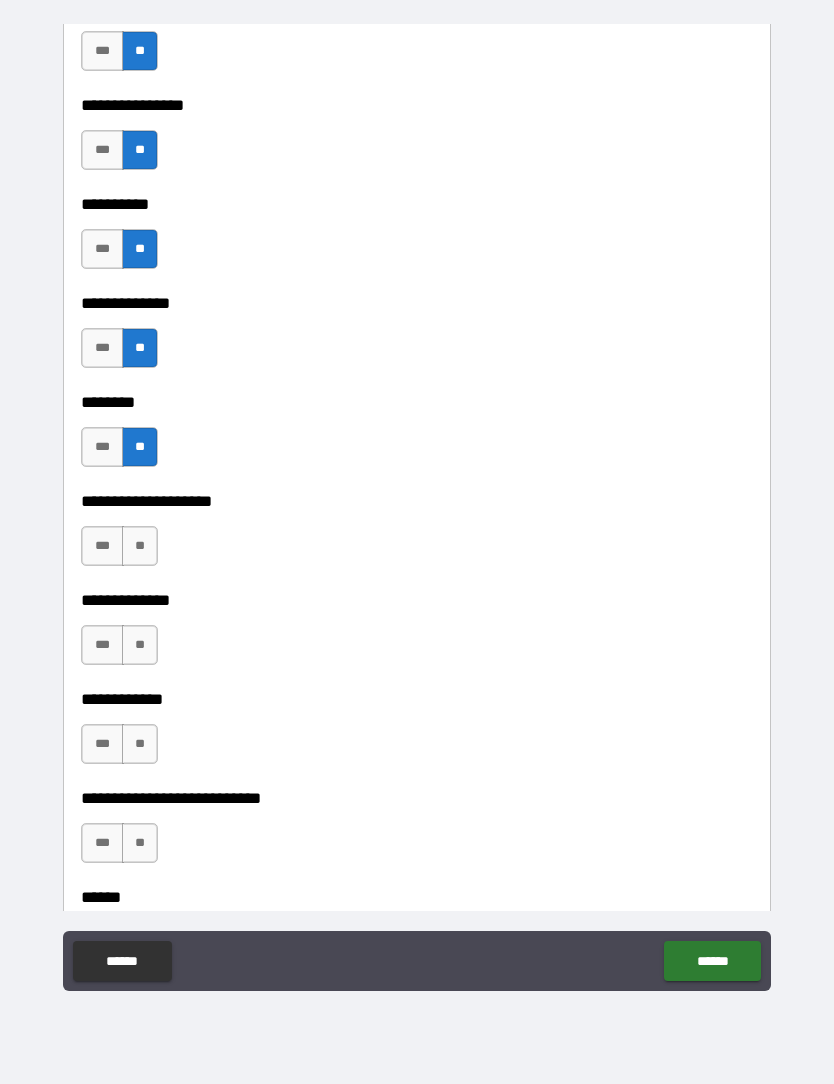 click on "**" at bounding box center (140, 546) 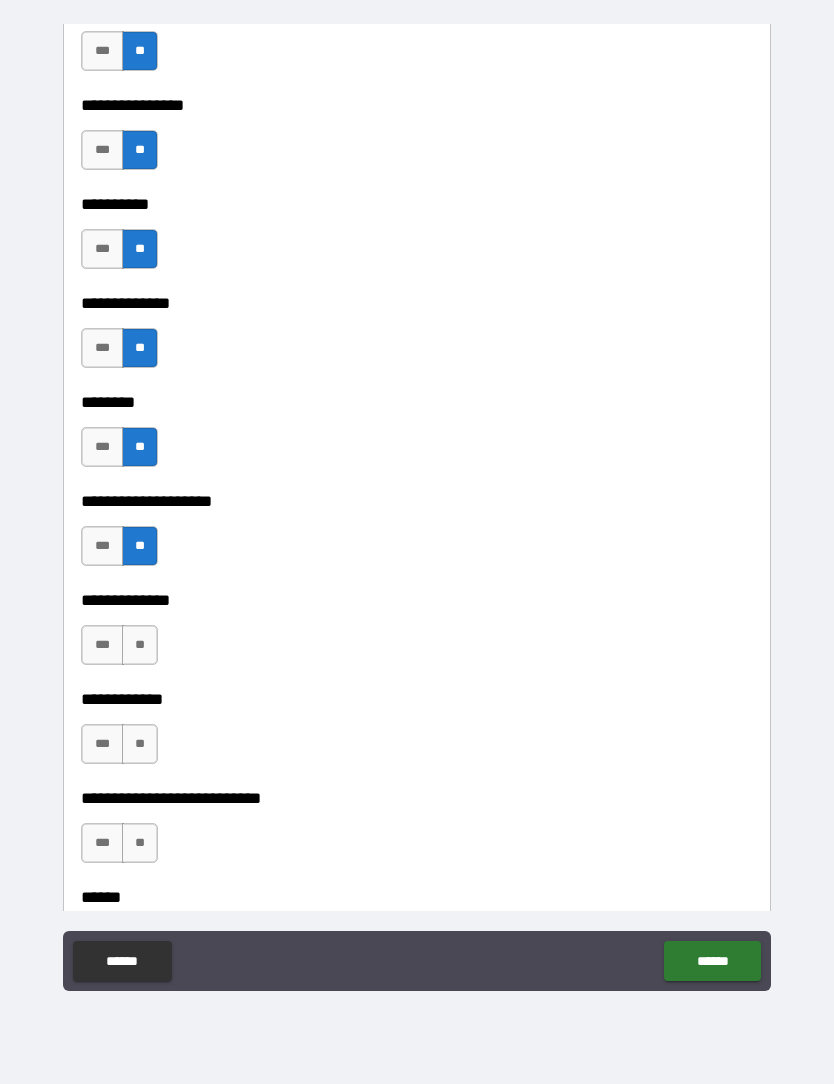 click on "**" at bounding box center [140, 645] 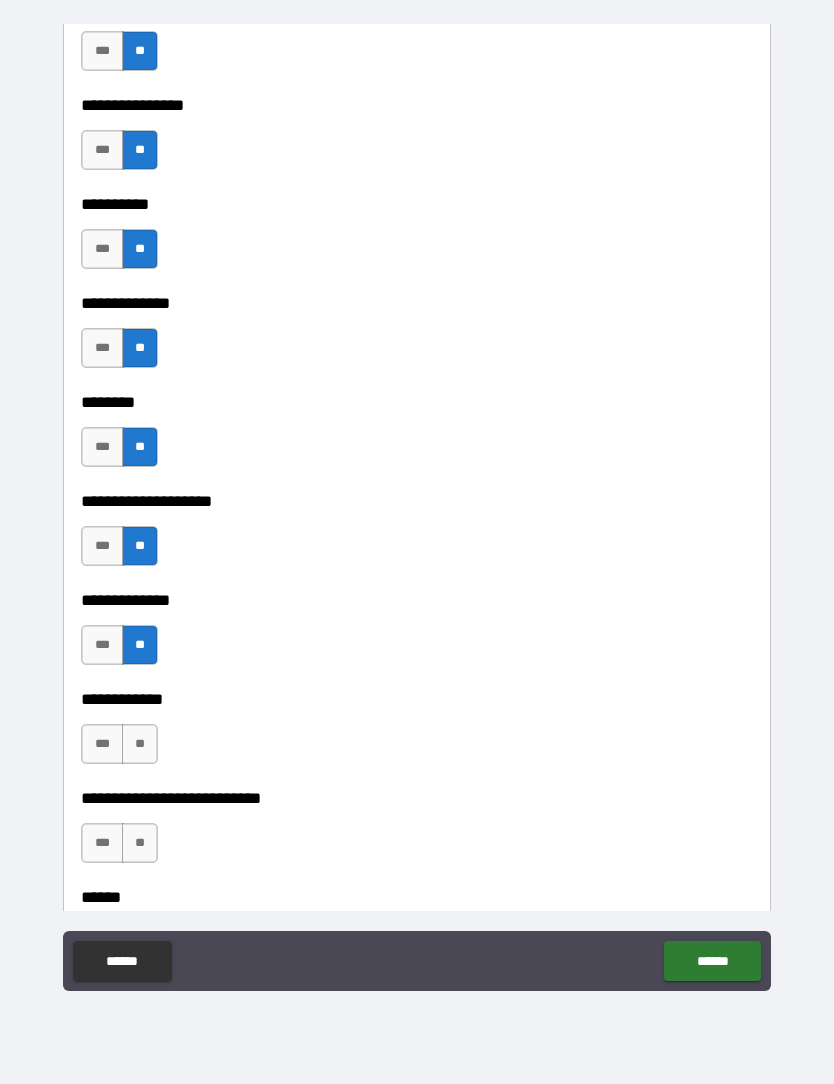 click on "**" at bounding box center [140, 744] 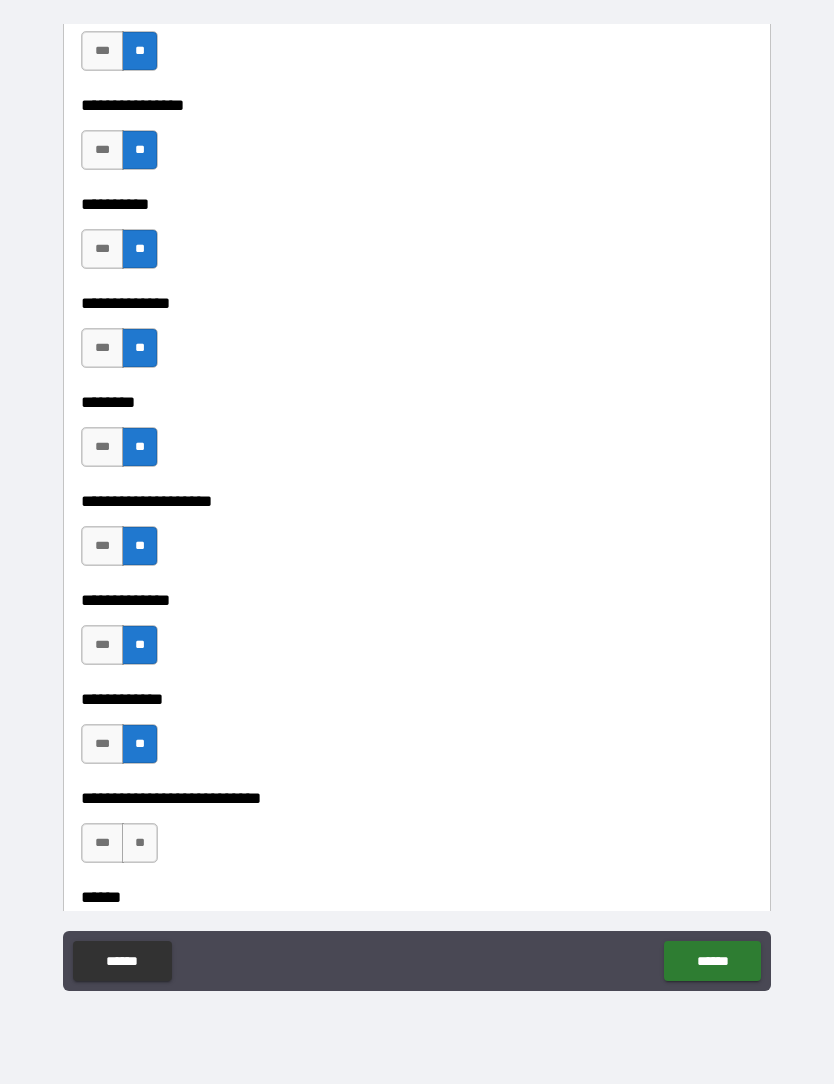 click on "**" at bounding box center [140, 843] 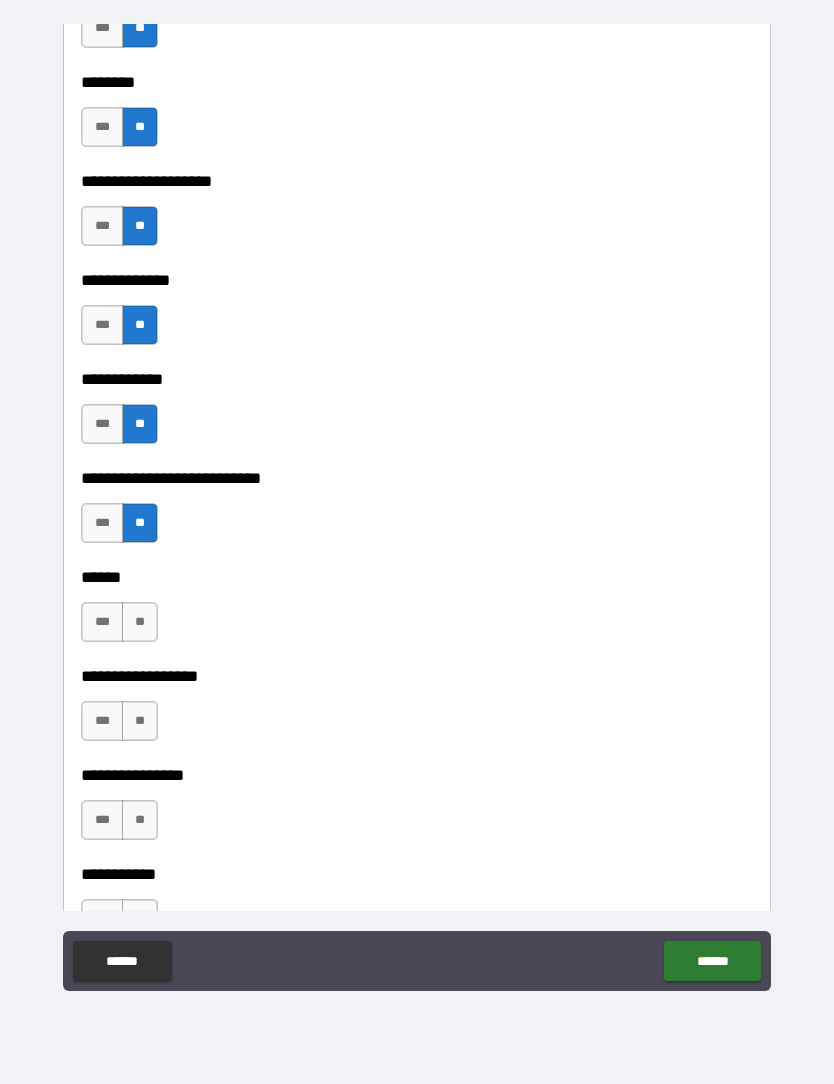 scroll, scrollTop: 9204, scrollLeft: 0, axis: vertical 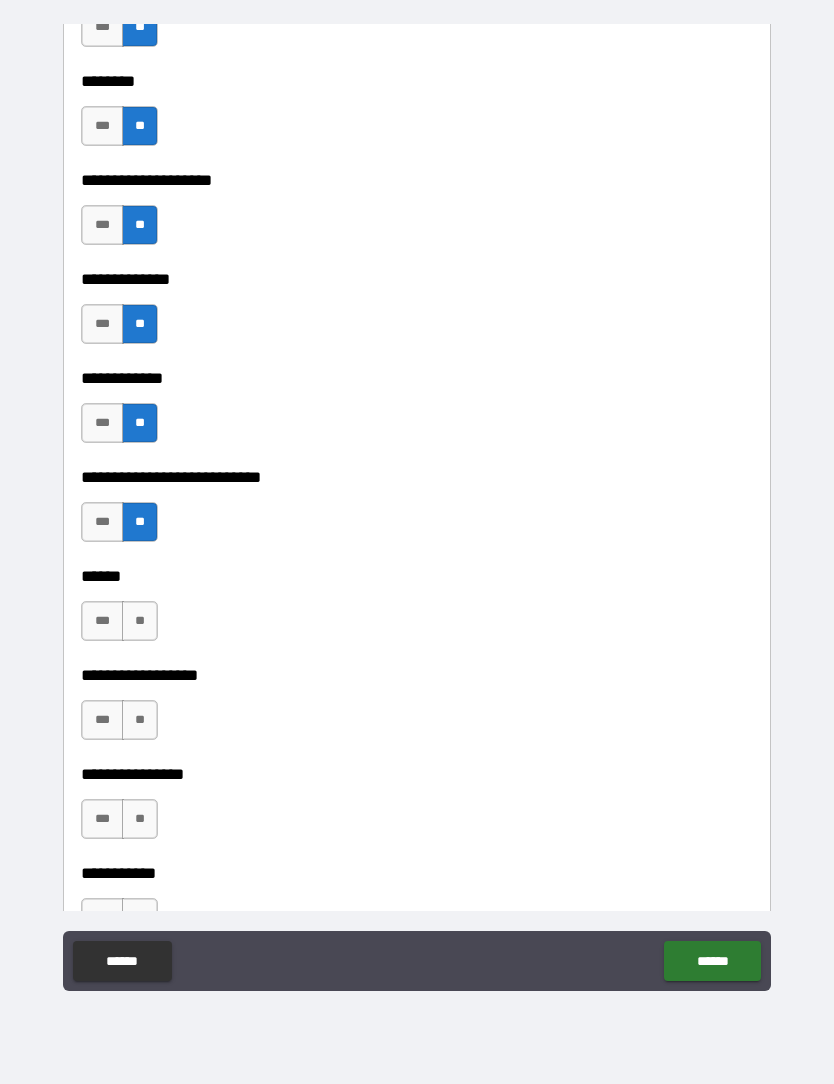 click on "**" at bounding box center [140, 621] 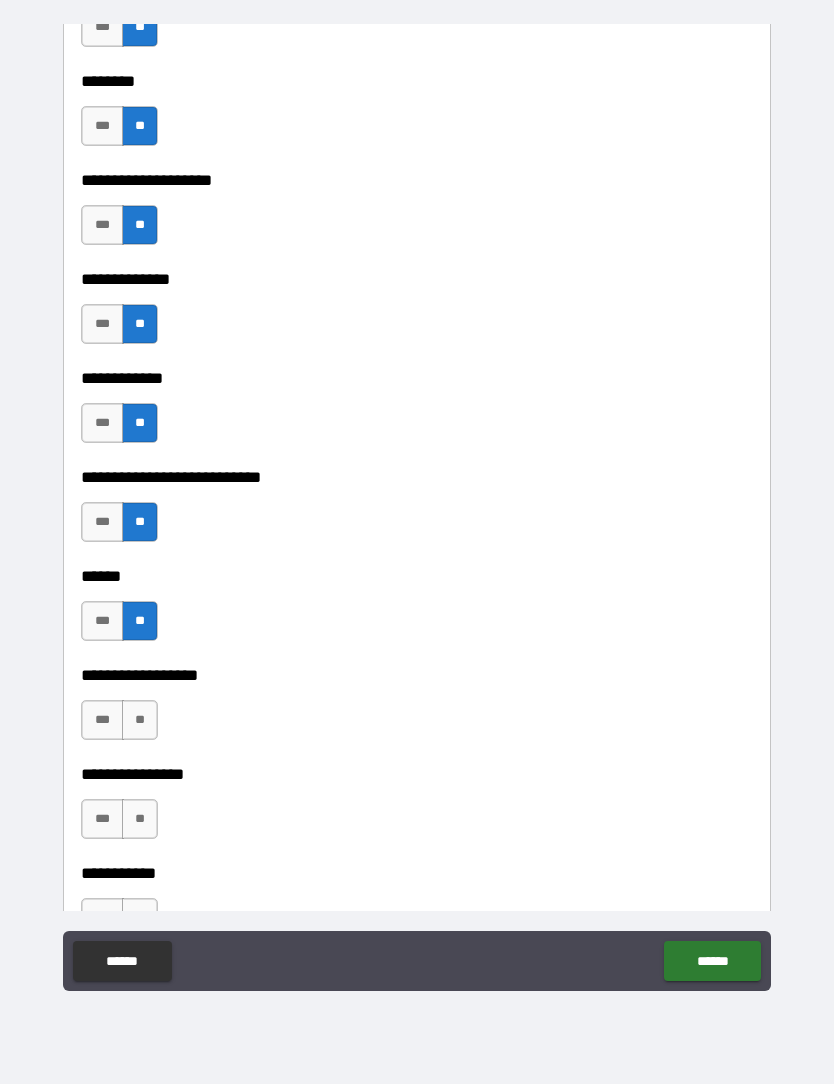click on "**" at bounding box center [140, 720] 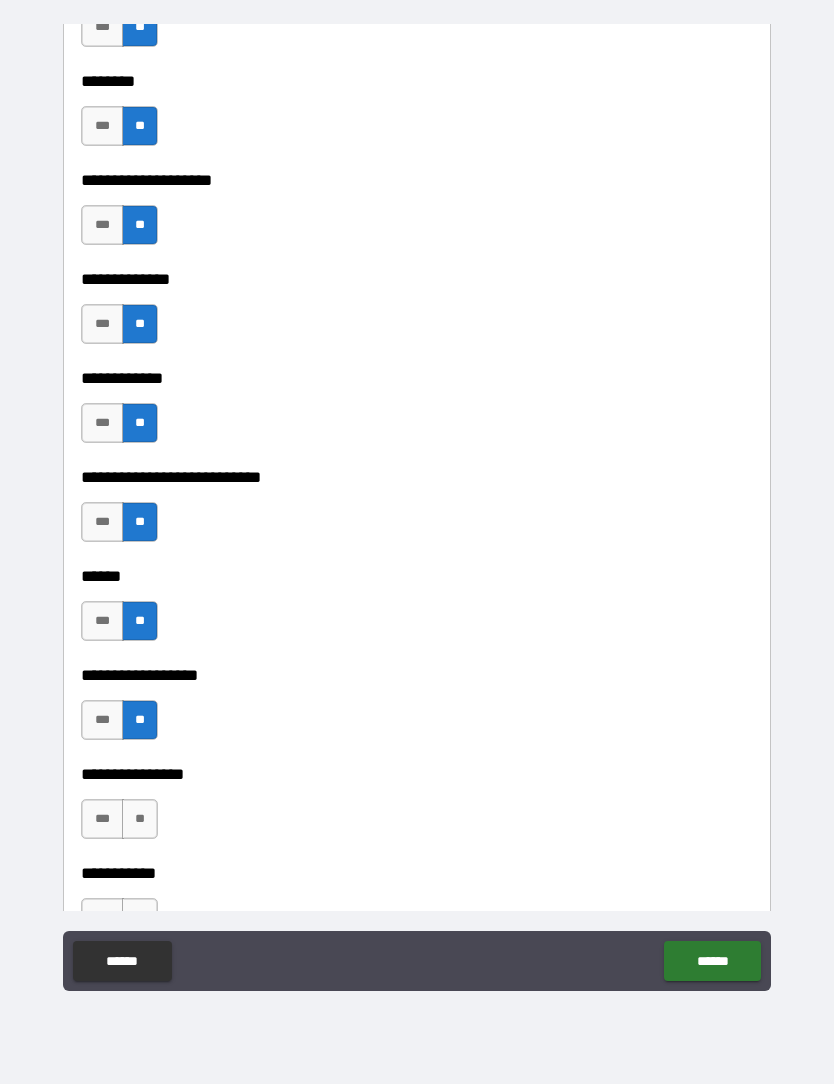 click on "**" at bounding box center (140, 819) 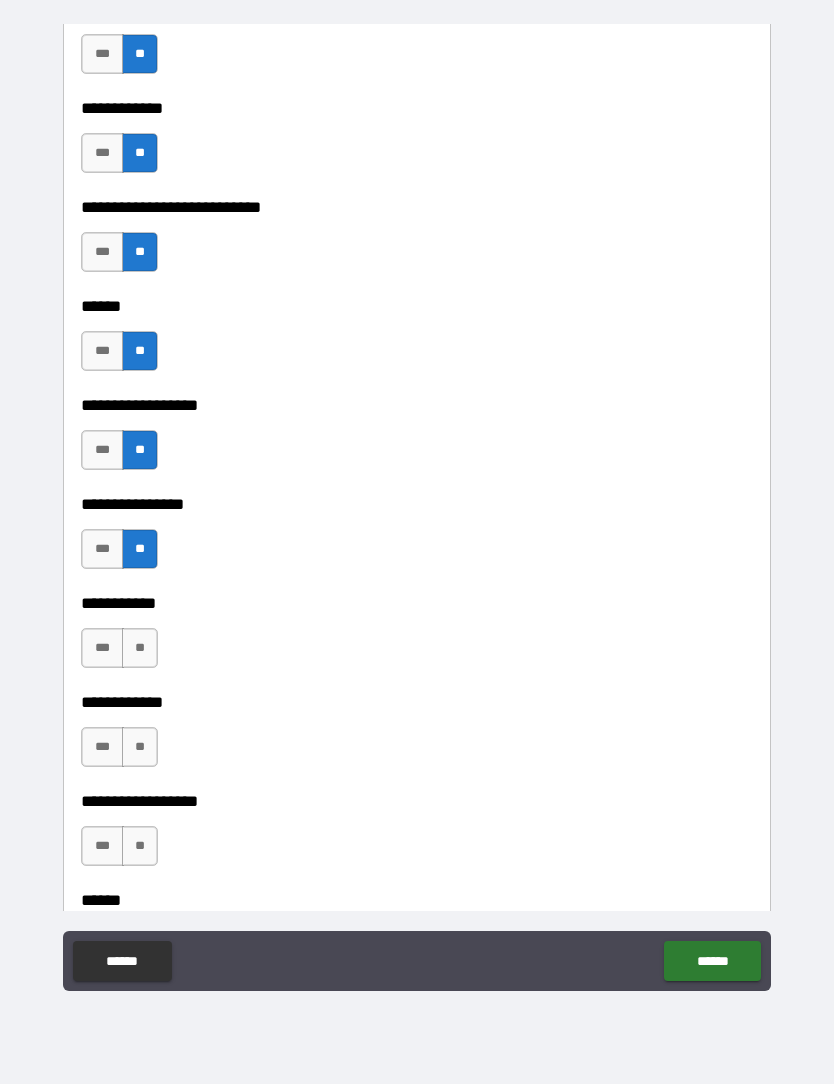scroll, scrollTop: 9480, scrollLeft: 0, axis: vertical 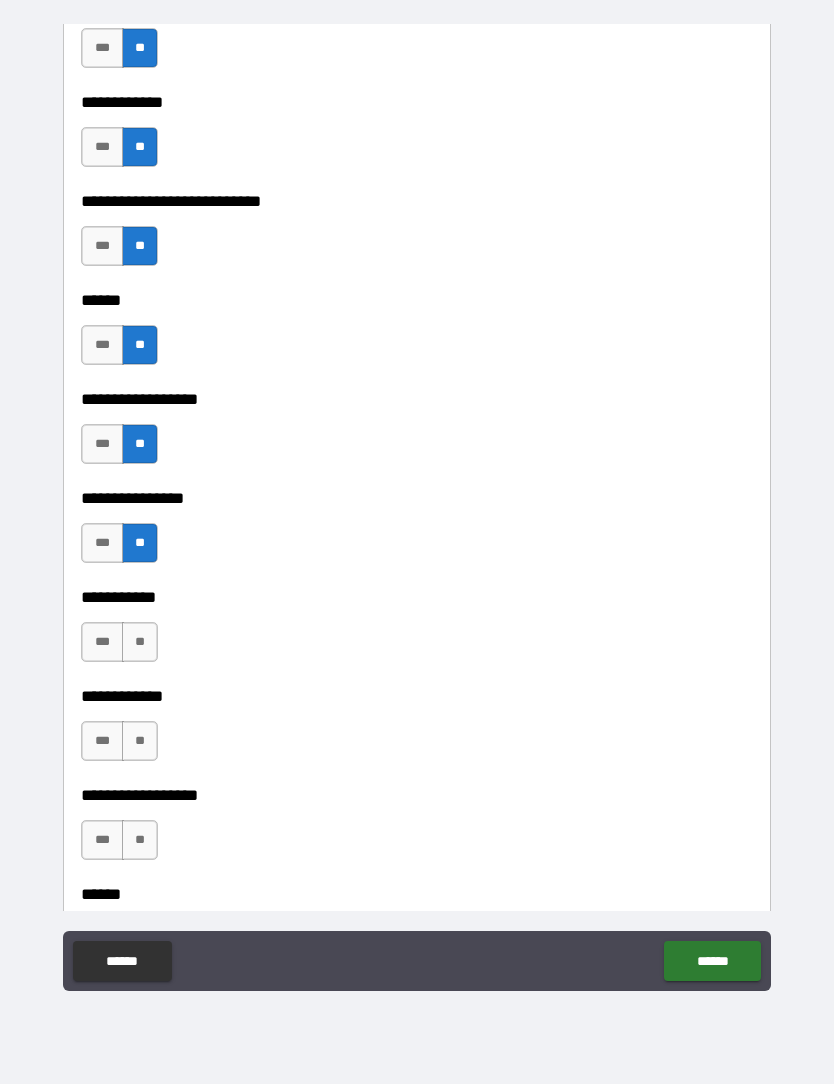 click on "**" at bounding box center [140, 642] 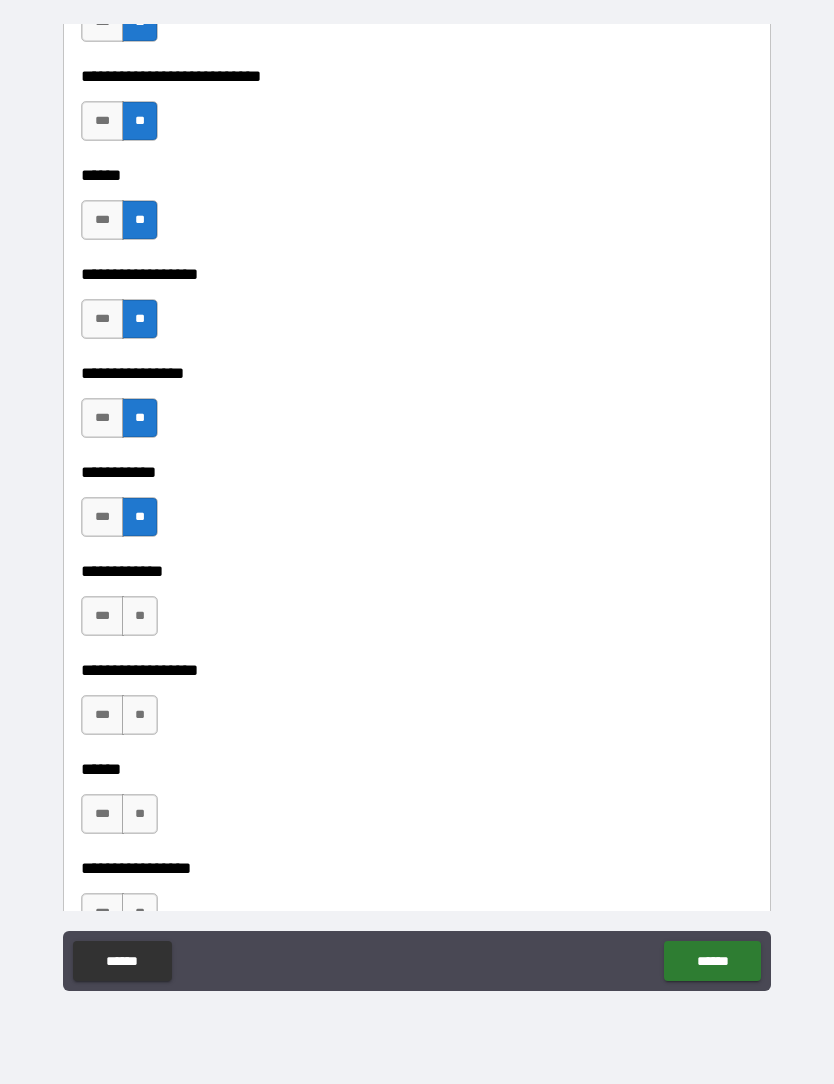 scroll, scrollTop: 9612, scrollLeft: 0, axis: vertical 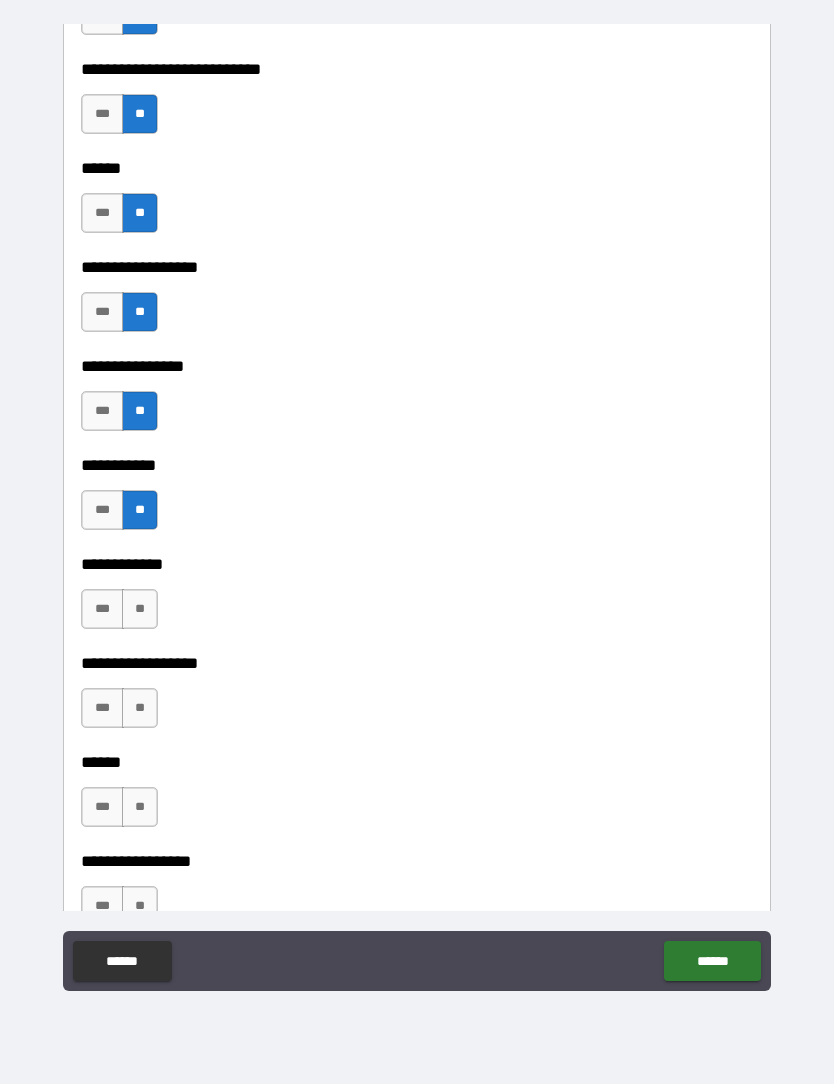 click on "***" at bounding box center (102, 510) 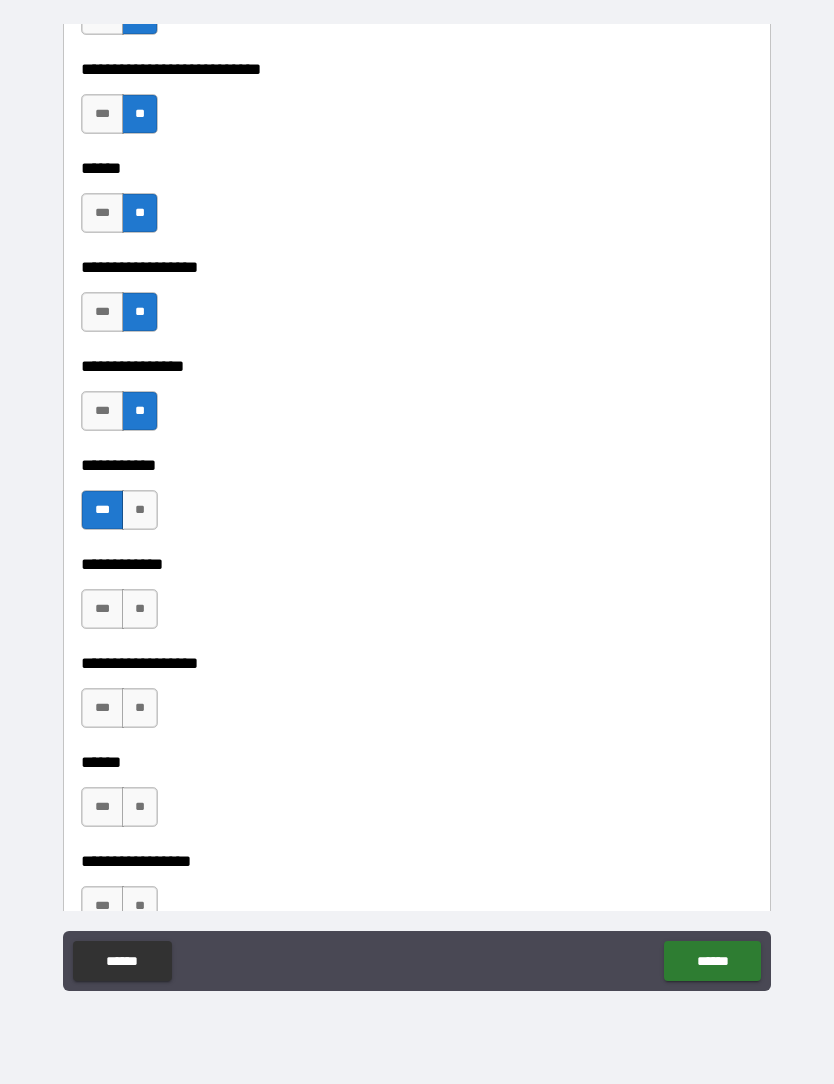 click on "**" at bounding box center [140, 609] 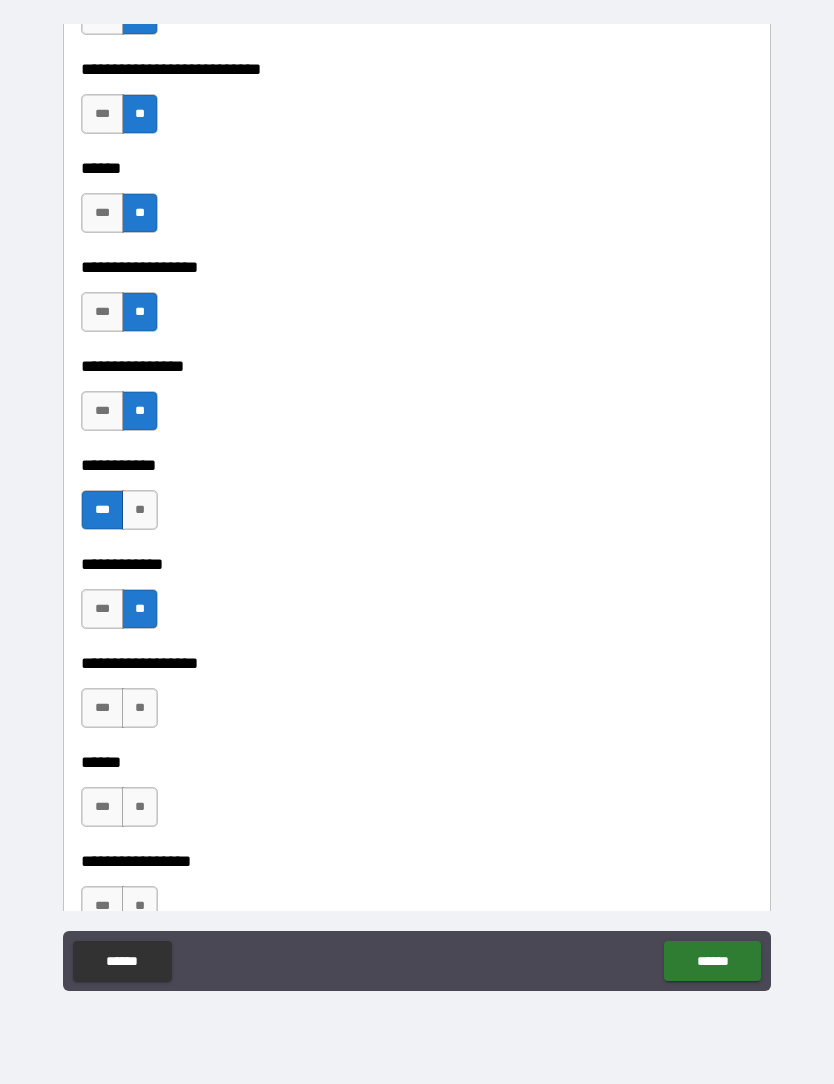 click on "***" at bounding box center [102, 708] 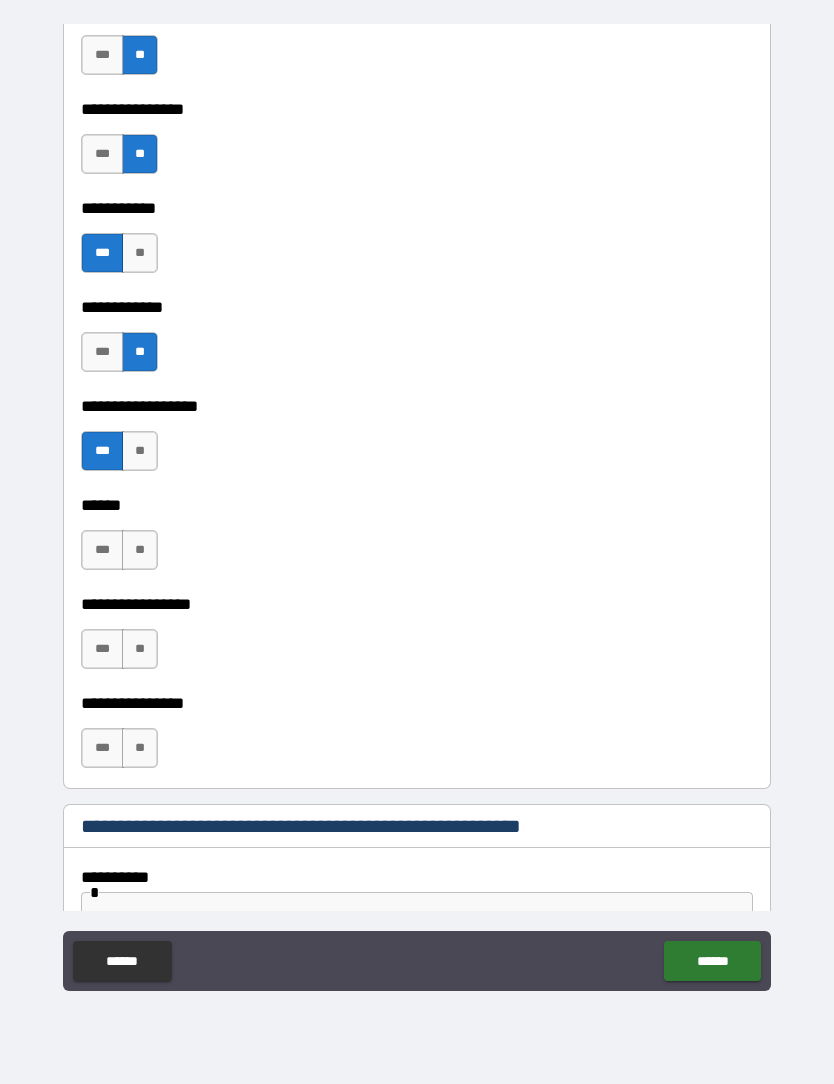 scroll, scrollTop: 9875, scrollLeft: 0, axis: vertical 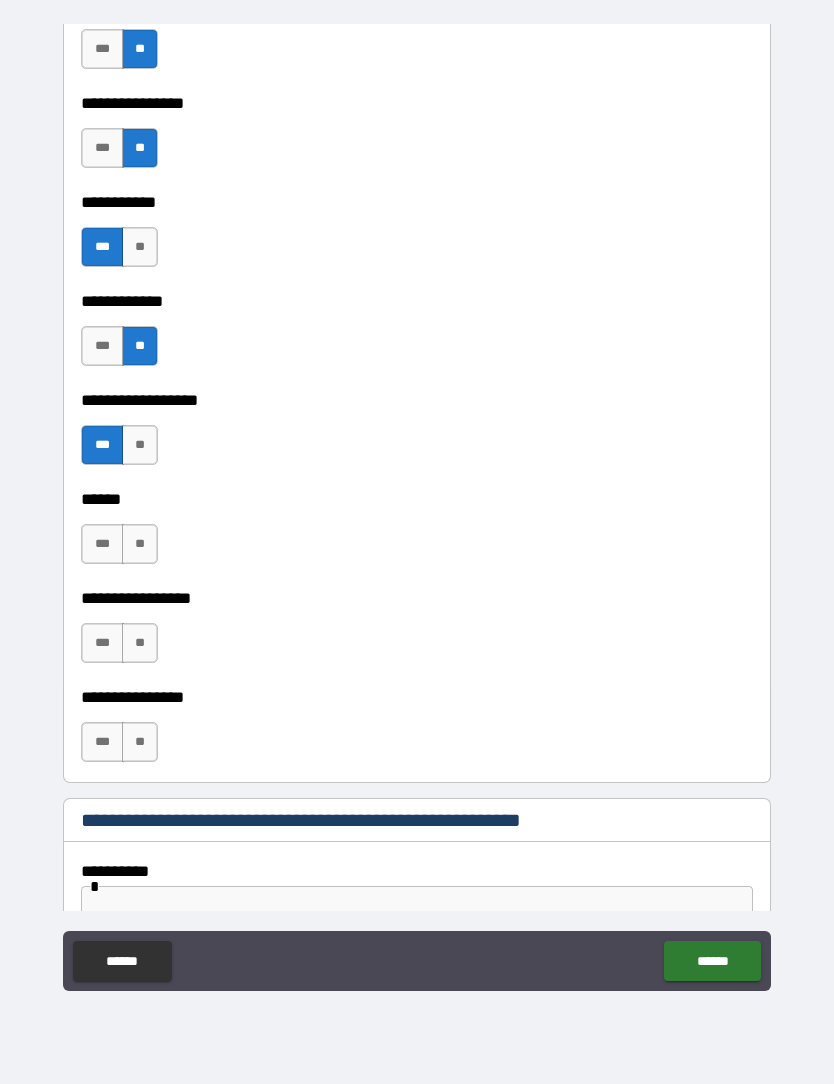 click on "**" at bounding box center [140, 544] 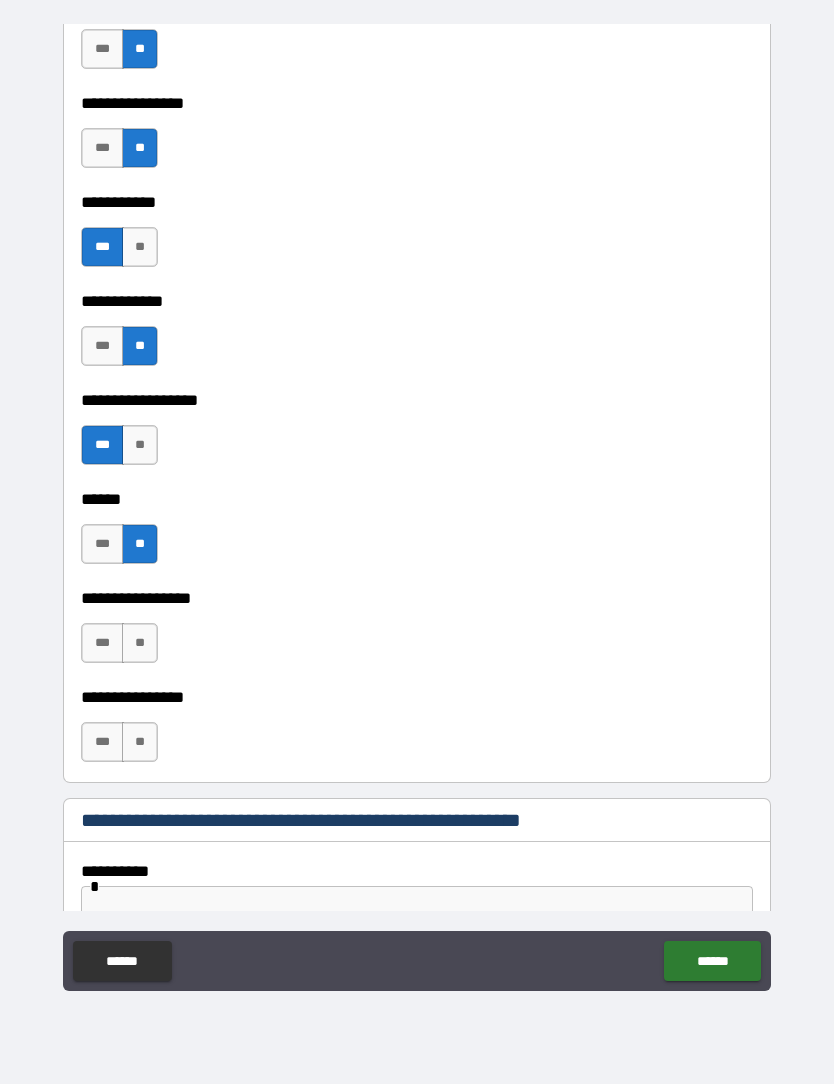 click on "**" at bounding box center [140, 643] 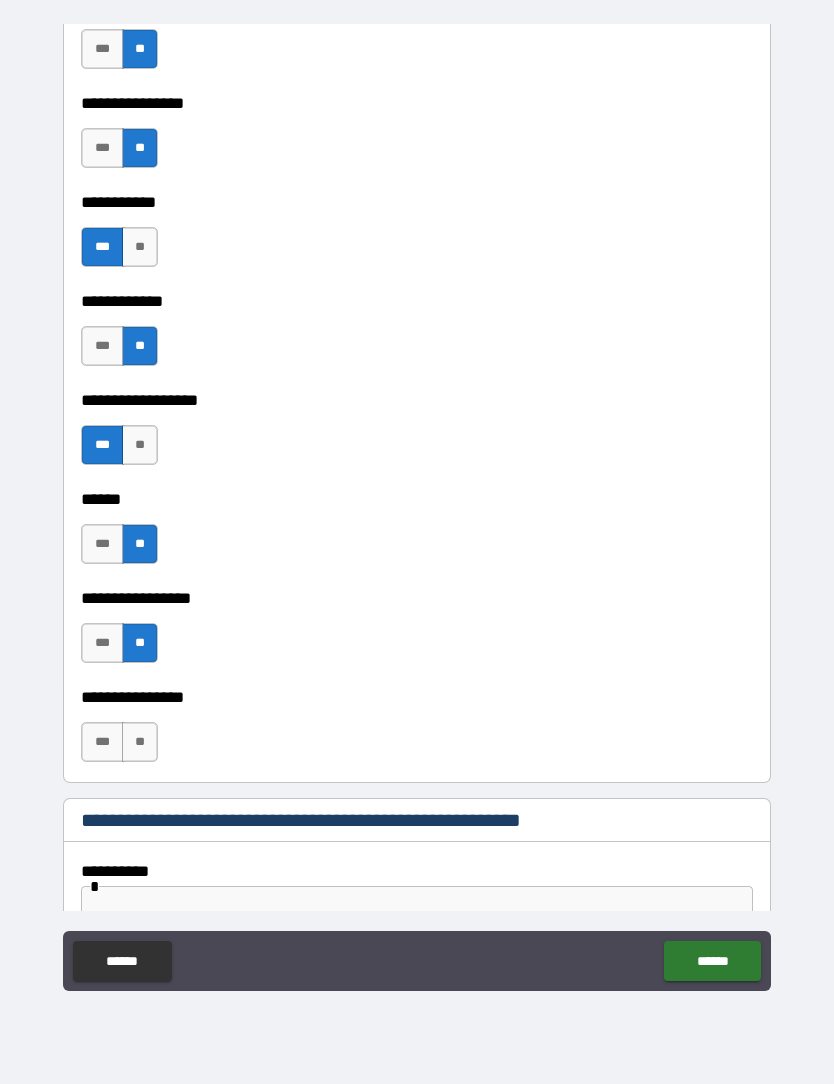 click on "**" at bounding box center (140, 742) 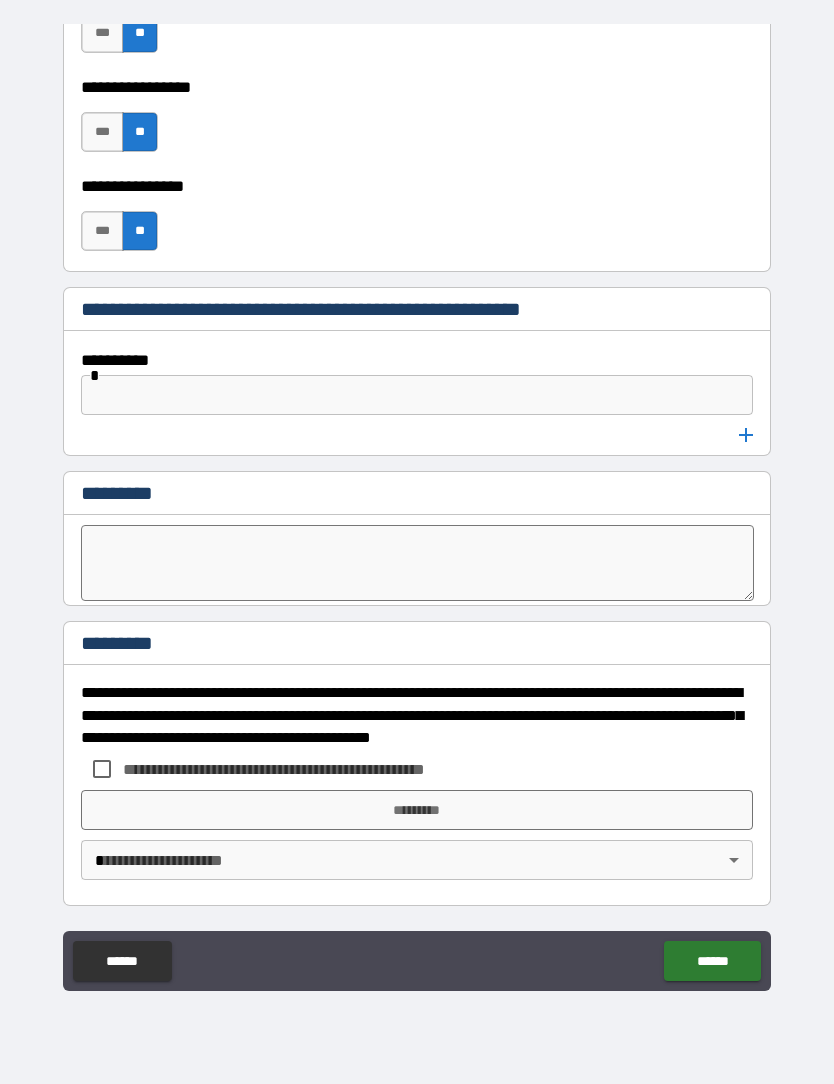 scroll, scrollTop: 10386, scrollLeft: 0, axis: vertical 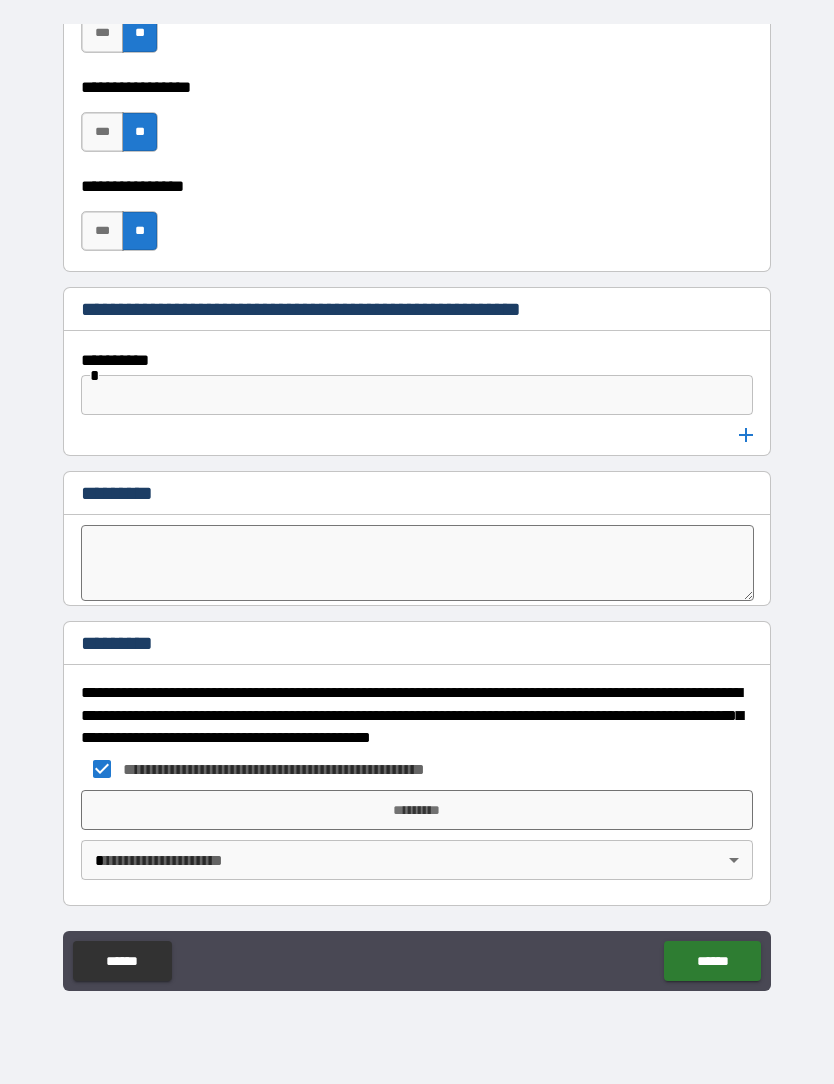 click on "*********" at bounding box center [417, 810] 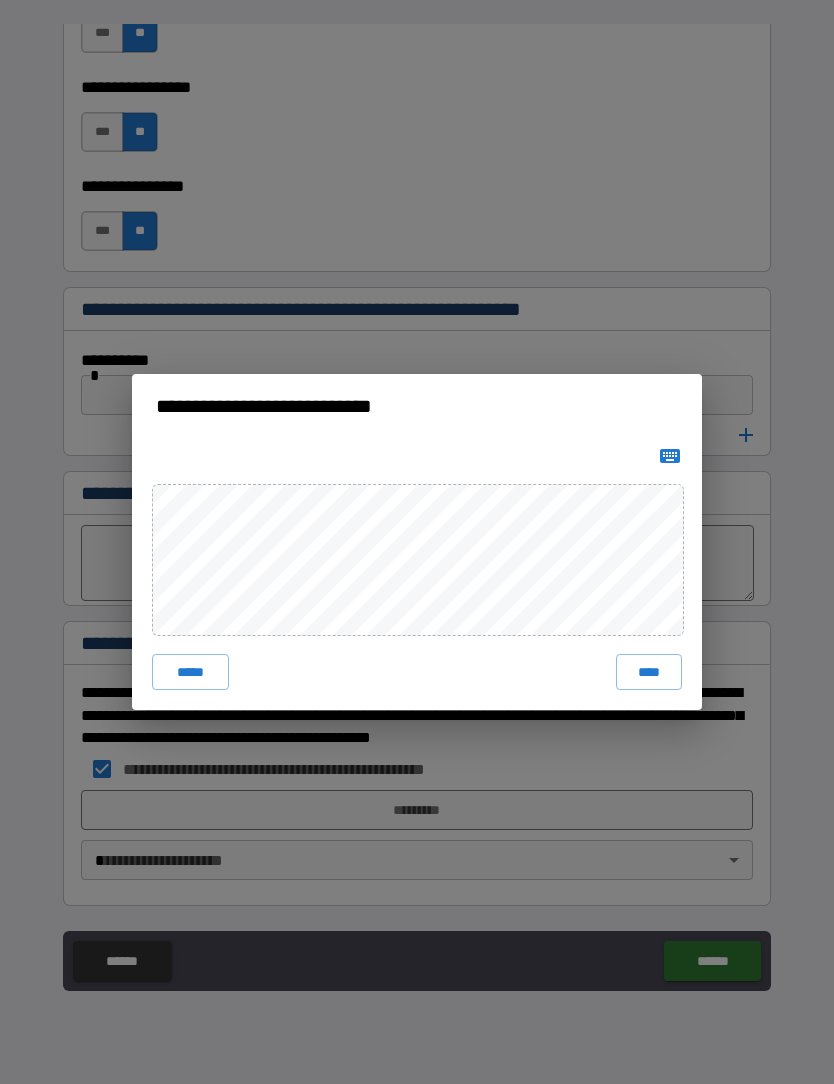 click on "****" at bounding box center [649, 672] 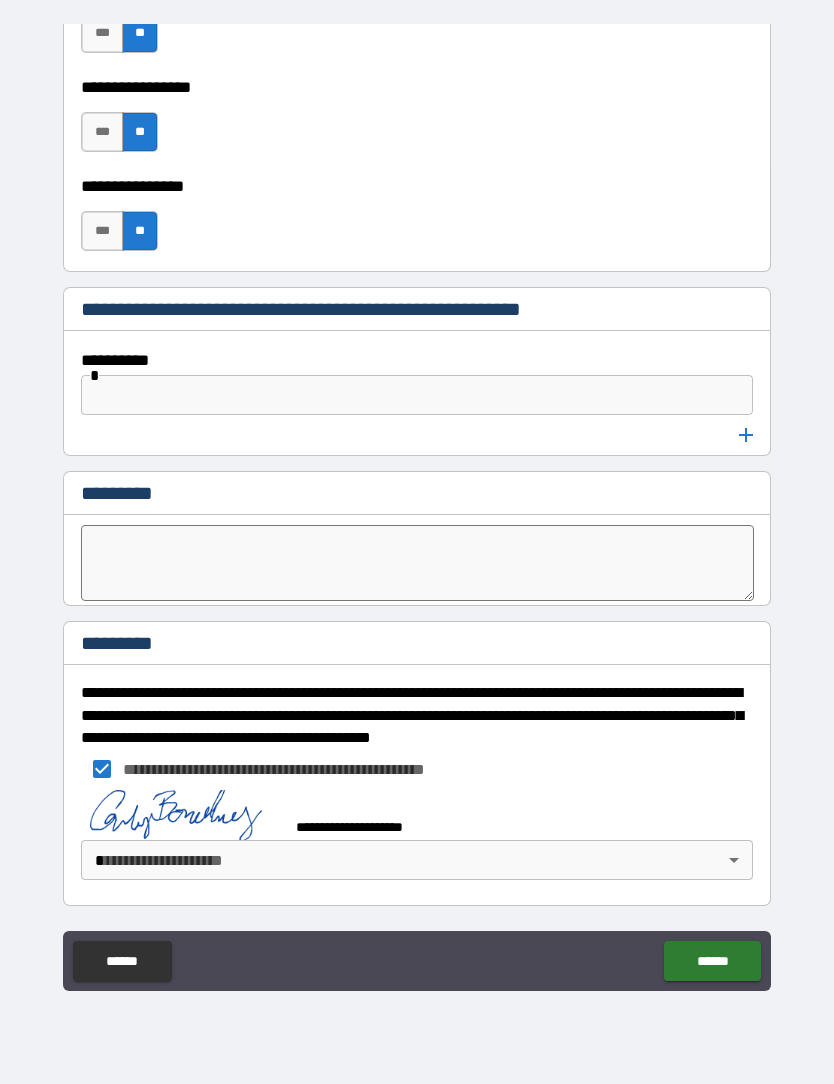 scroll, scrollTop: 10376, scrollLeft: 0, axis: vertical 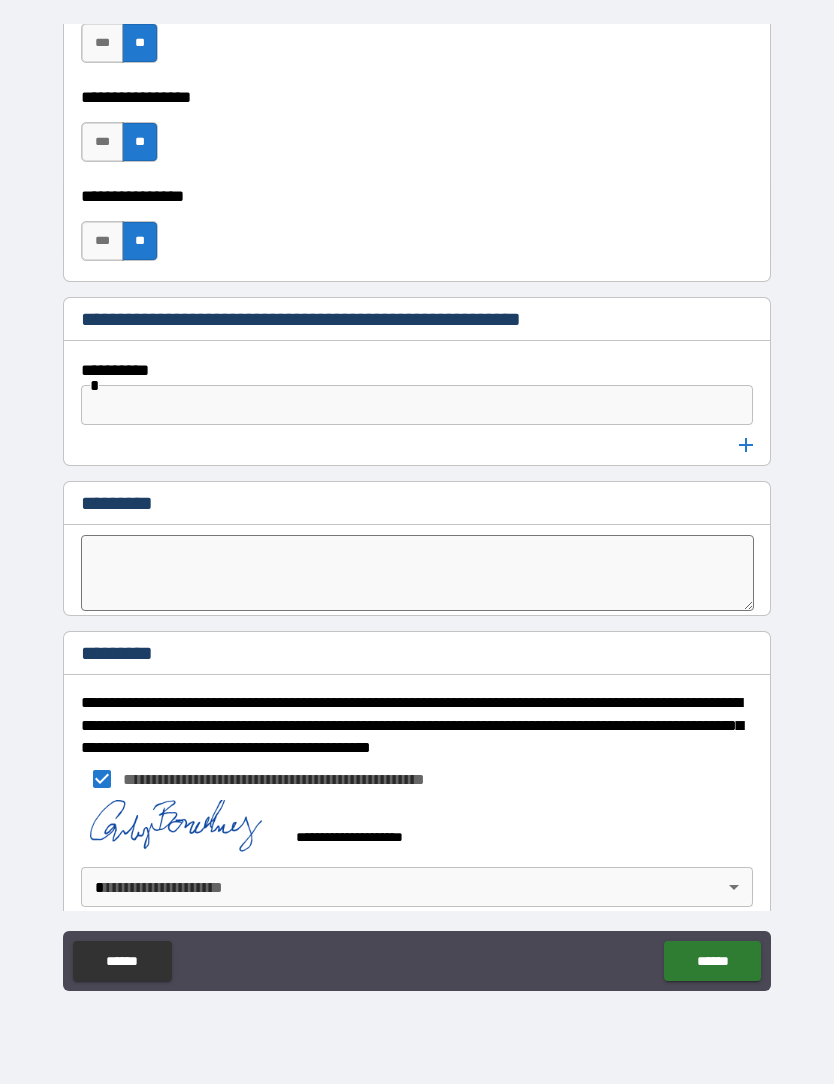 click on "******" at bounding box center (712, 961) 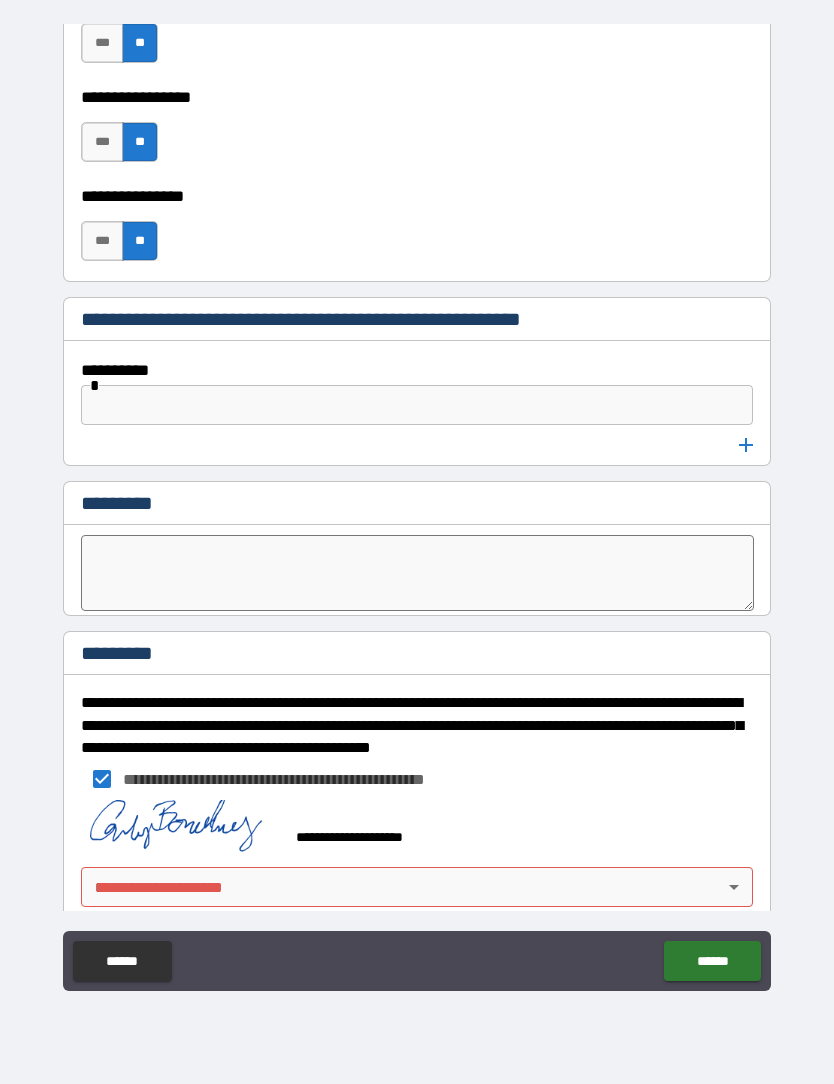 click at bounding box center [417, 405] 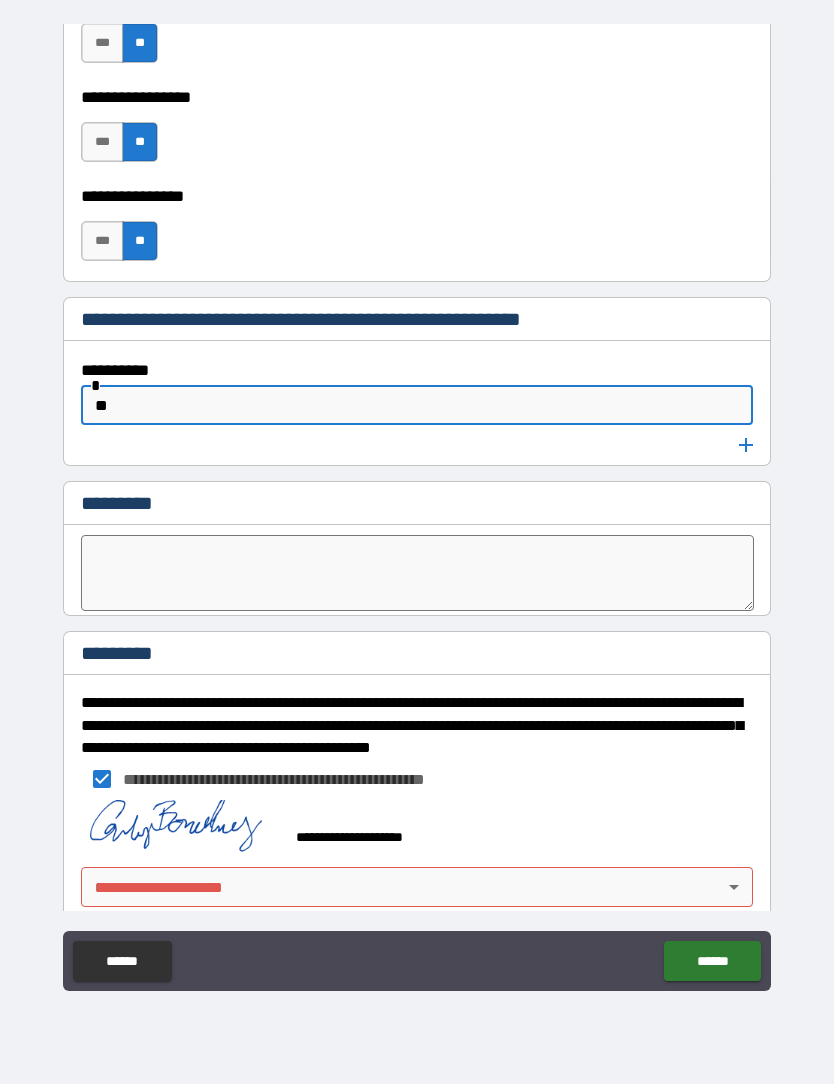 type on "**" 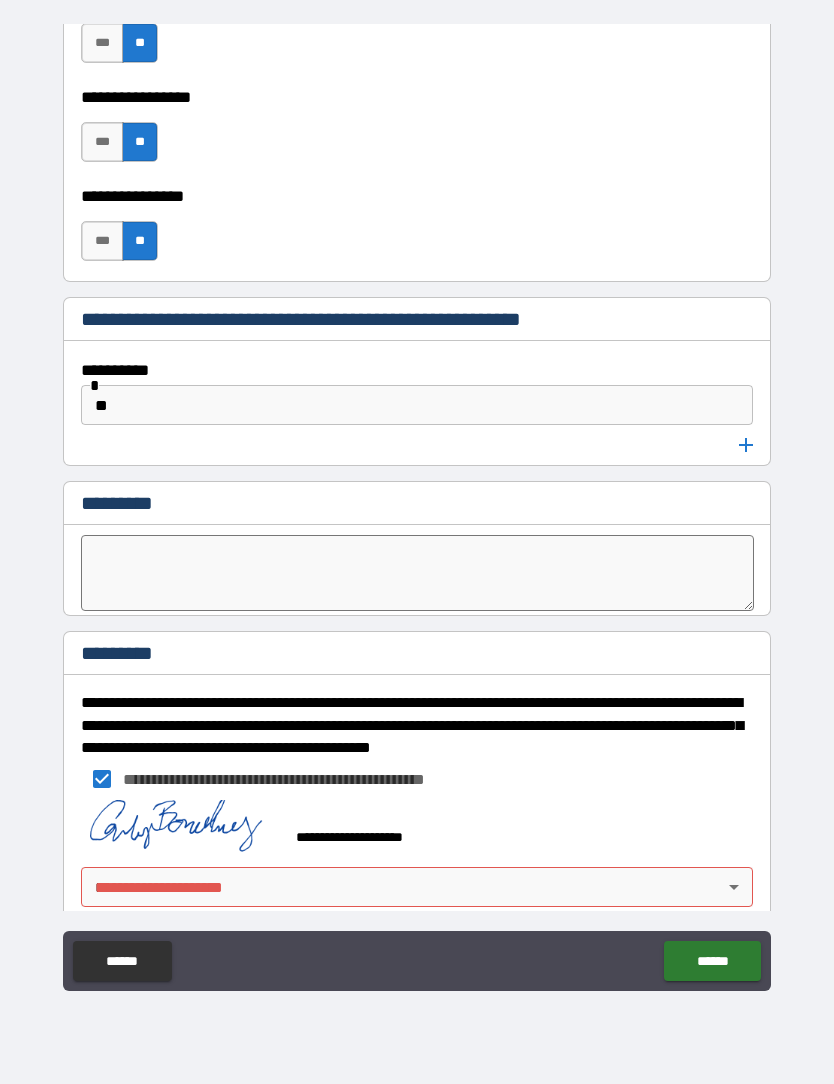 click on "******" at bounding box center (712, 961) 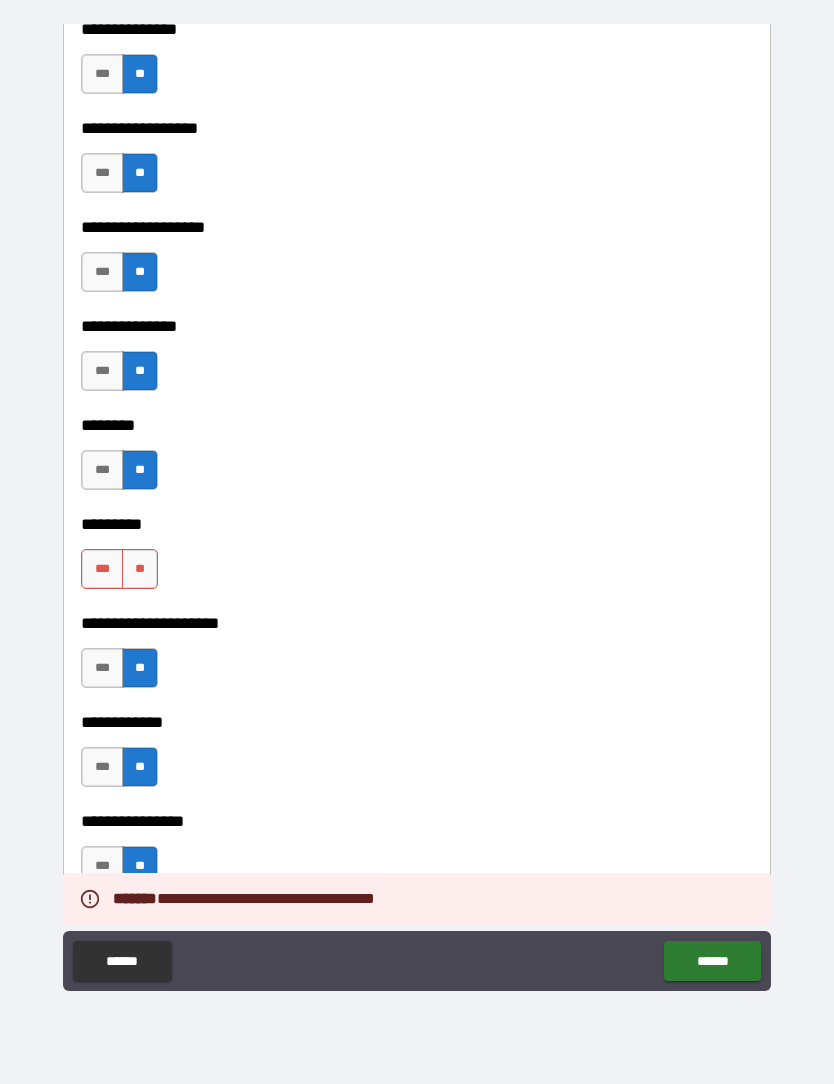 scroll, scrollTop: 5789, scrollLeft: 0, axis: vertical 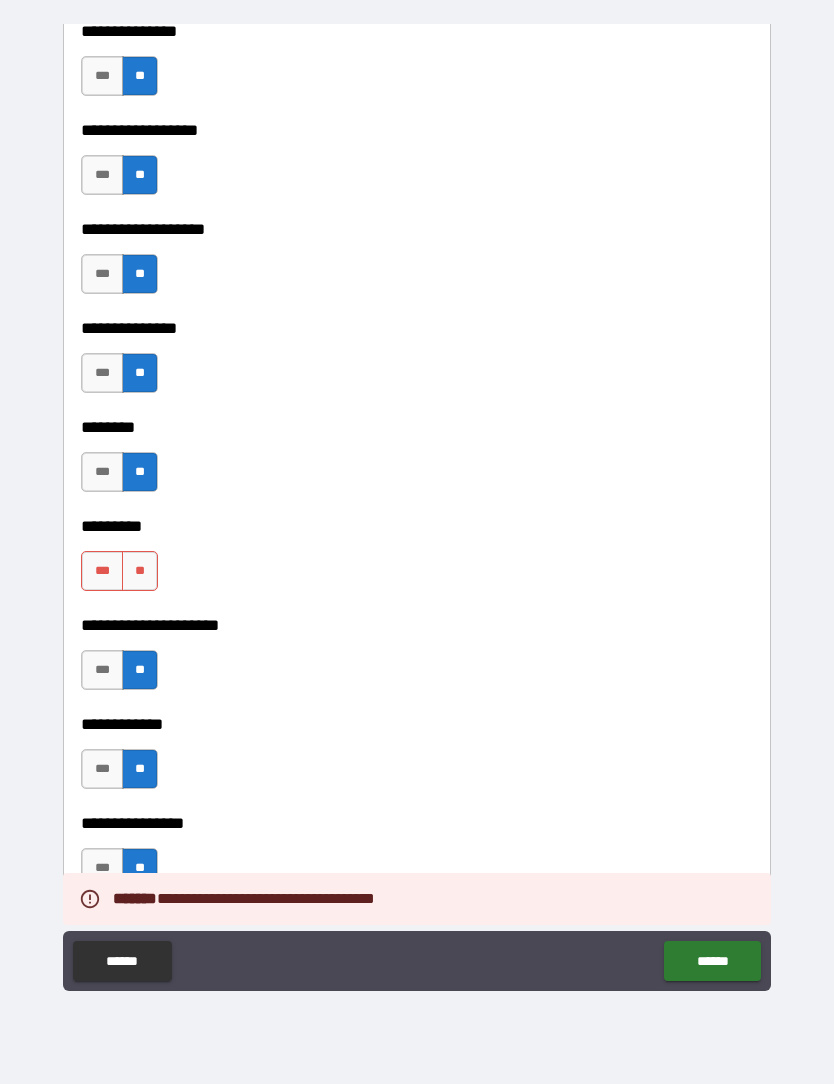 click on "**" at bounding box center [140, 571] 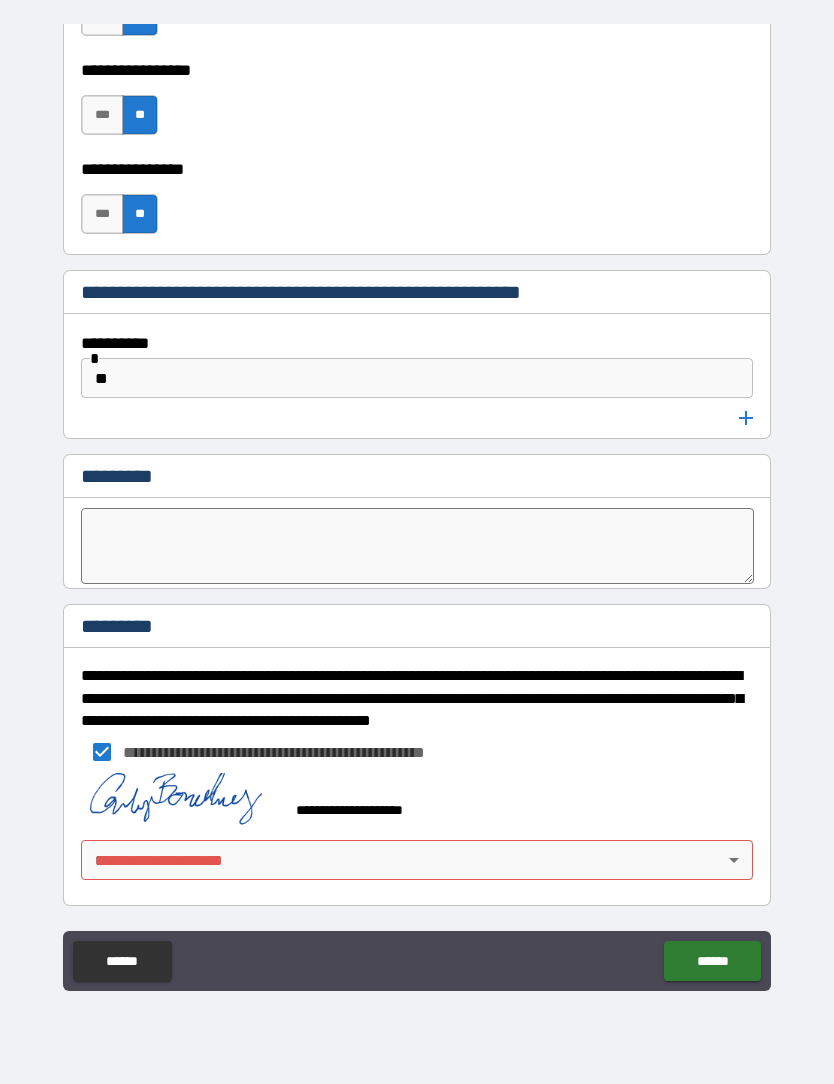 scroll, scrollTop: 10403, scrollLeft: 0, axis: vertical 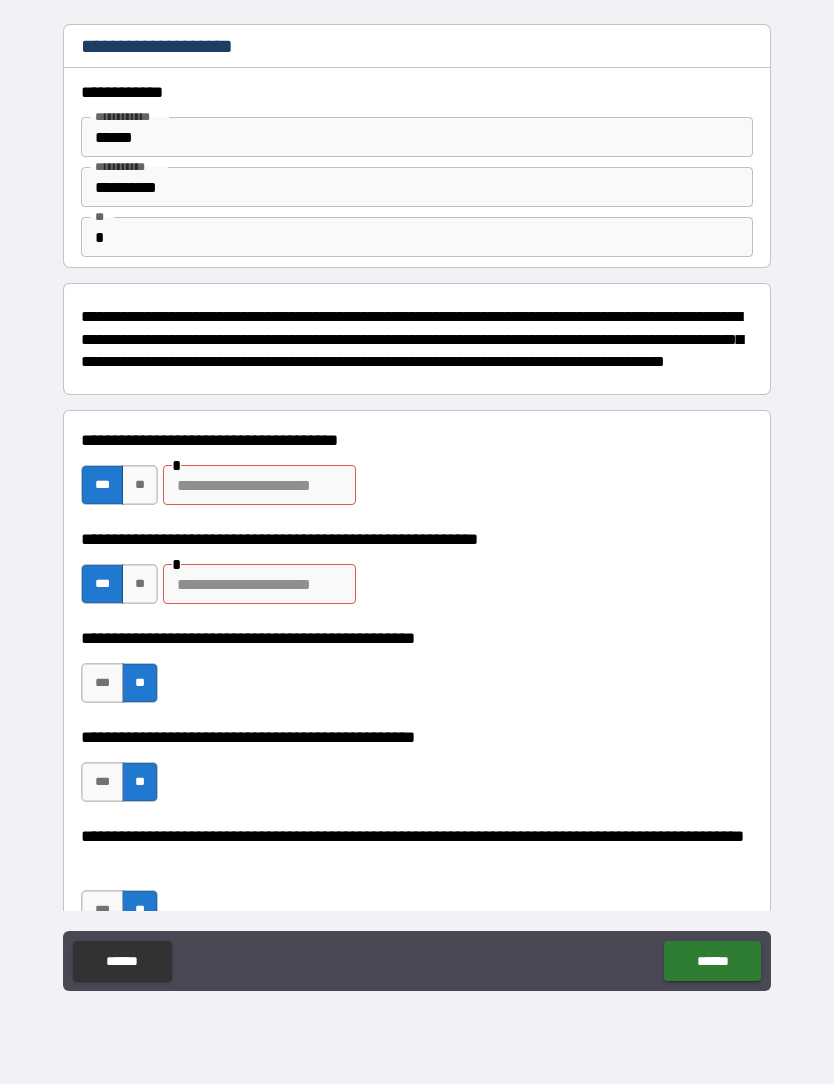 click on "**" at bounding box center (140, 485) 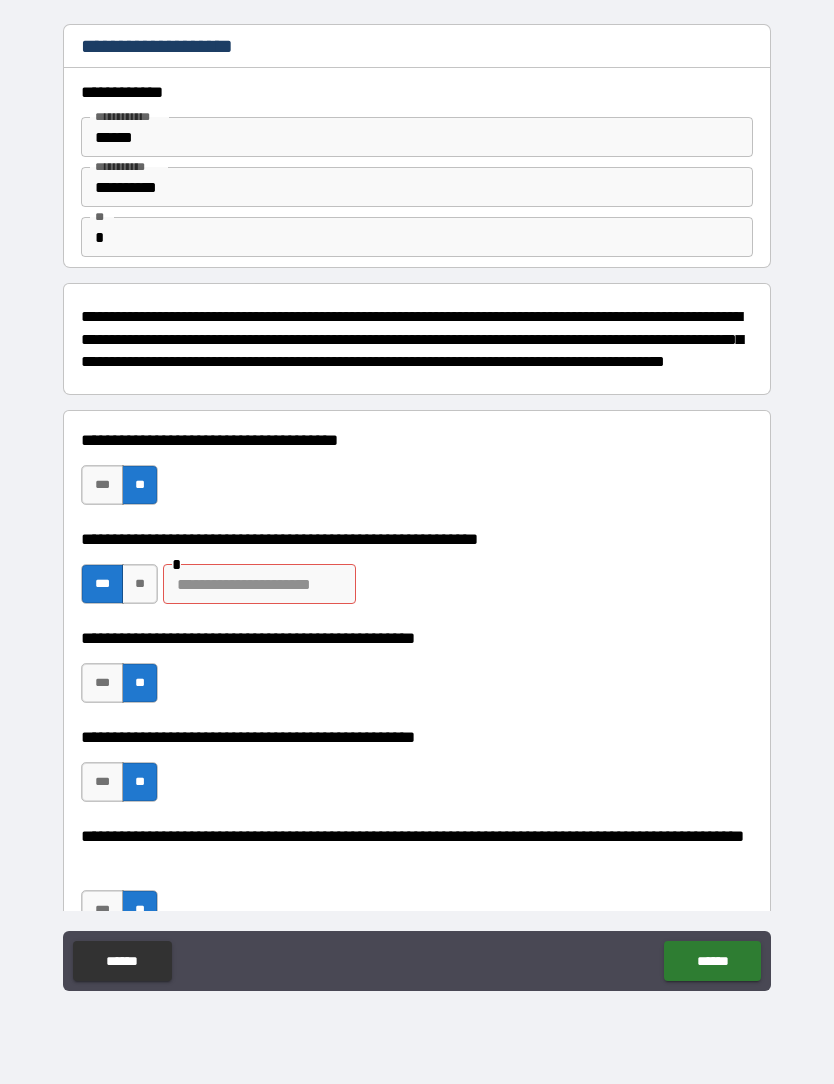 click at bounding box center [259, 584] 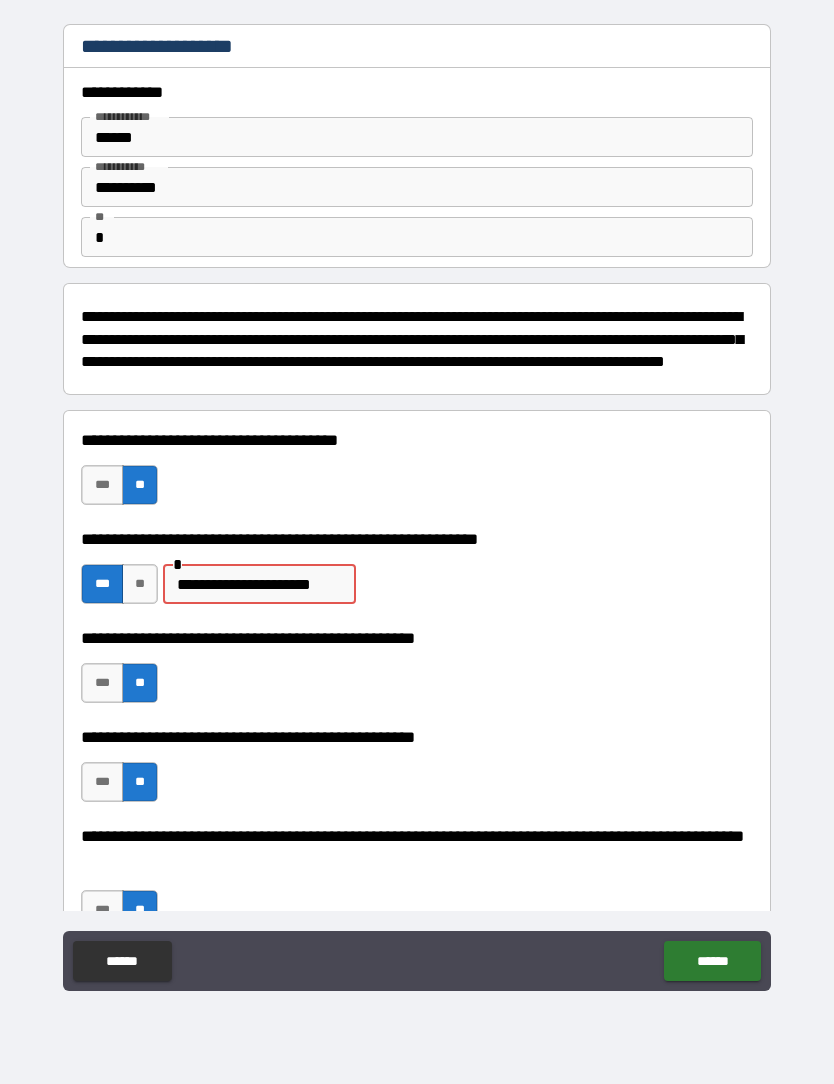 click on "**********" at bounding box center (259, 584) 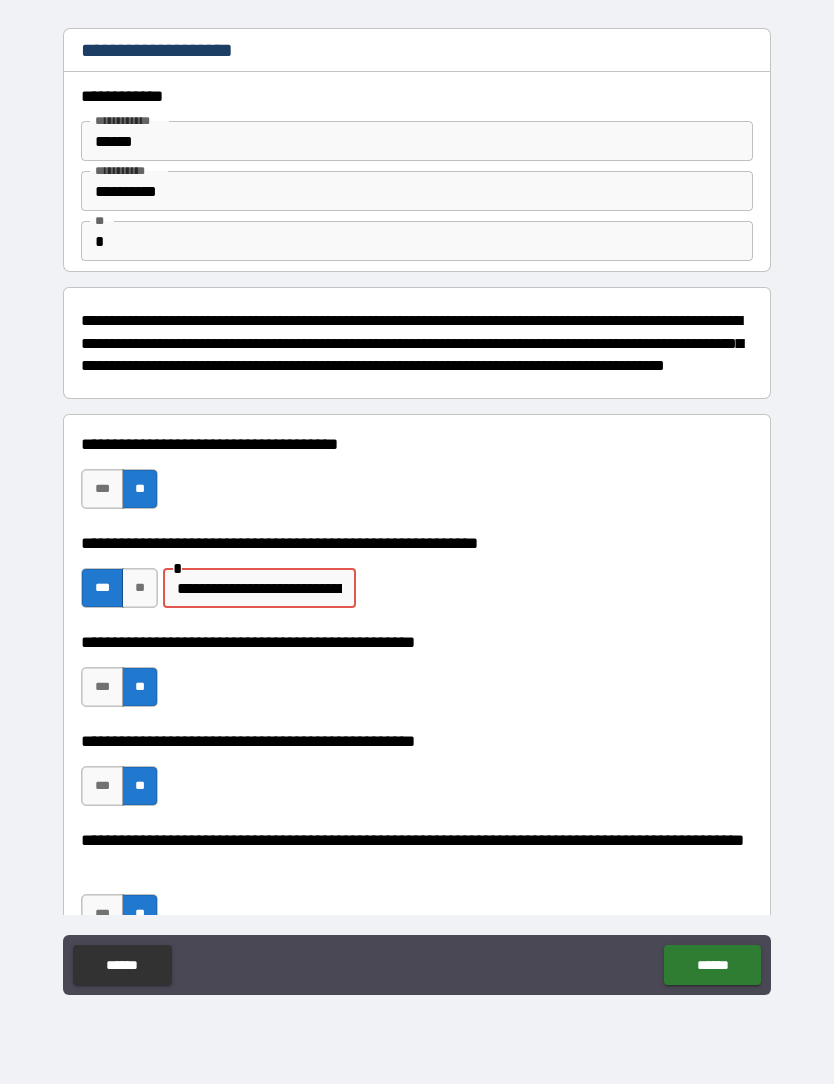 scroll, scrollTop: 58, scrollLeft: 0, axis: vertical 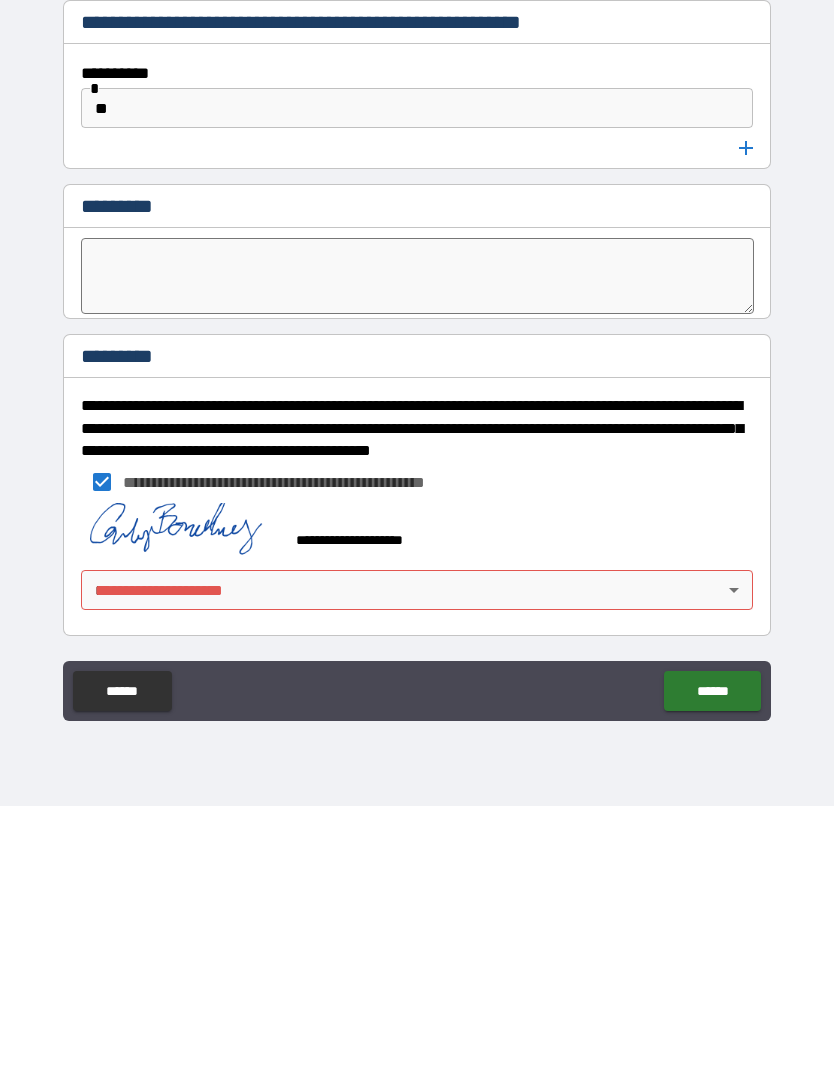 type on "**********" 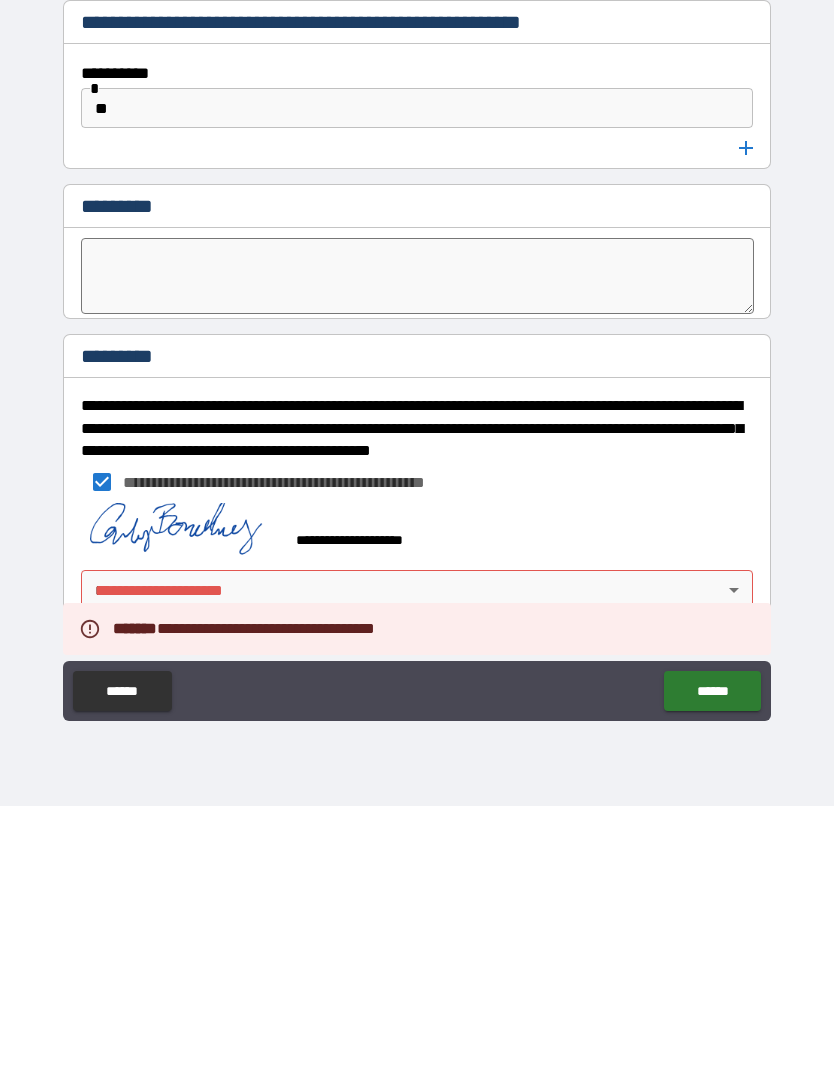 scroll, scrollTop: 66, scrollLeft: 0, axis: vertical 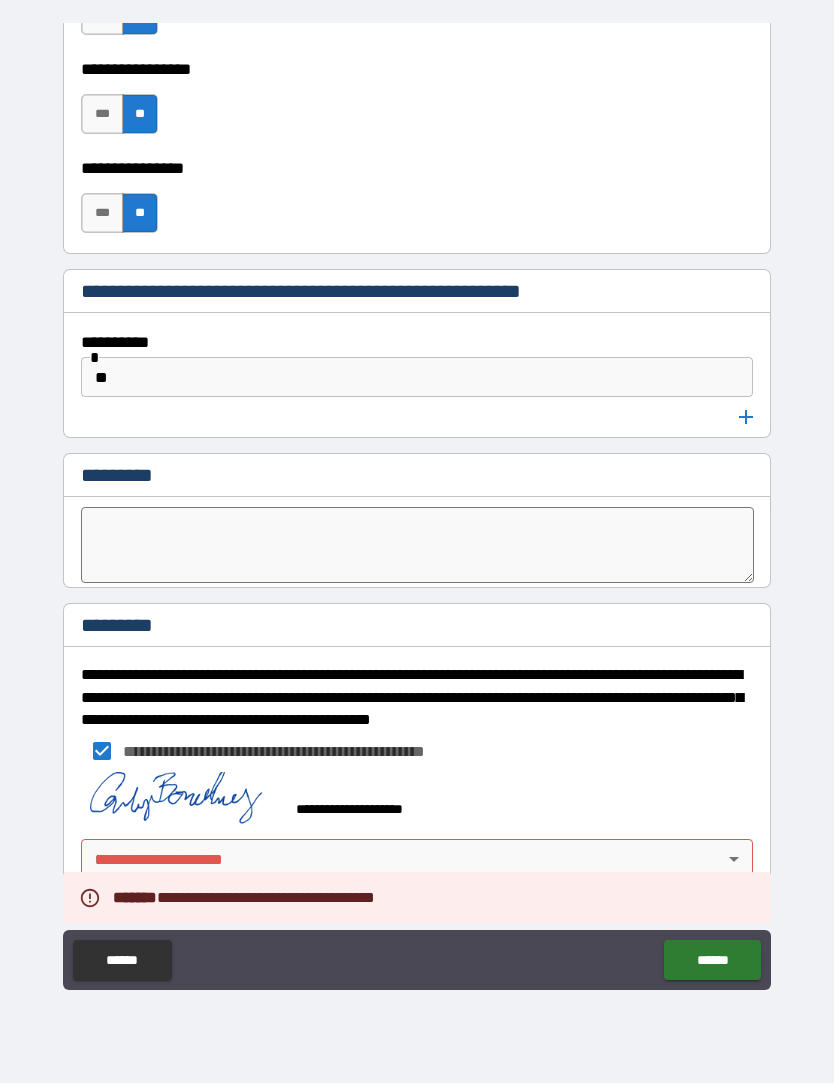 click on "**********" at bounding box center (417, 509) 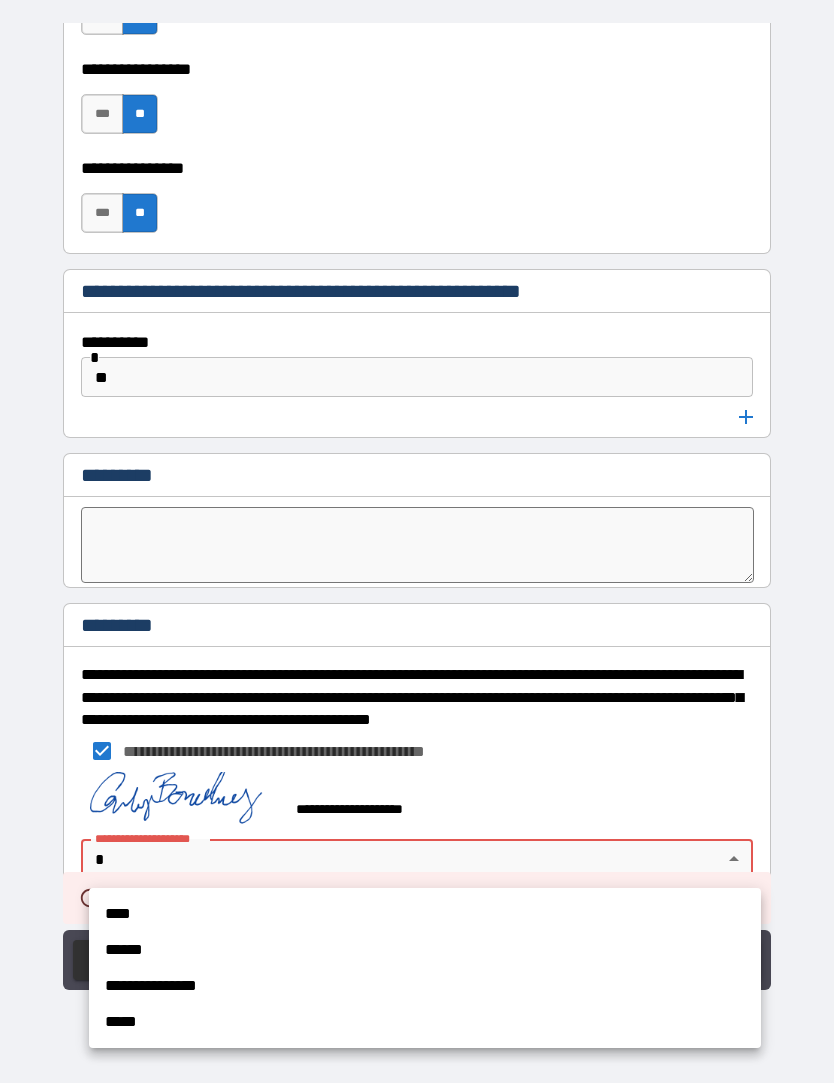 click on "****" at bounding box center [425, 915] 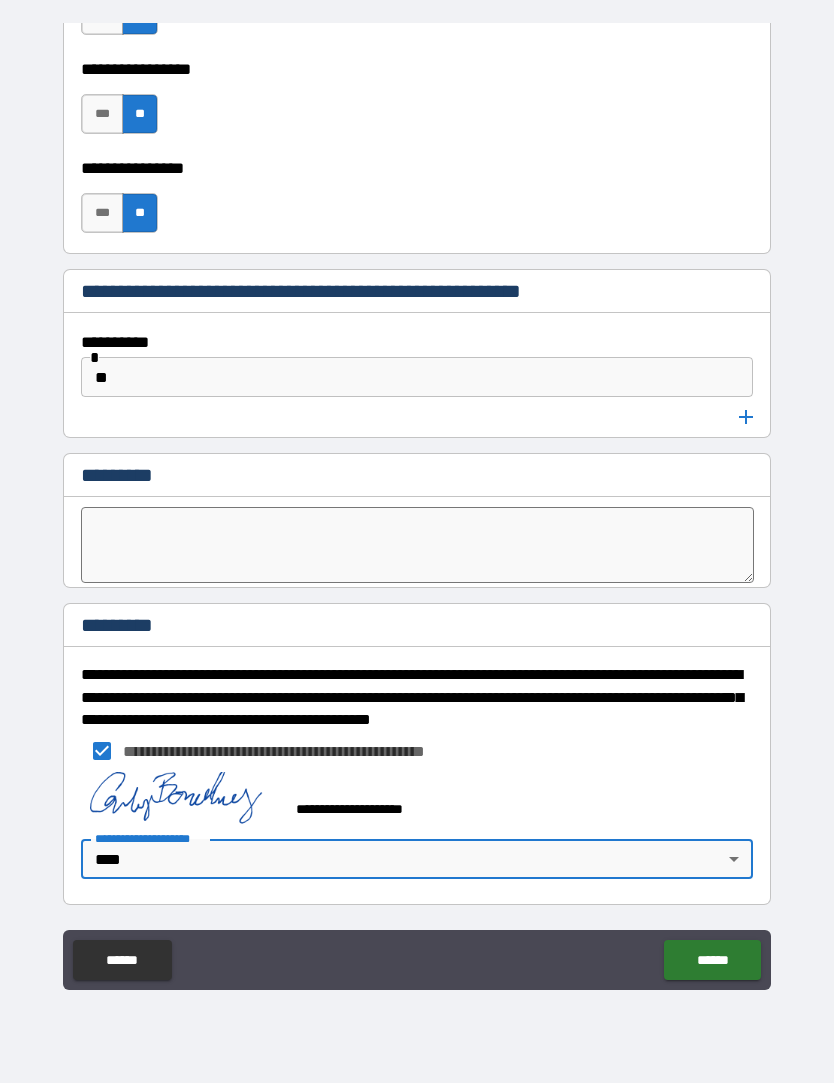 click on "******" at bounding box center [712, 961] 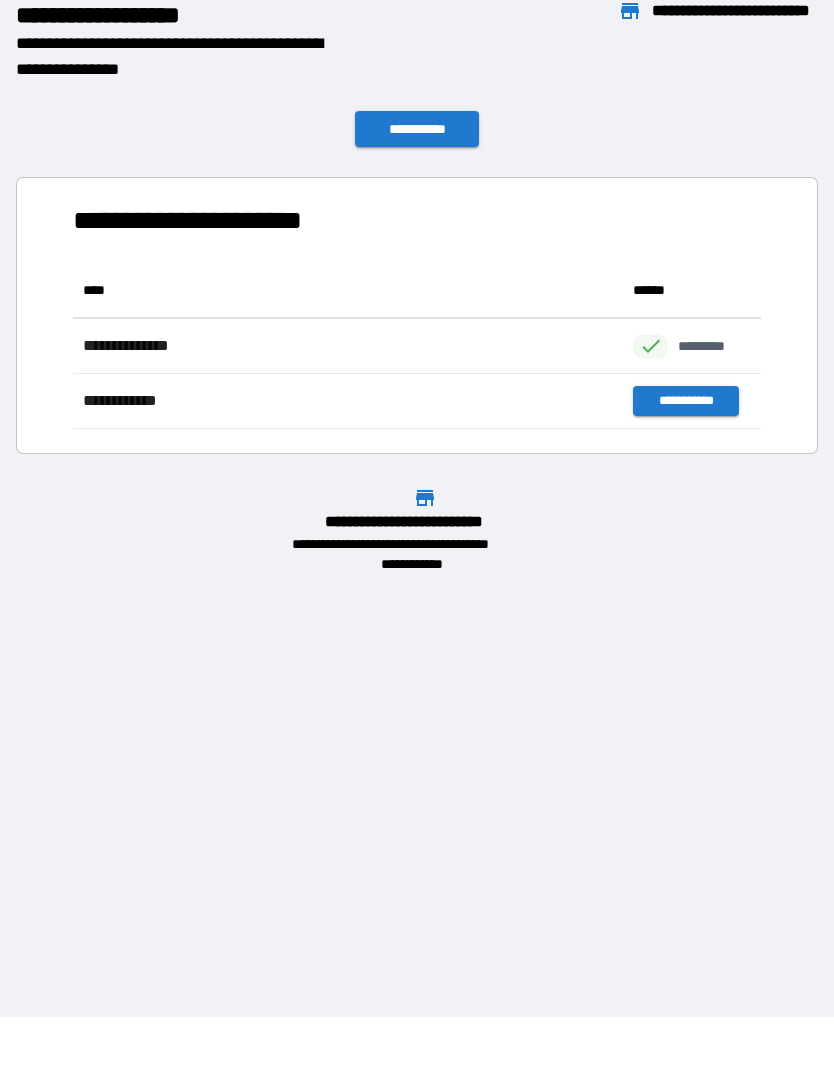 scroll, scrollTop: 1, scrollLeft: 1, axis: both 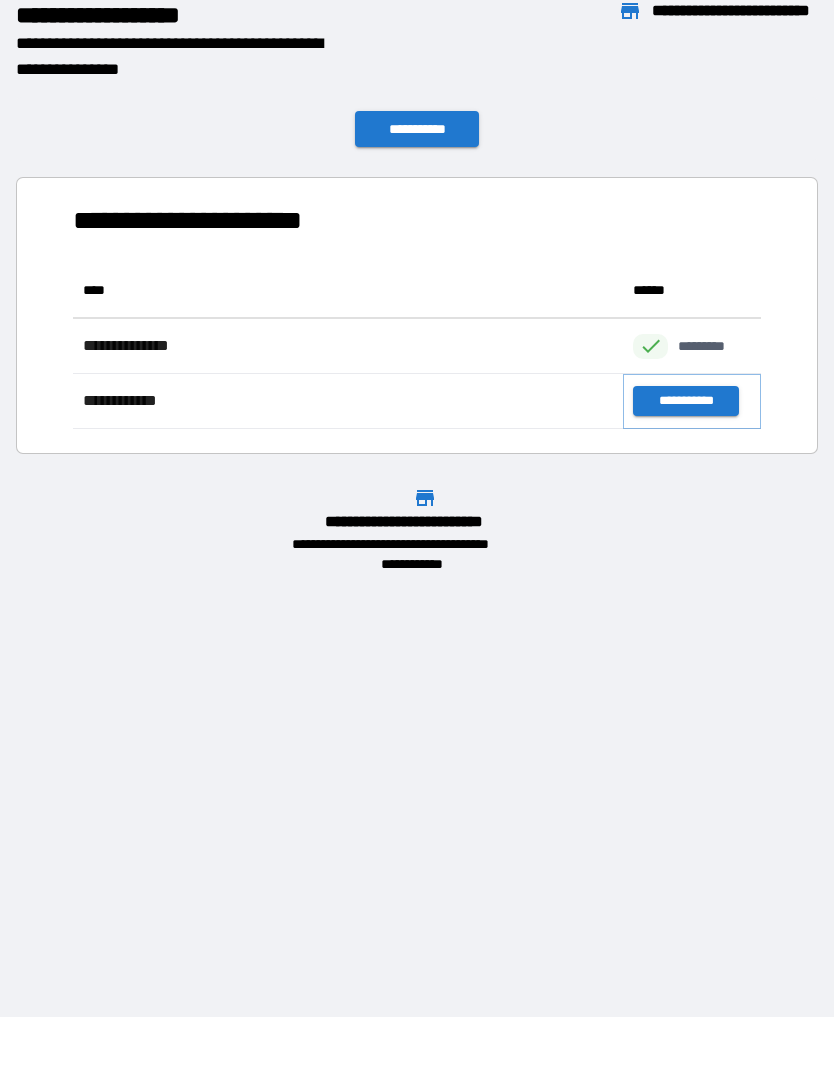 click on "**********" at bounding box center (685, 402) 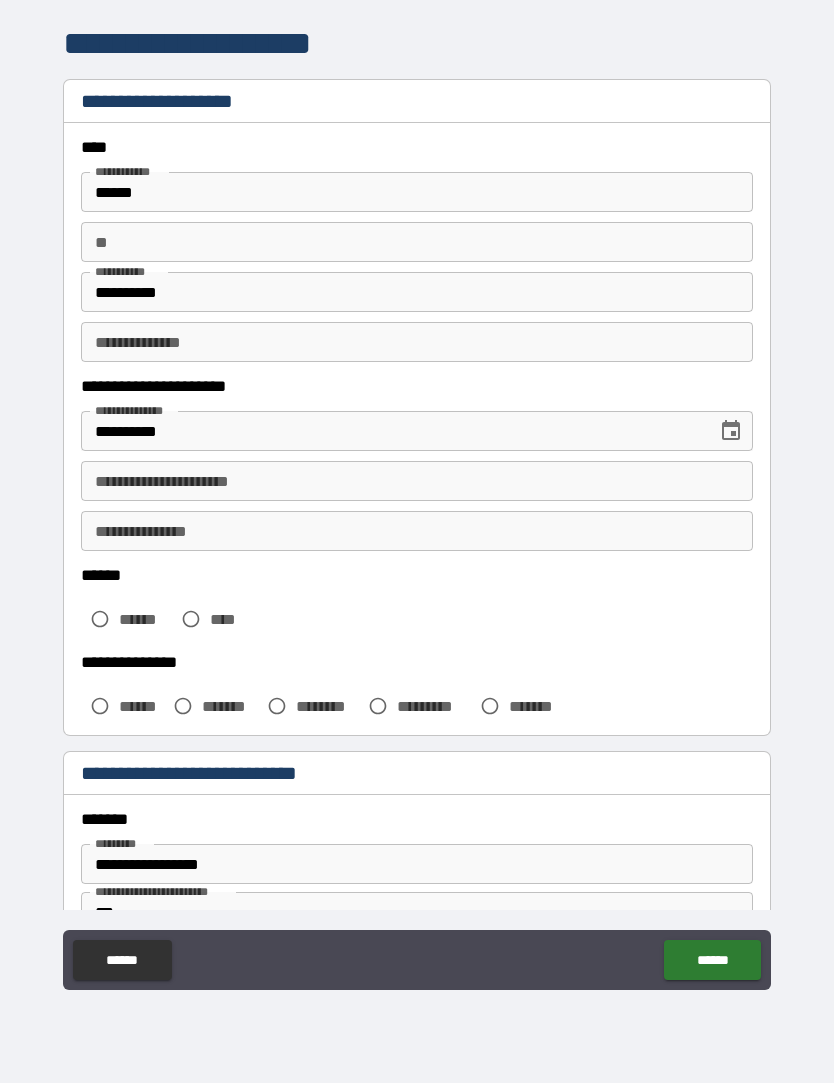 click on "**" at bounding box center [417, 243] 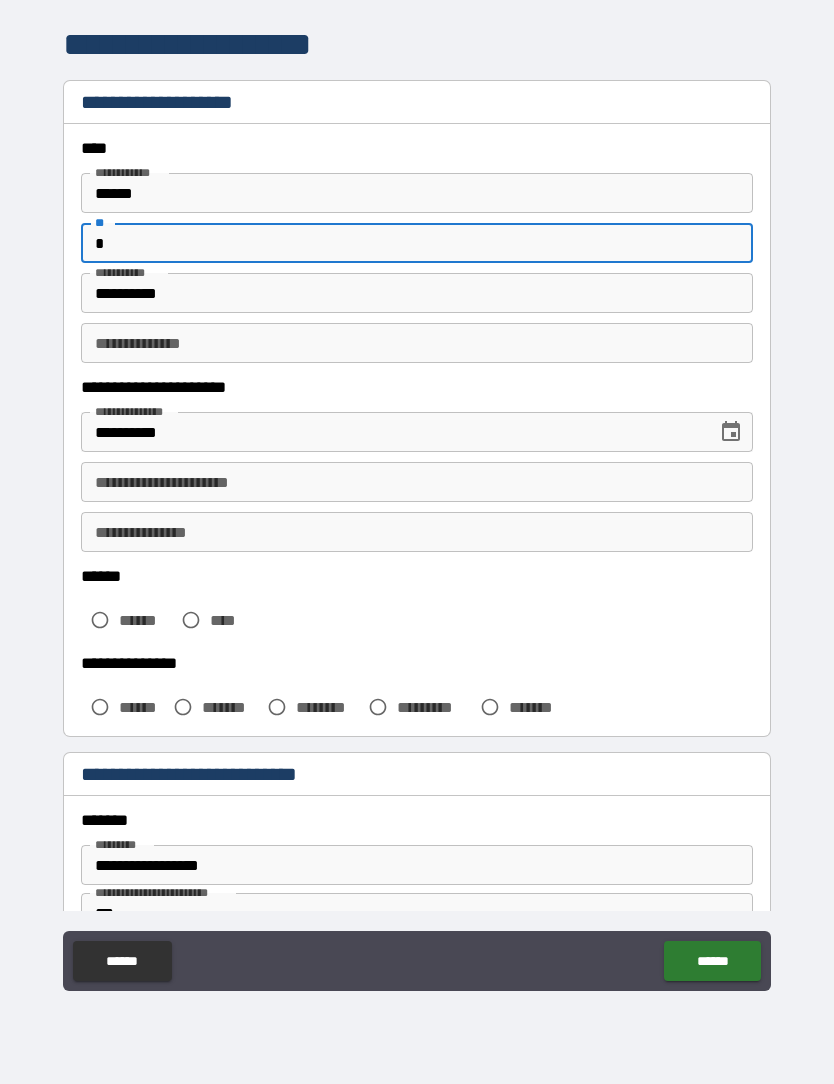 type on "*" 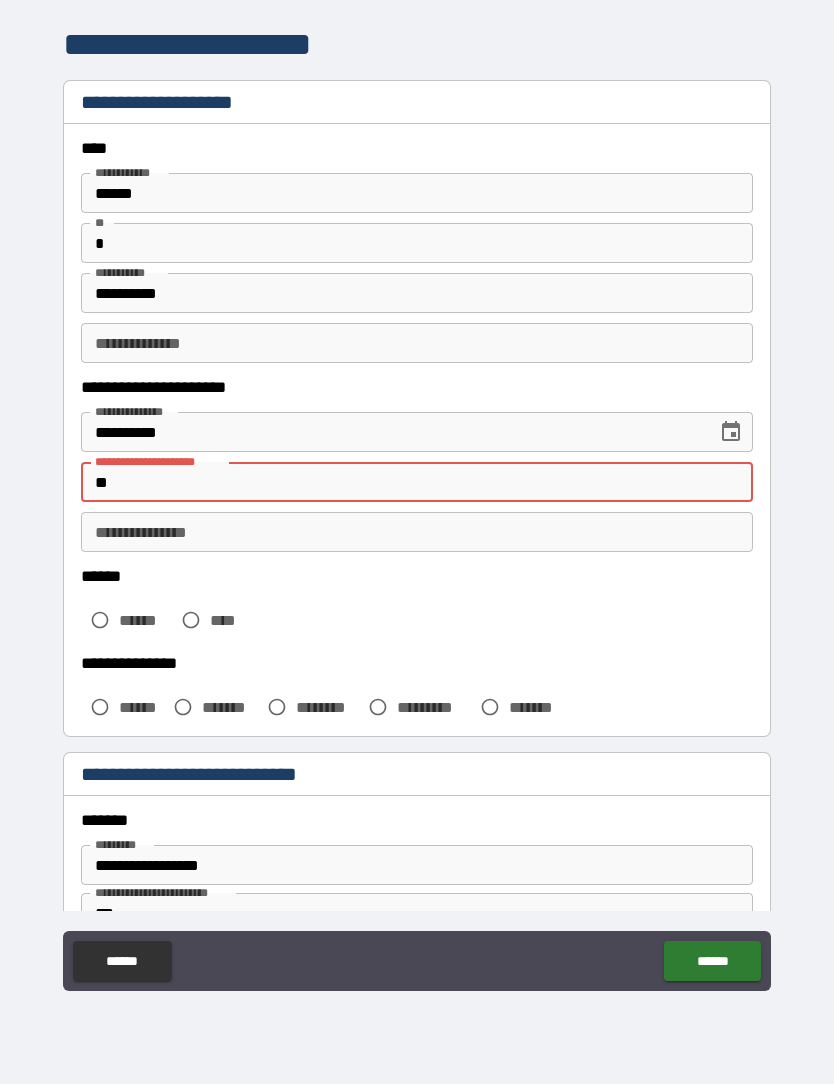 type on "*" 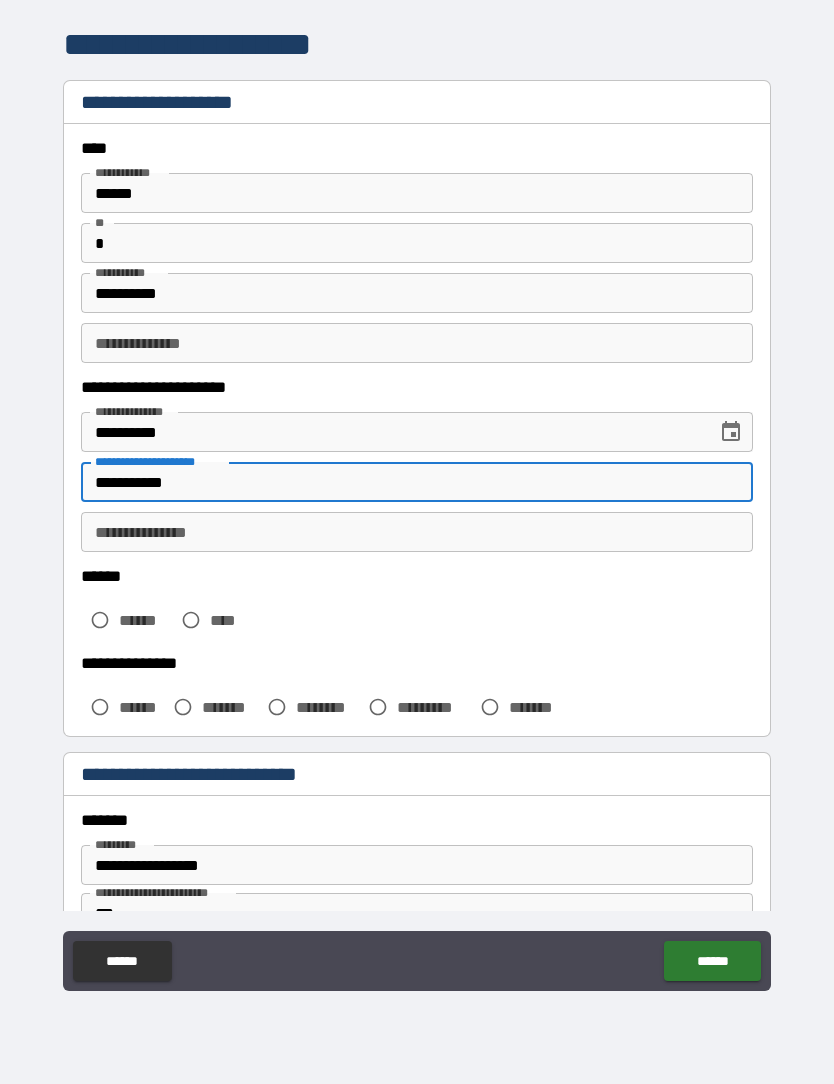 type on "**********" 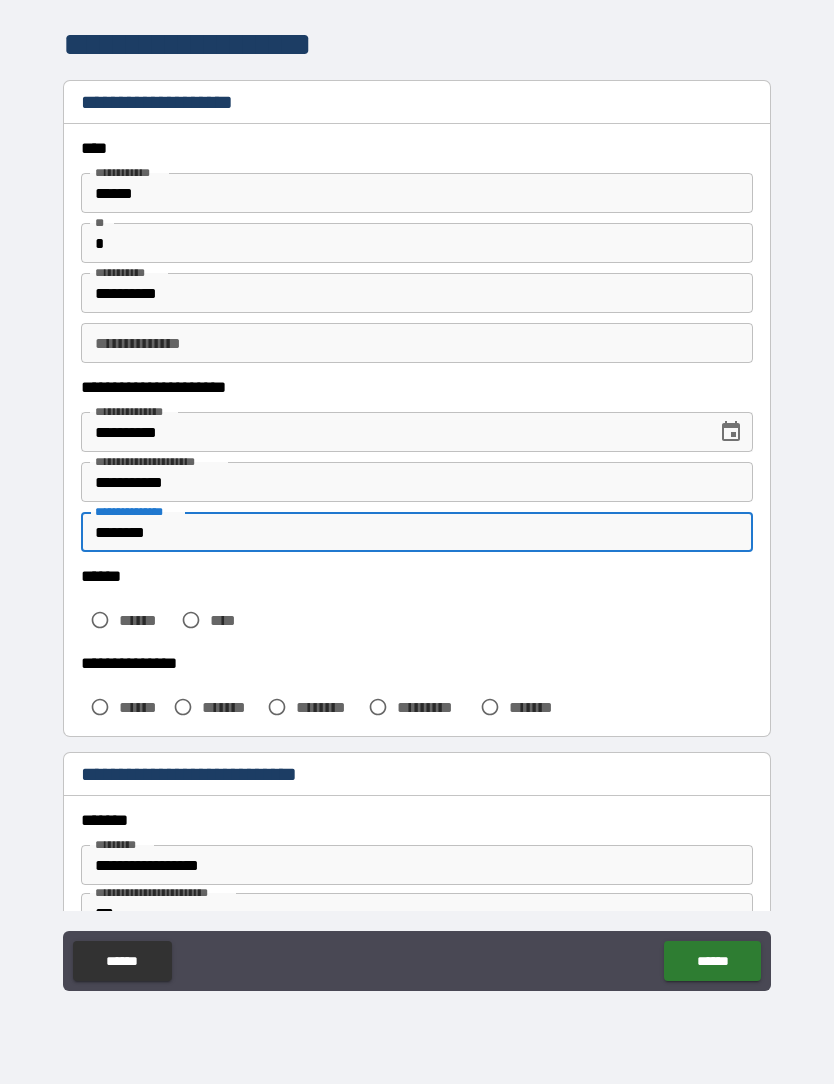 type on "********" 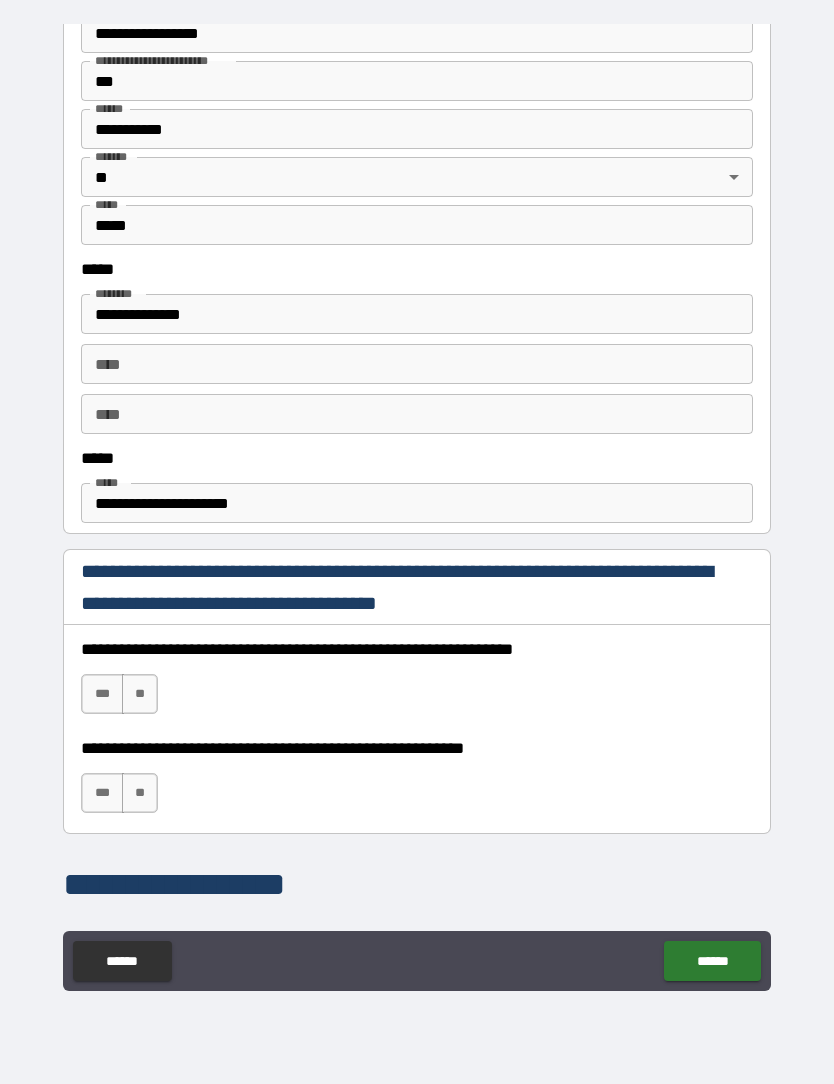 scroll, scrollTop: 833, scrollLeft: 0, axis: vertical 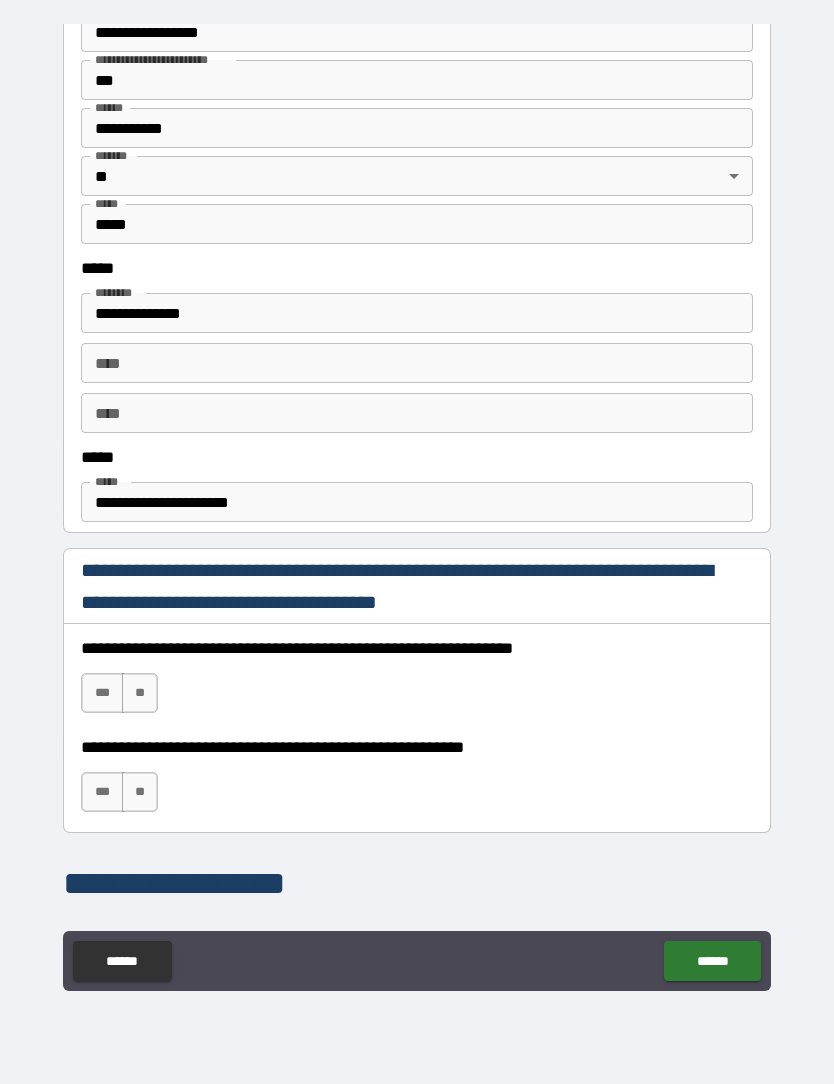 click on "***" at bounding box center (102, 693) 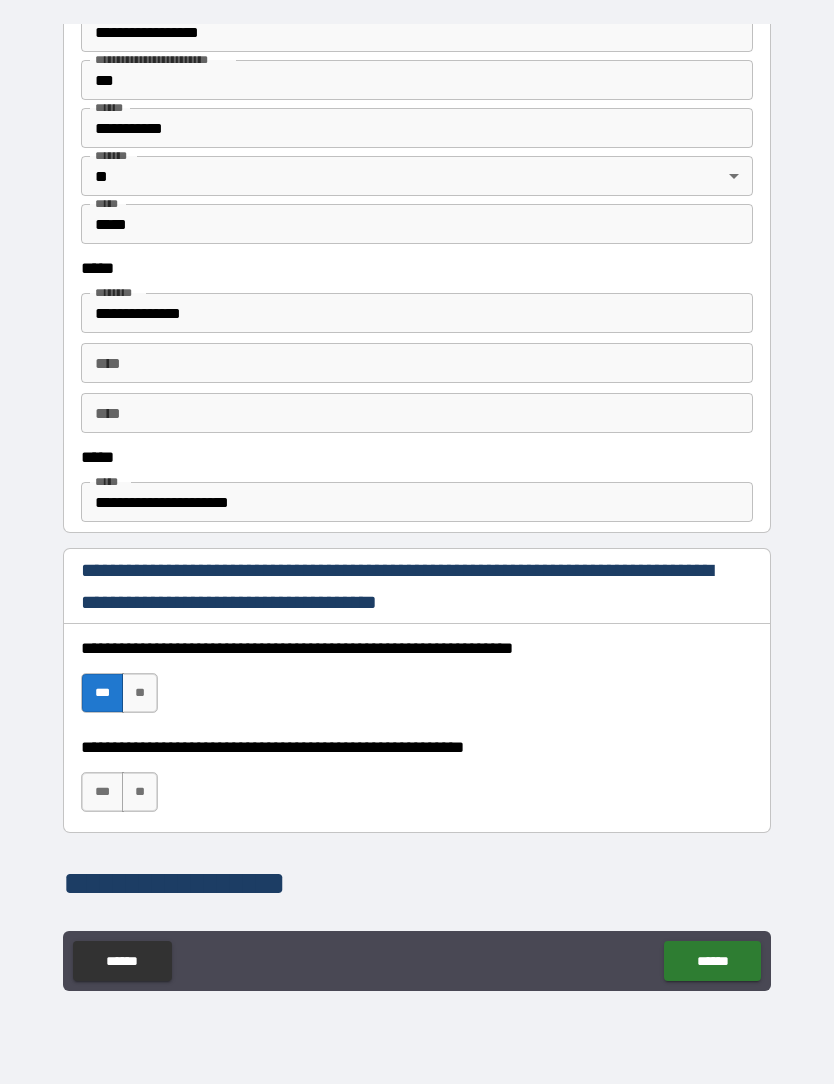 click on "***" at bounding box center [102, 792] 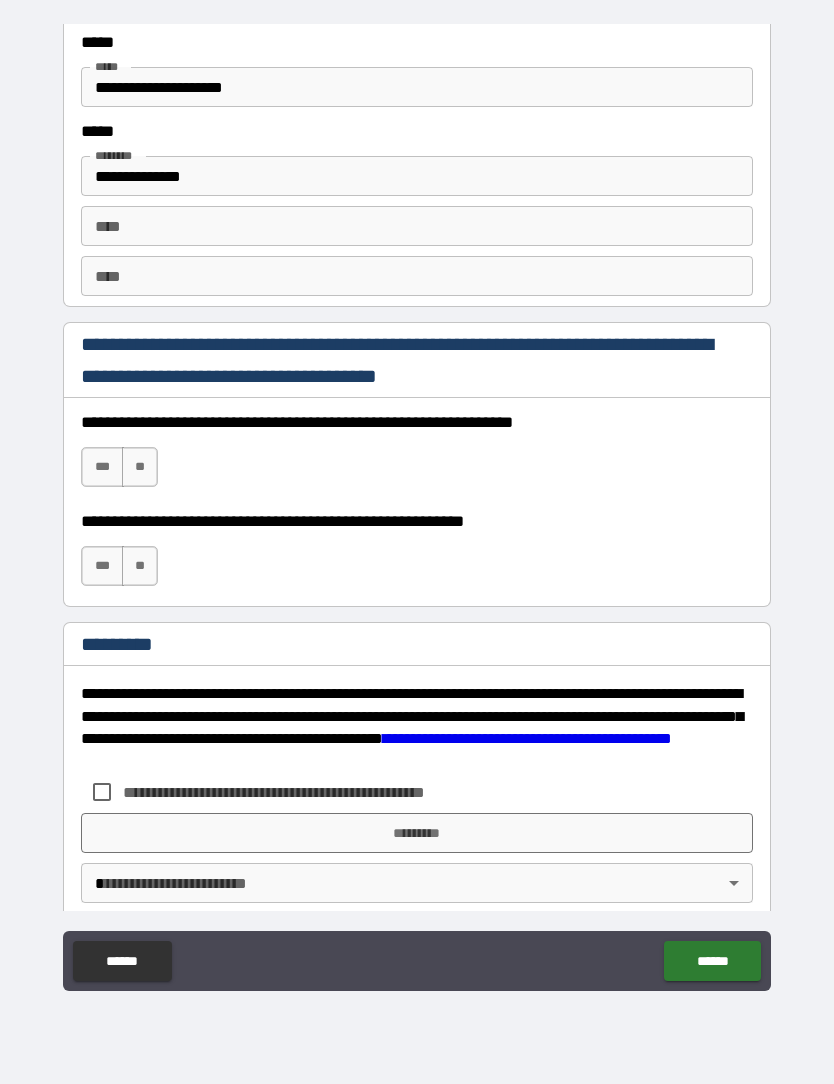 scroll, scrollTop: 2697, scrollLeft: 0, axis: vertical 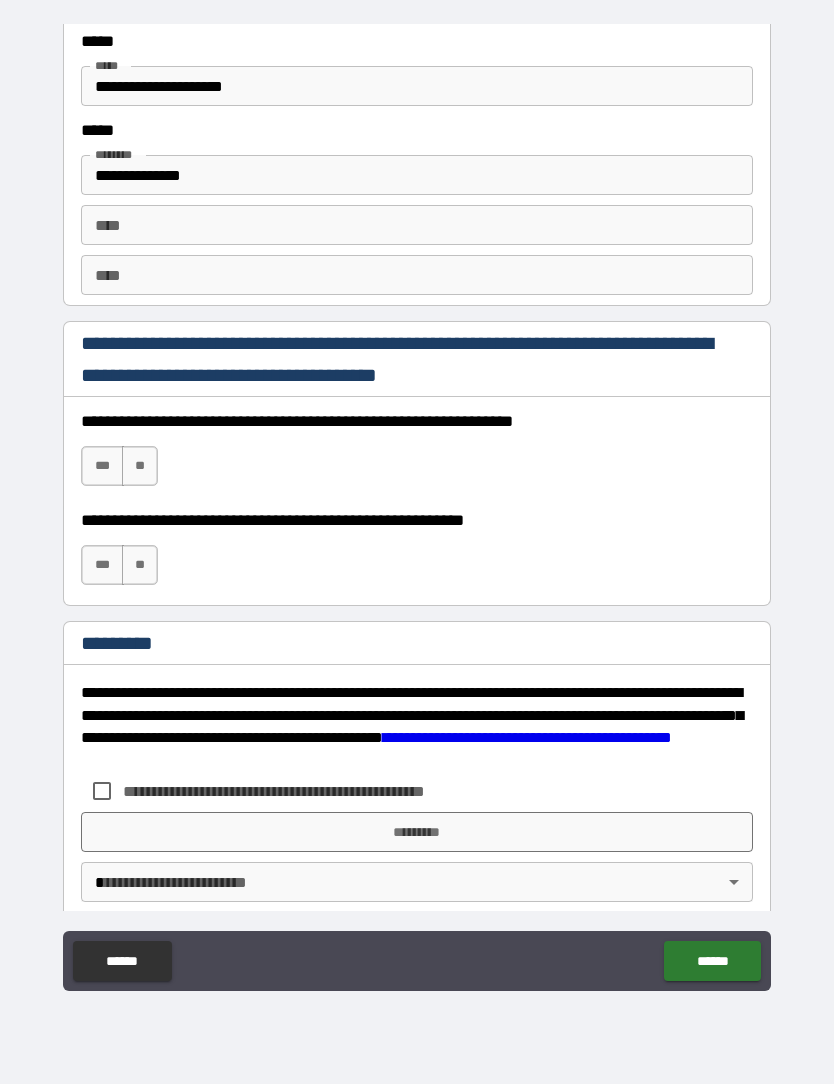click on "***" at bounding box center (102, 466) 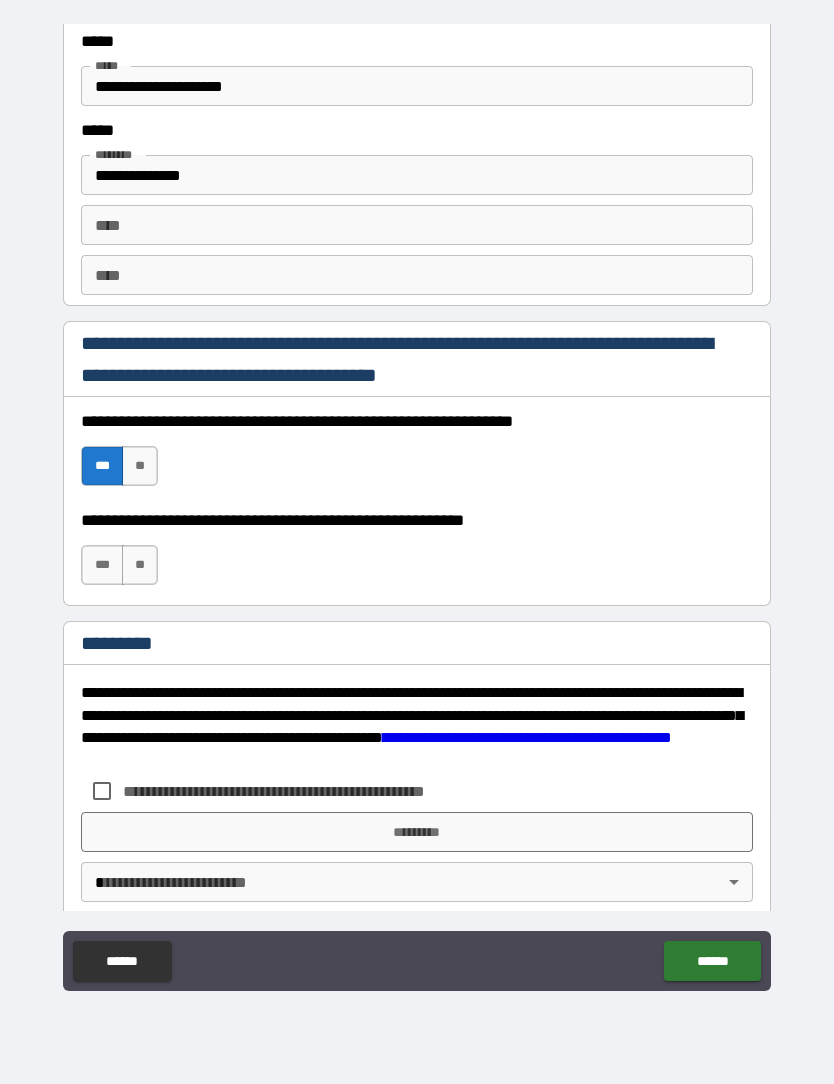 click on "***" at bounding box center [102, 565] 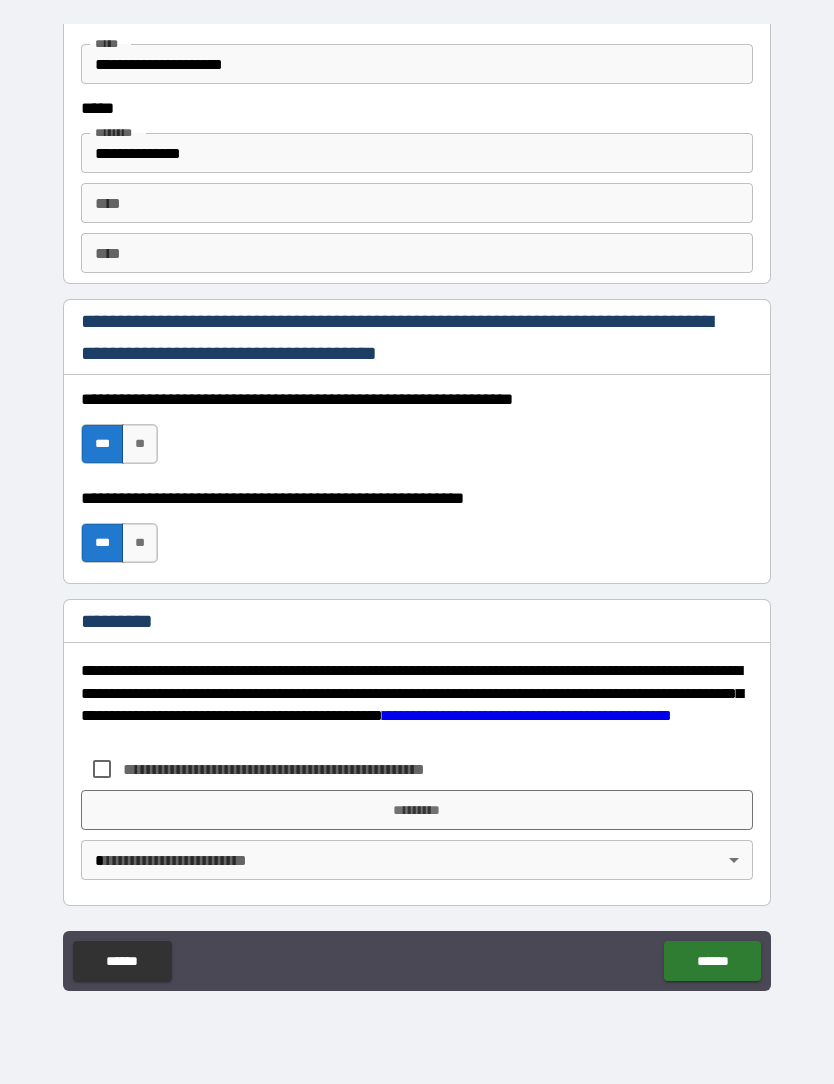 scroll, scrollTop: 2719, scrollLeft: 0, axis: vertical 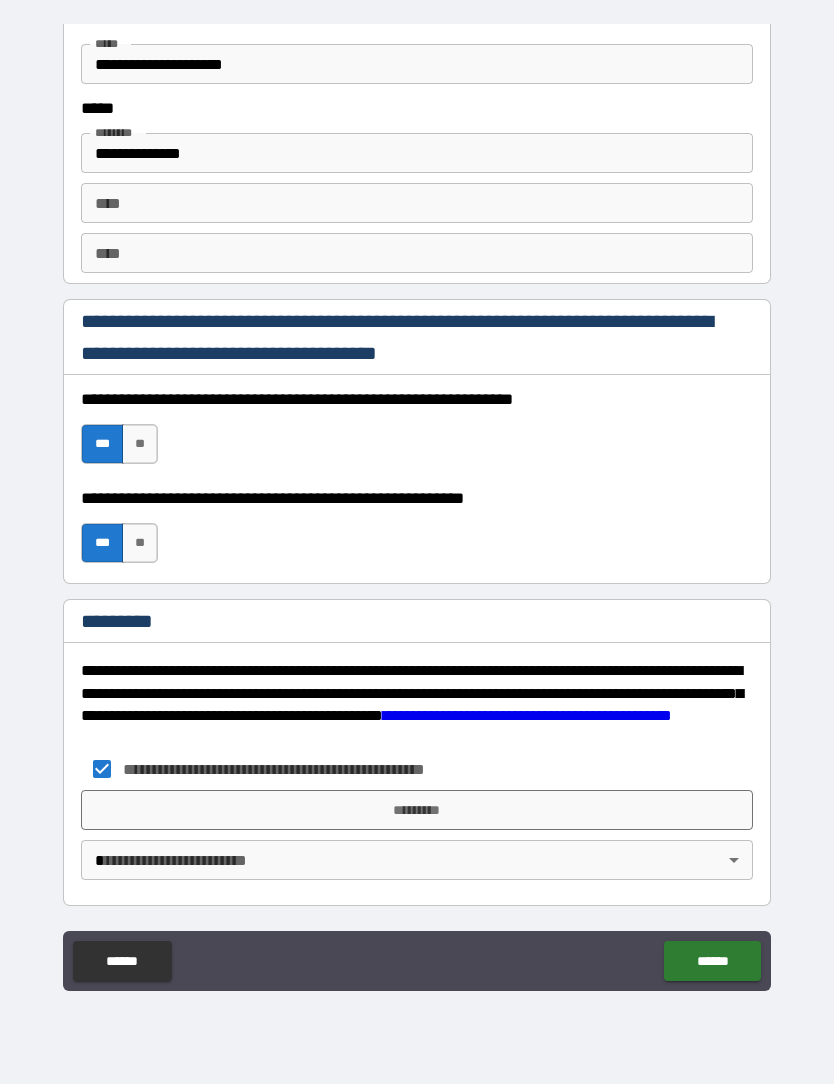 click on "*********" at bounding box center (417, 810) 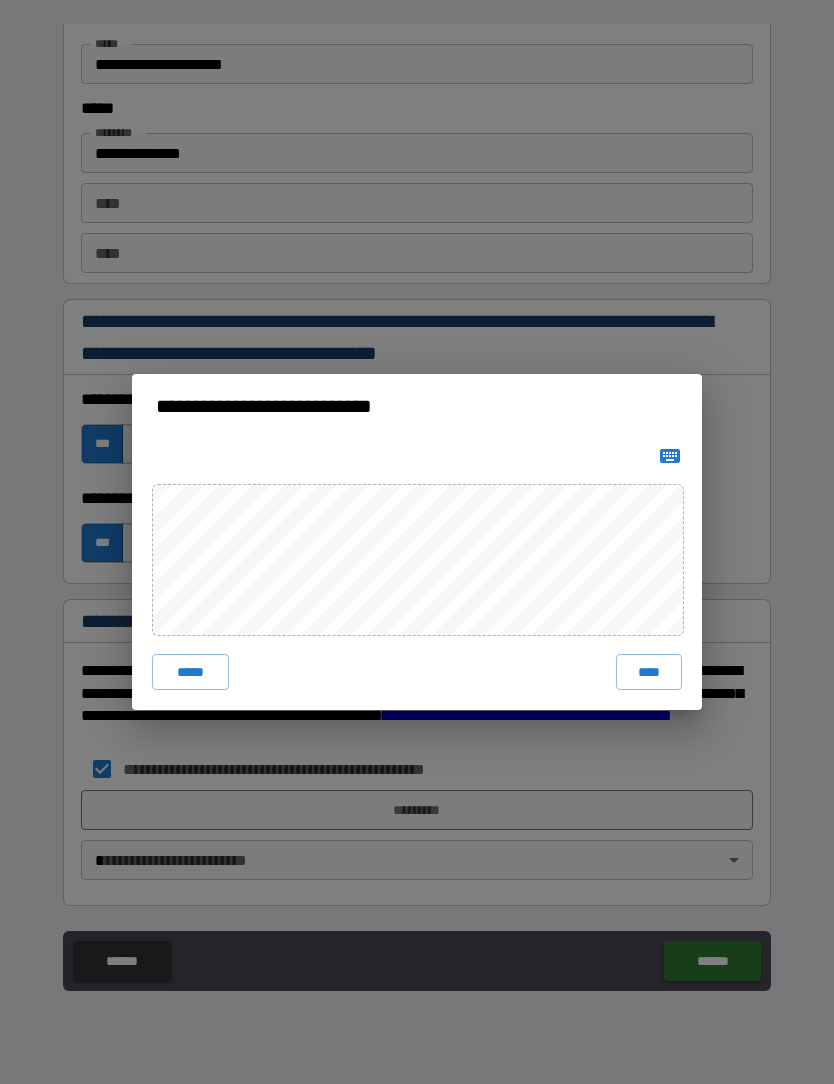 click on "****" at bounding box center [649, 672] 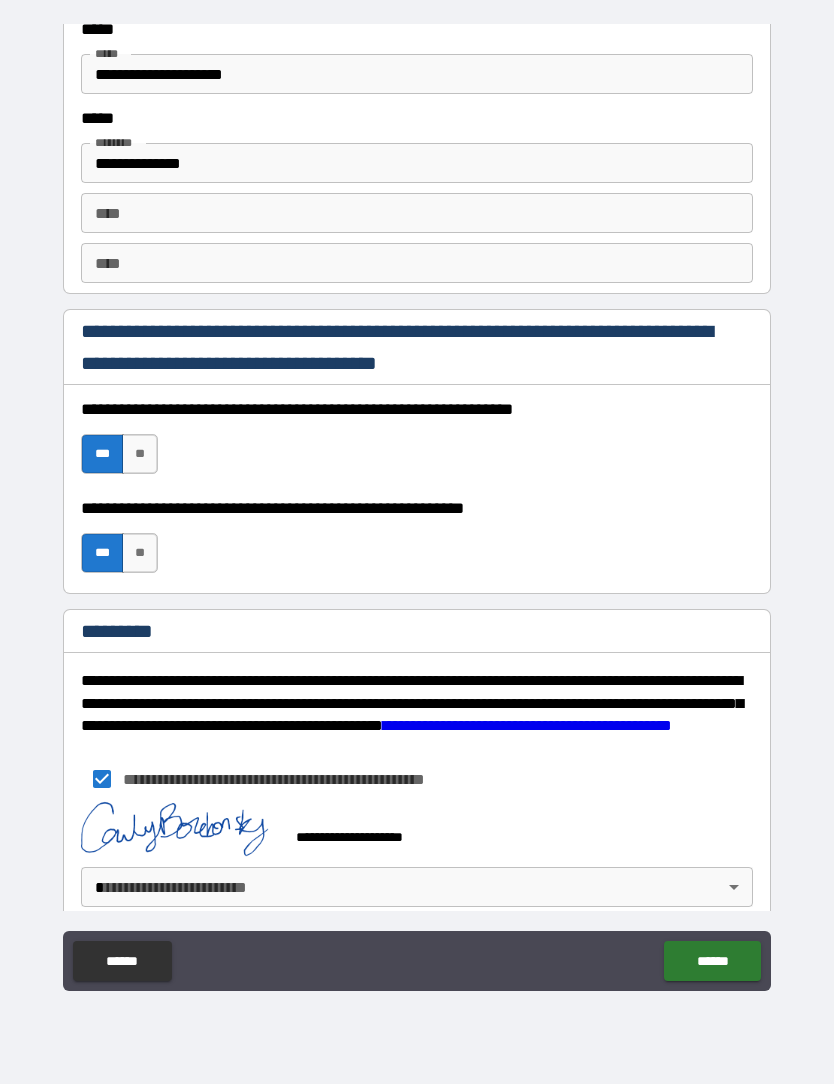 click on "**********" at bounding box center [417, 509] 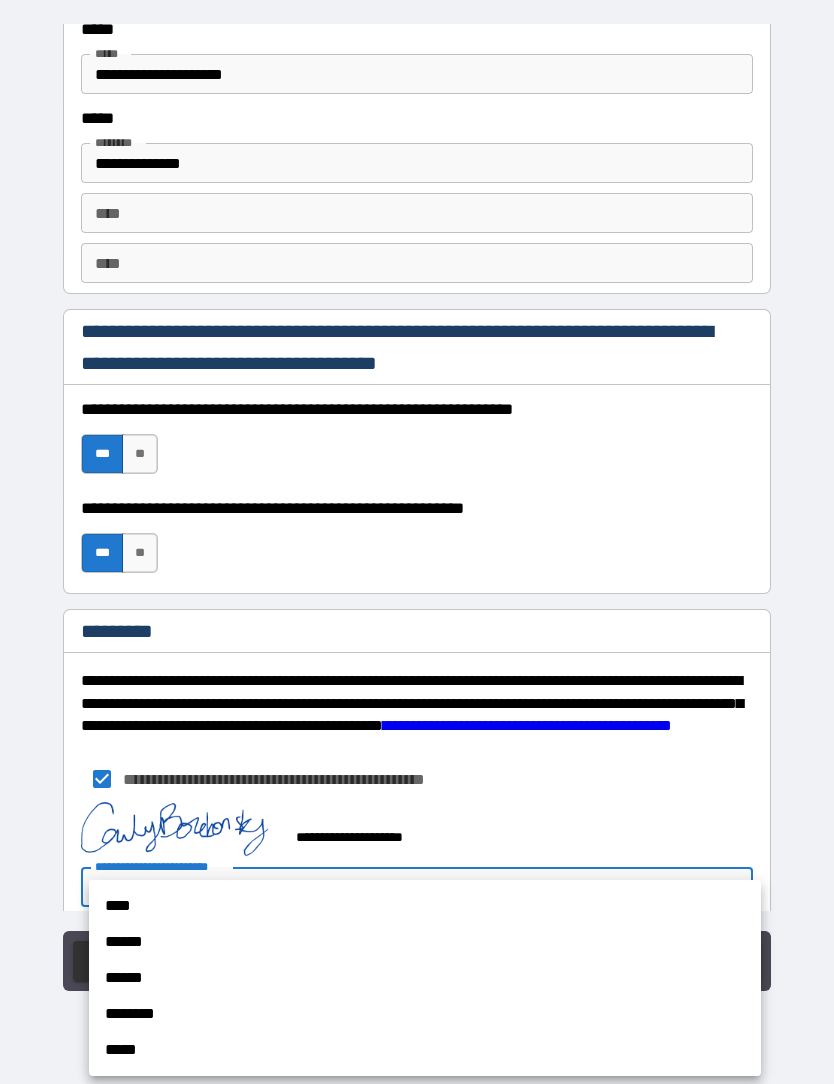 click on "****" at bounding box center [425, 906] 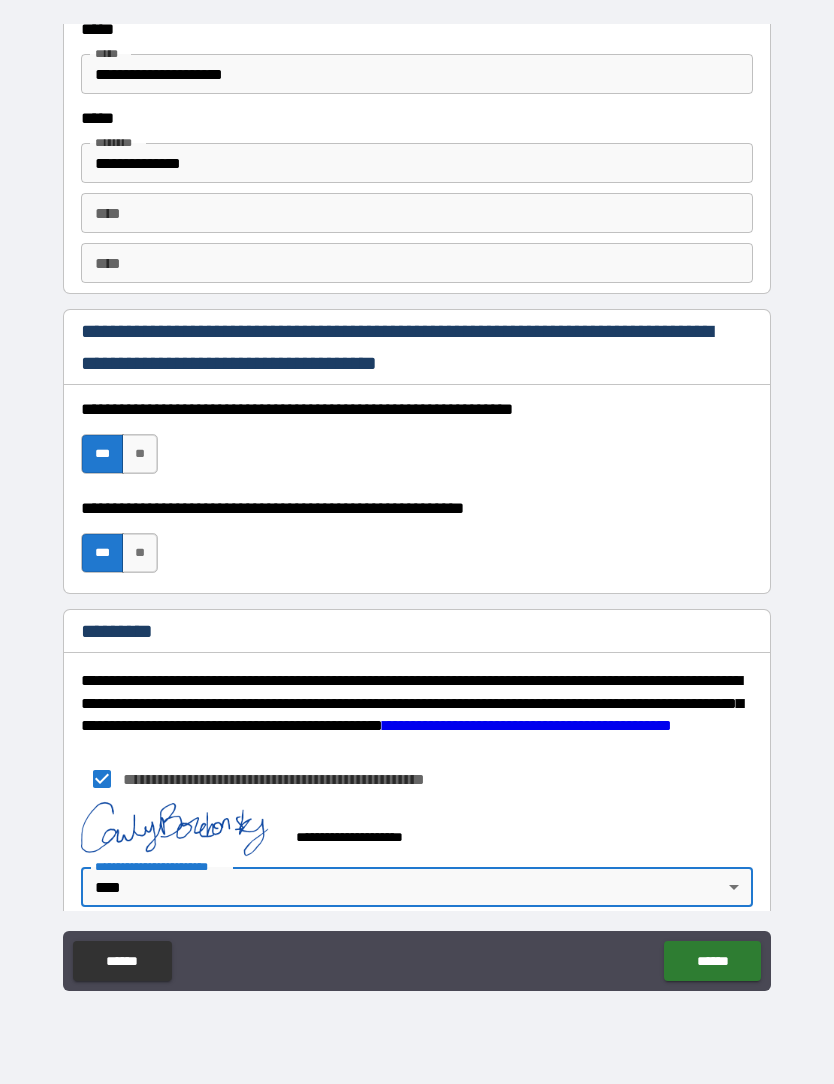 click on "******" at bounding box center [712, 961] 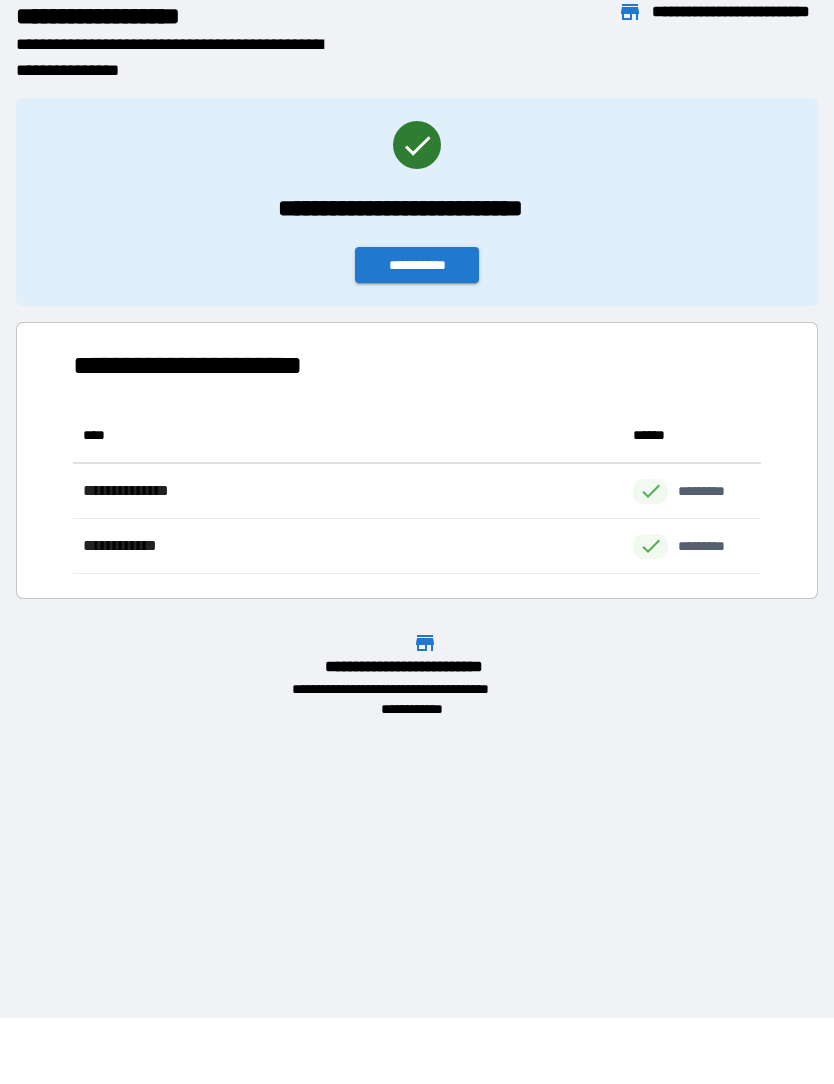 scroll, scrollTop: 1, scrollLeft: 1, axis: both 